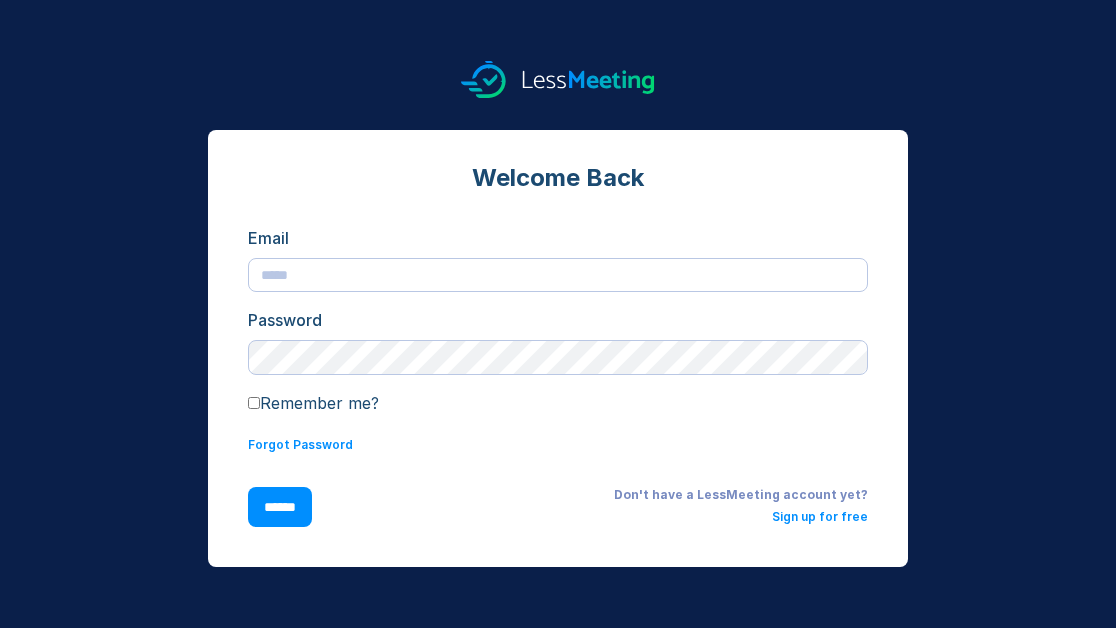 scroll, scrollTop: 0, scrollLeft: 0, axis: both 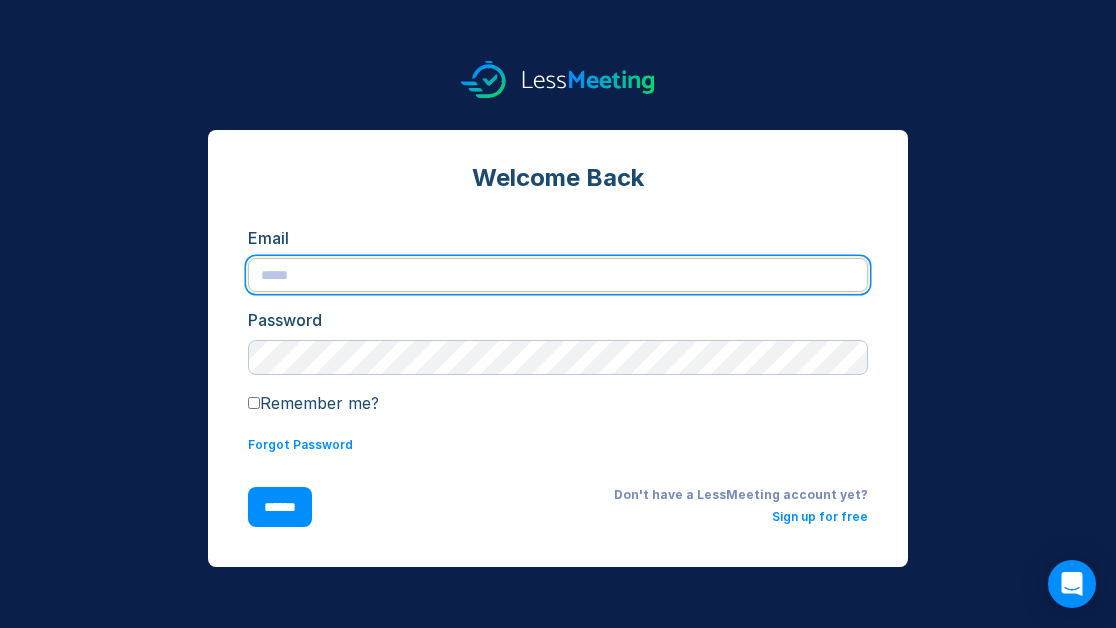 type on "**********" 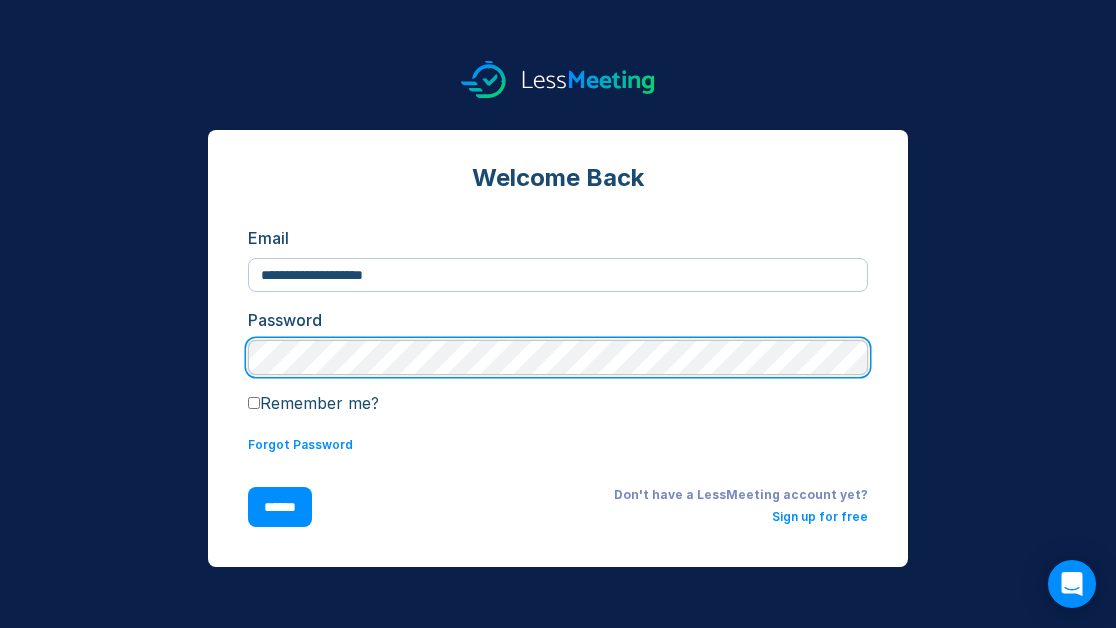 click on "******" at bounding box center [280, 507] 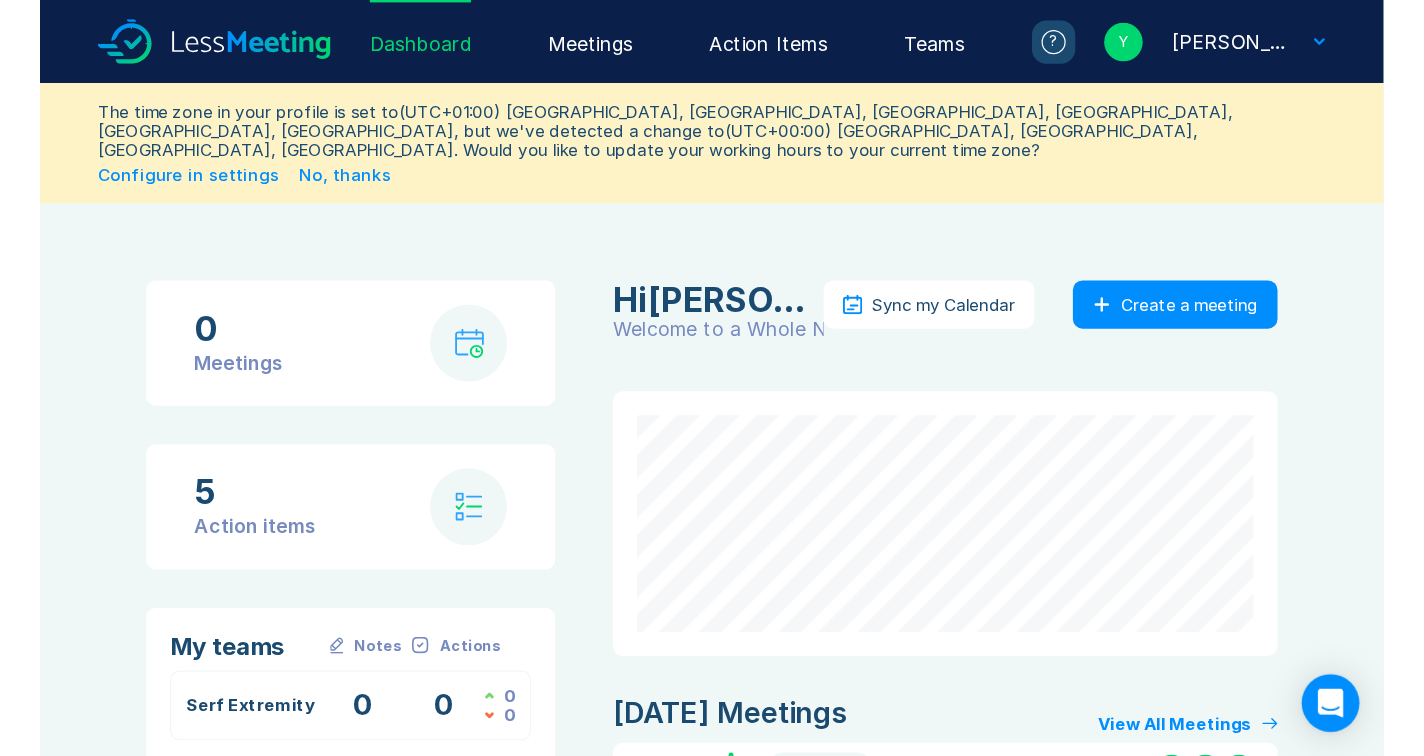 scroll, scrollTop: 0, scrollLeft: 0, axis: both 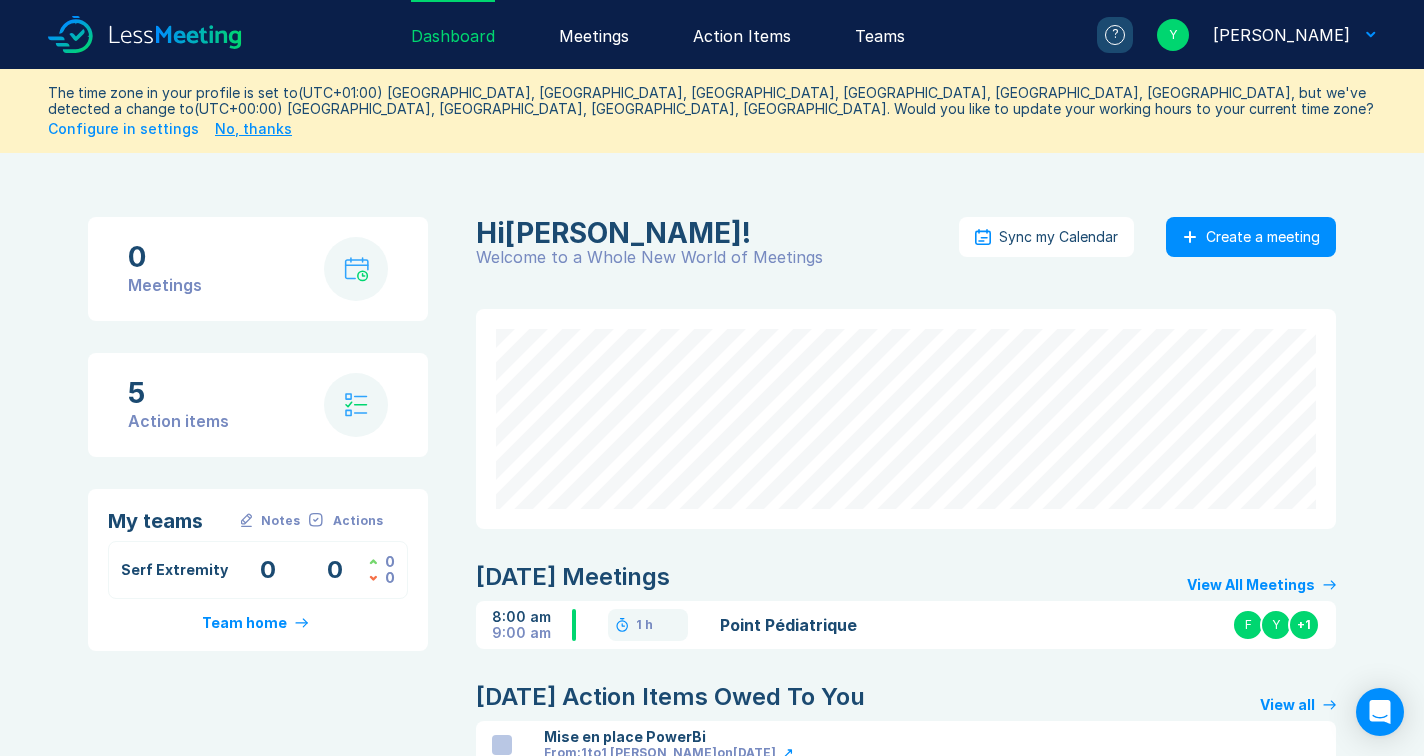 click on "No, thanks" at bounding box center [253, 129] 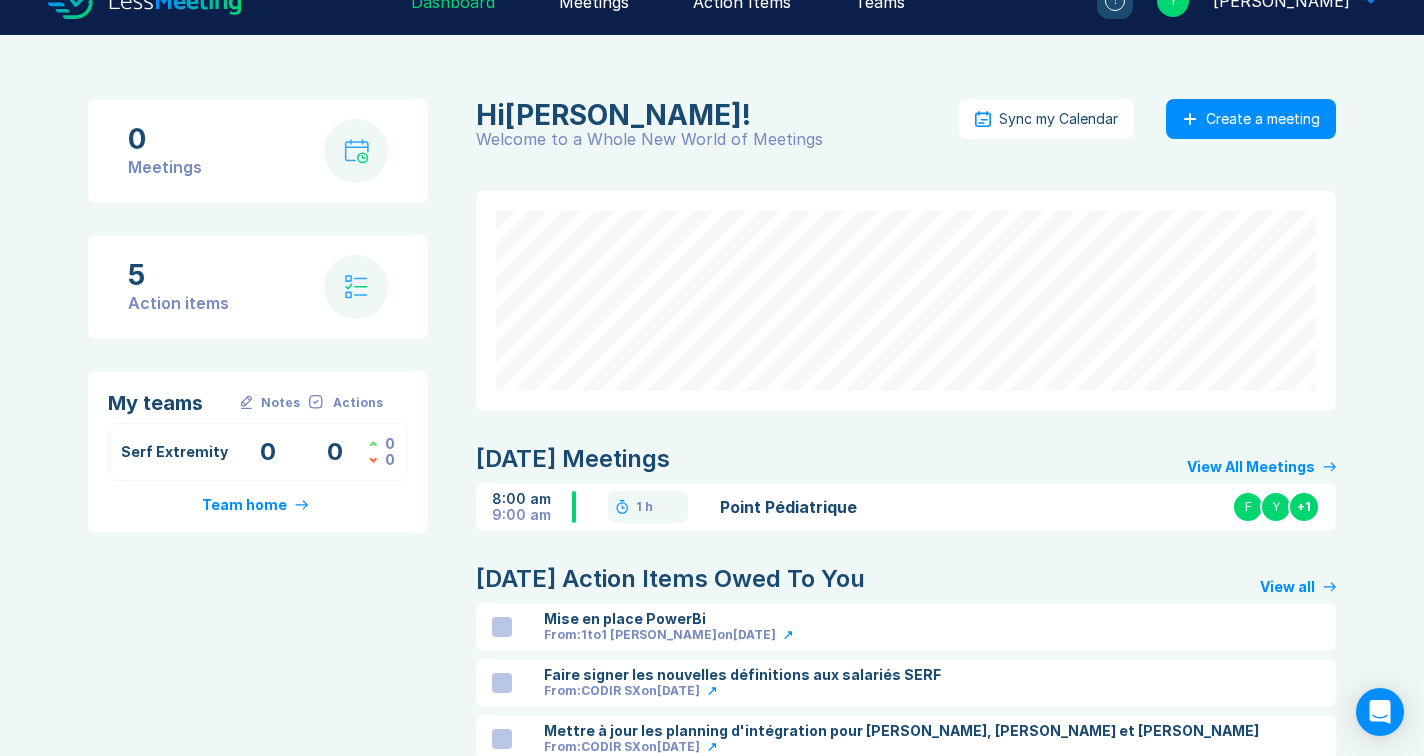 scroll, scrollTop: 19, scrollLeft: 0, axis: vertical 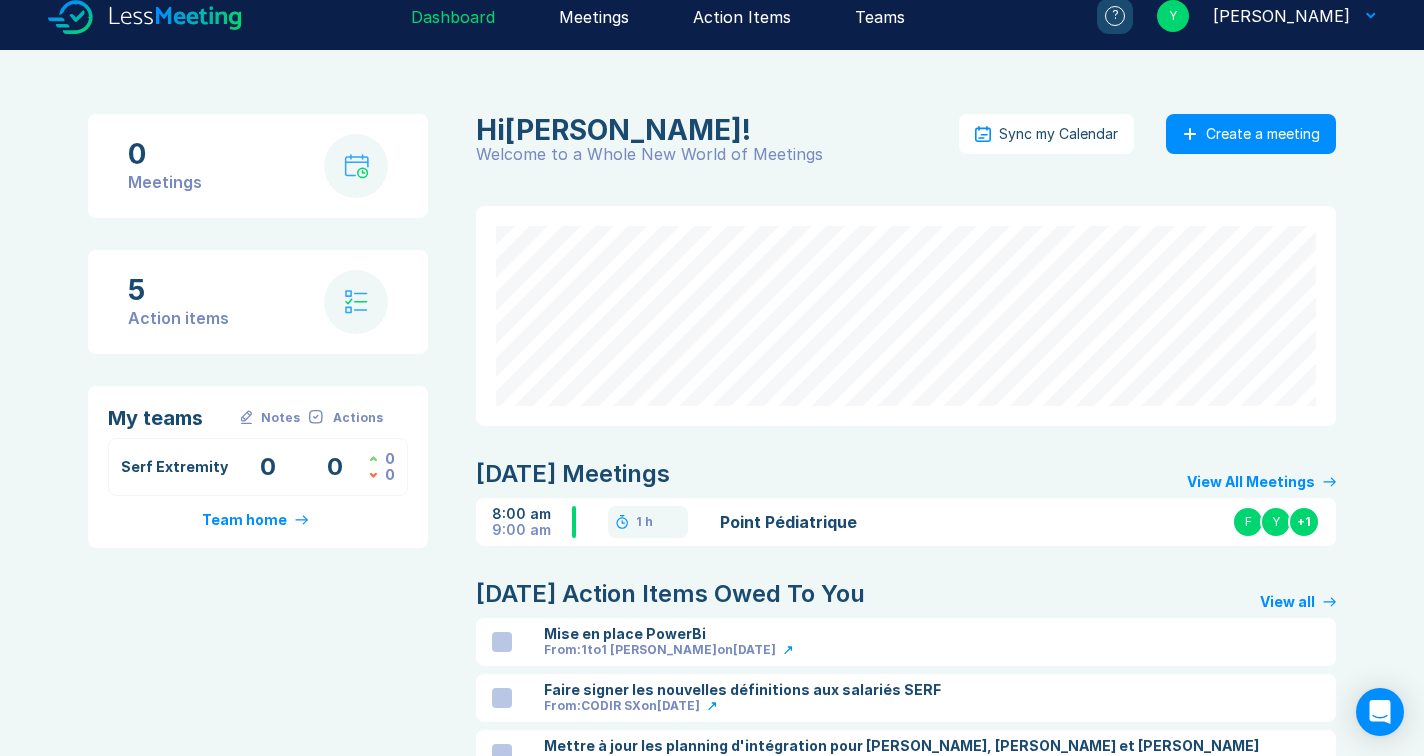 click on "Meetings" at bounding box center [594, 15] 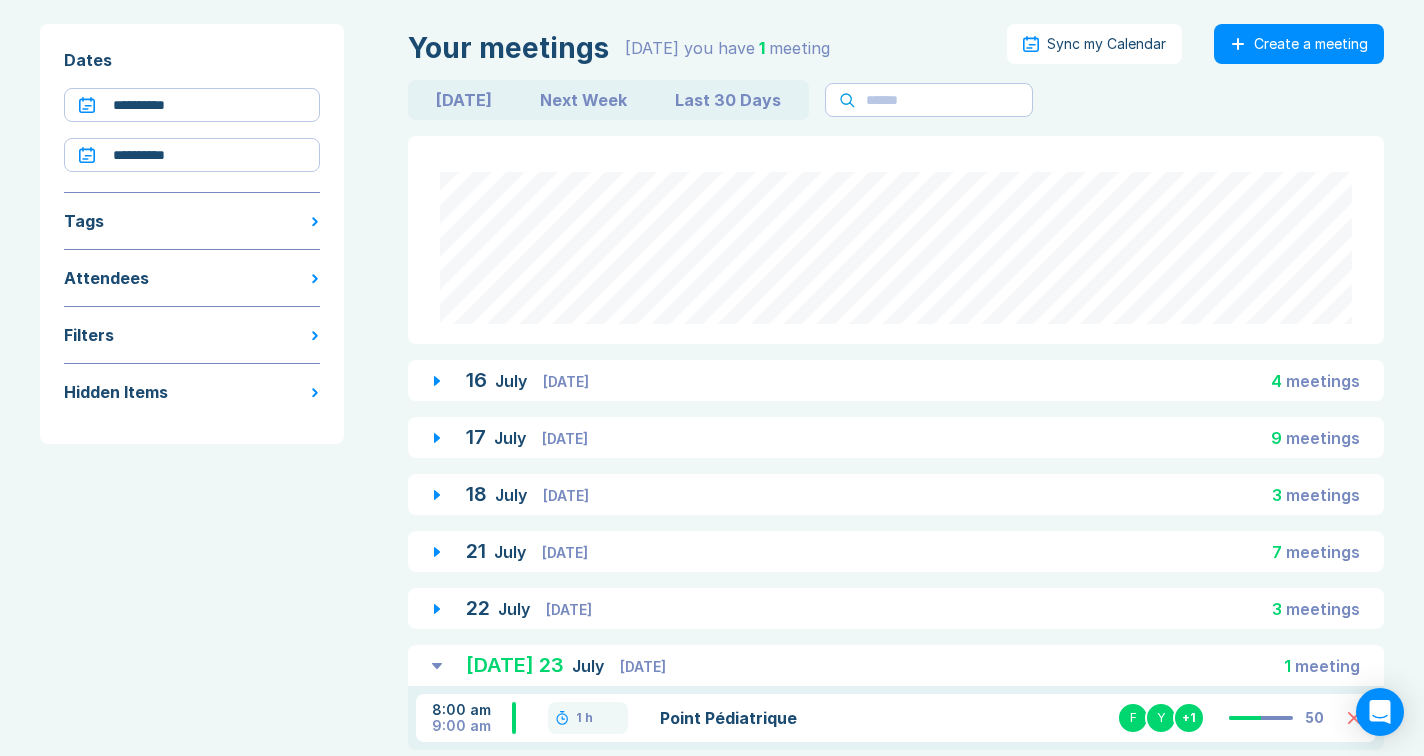 scroll, scrollTop: 98, scrollLeft: 0, axis: vertical 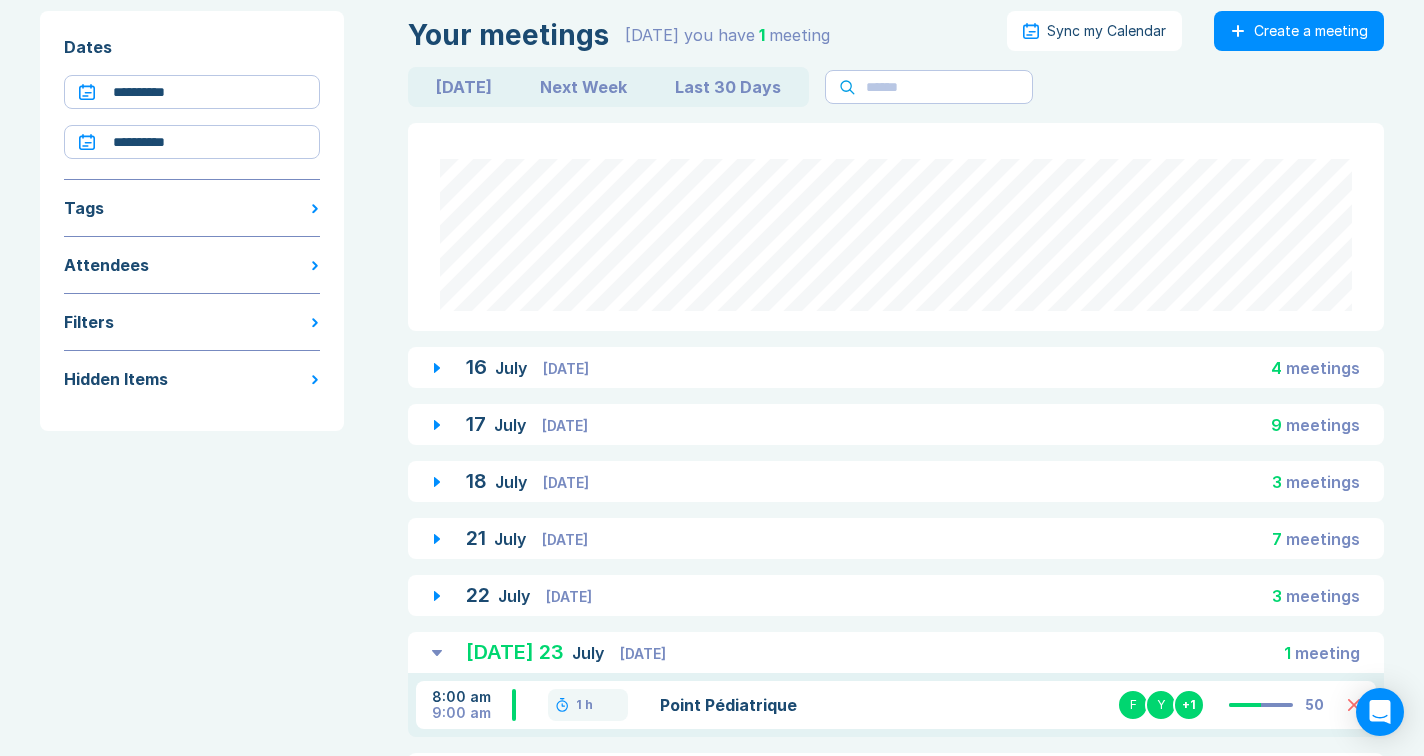 click 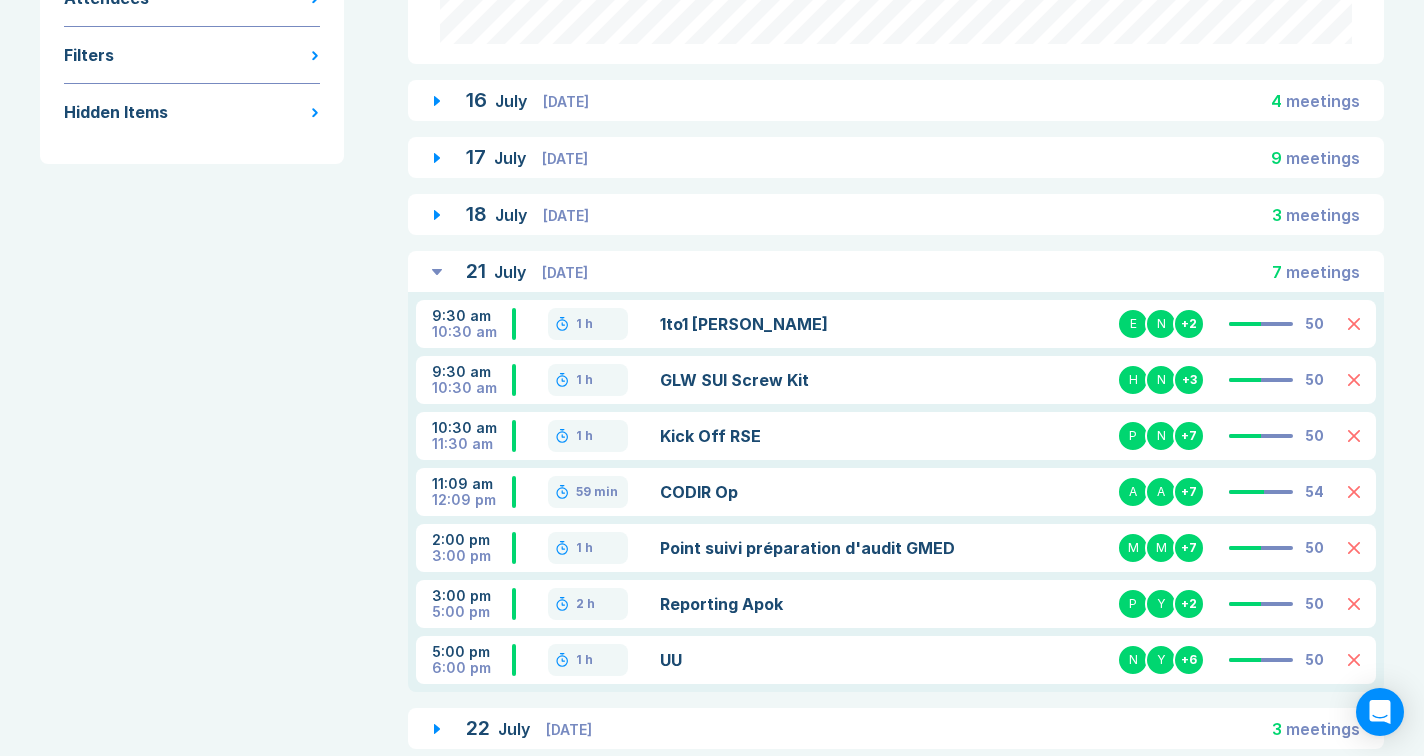 scroll, scrollTop: 379, scrollLeft: 0, axis: vertical 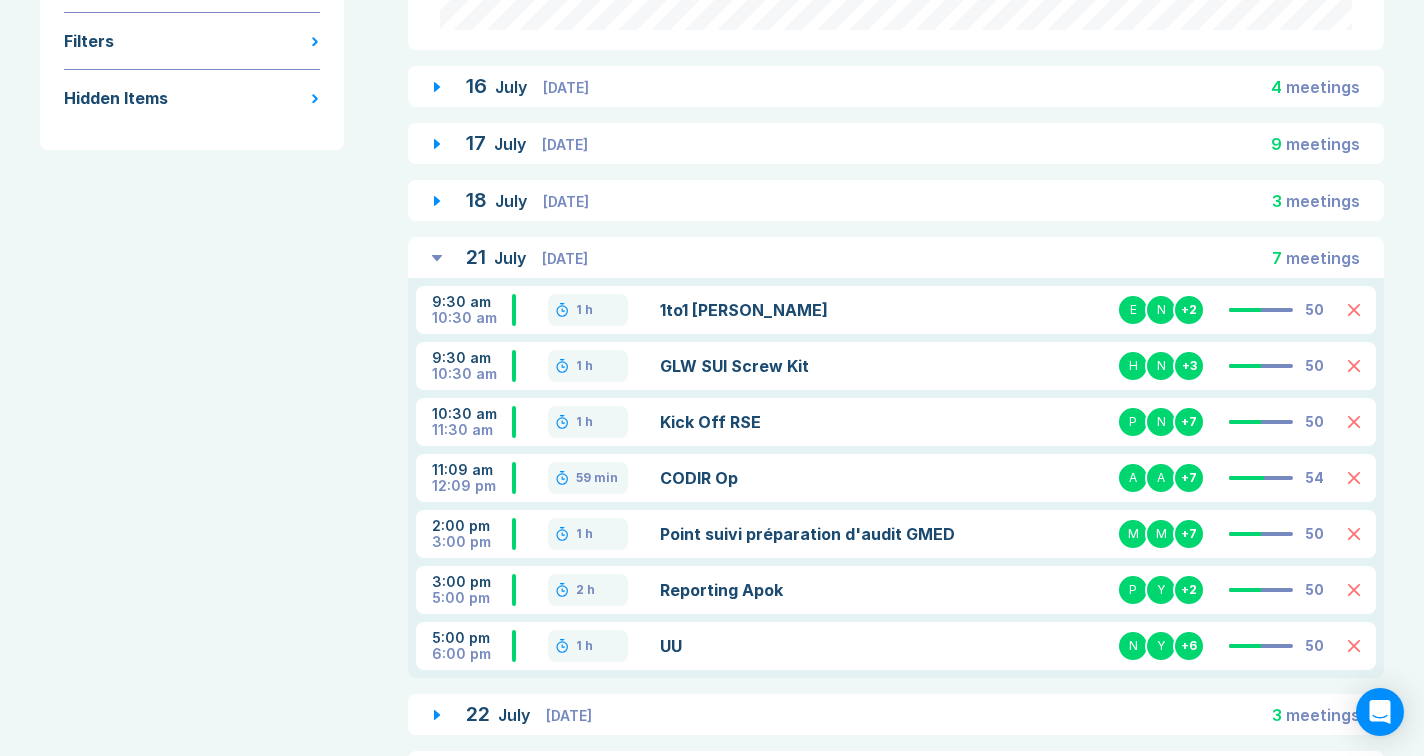 click on "CODIR Op" at bounding box center [814, 478] 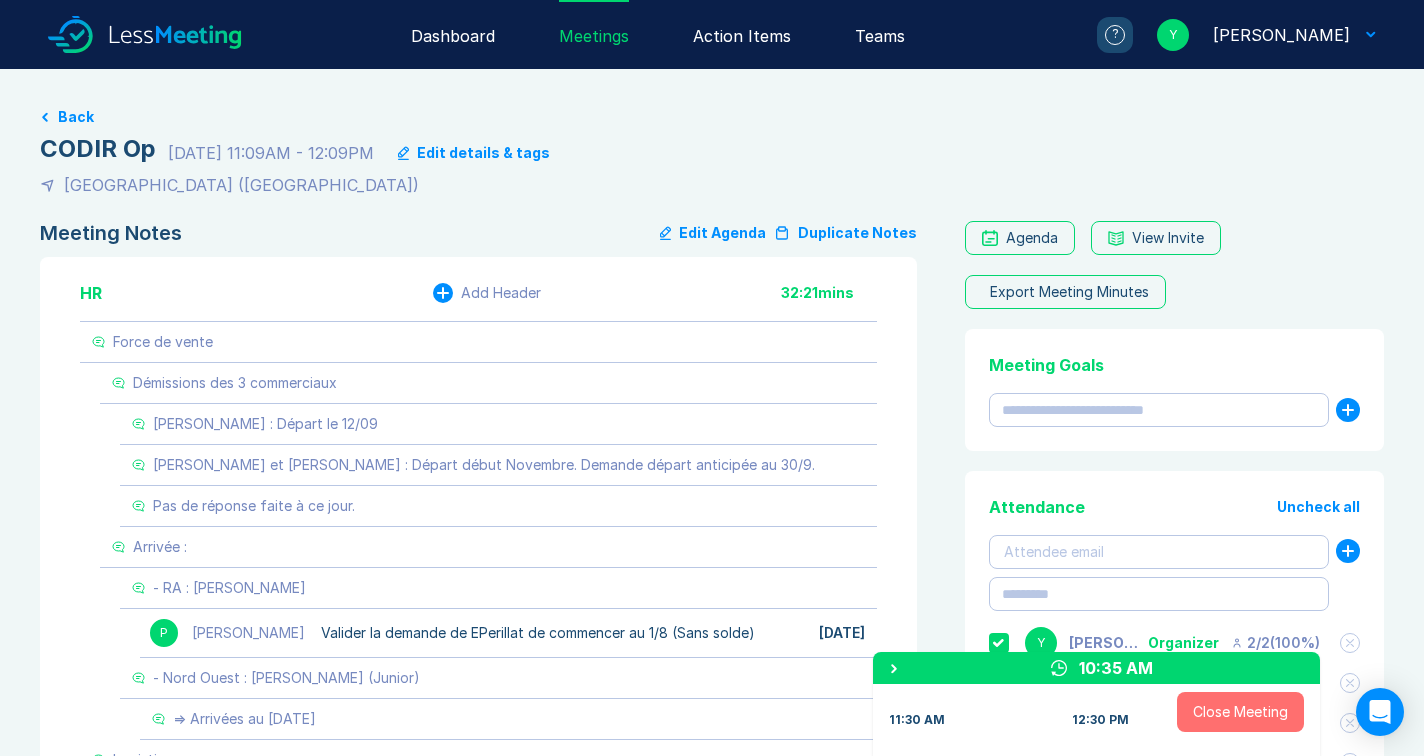 scroll, scrollTop: 0, scrollLeft: 0, axis: both 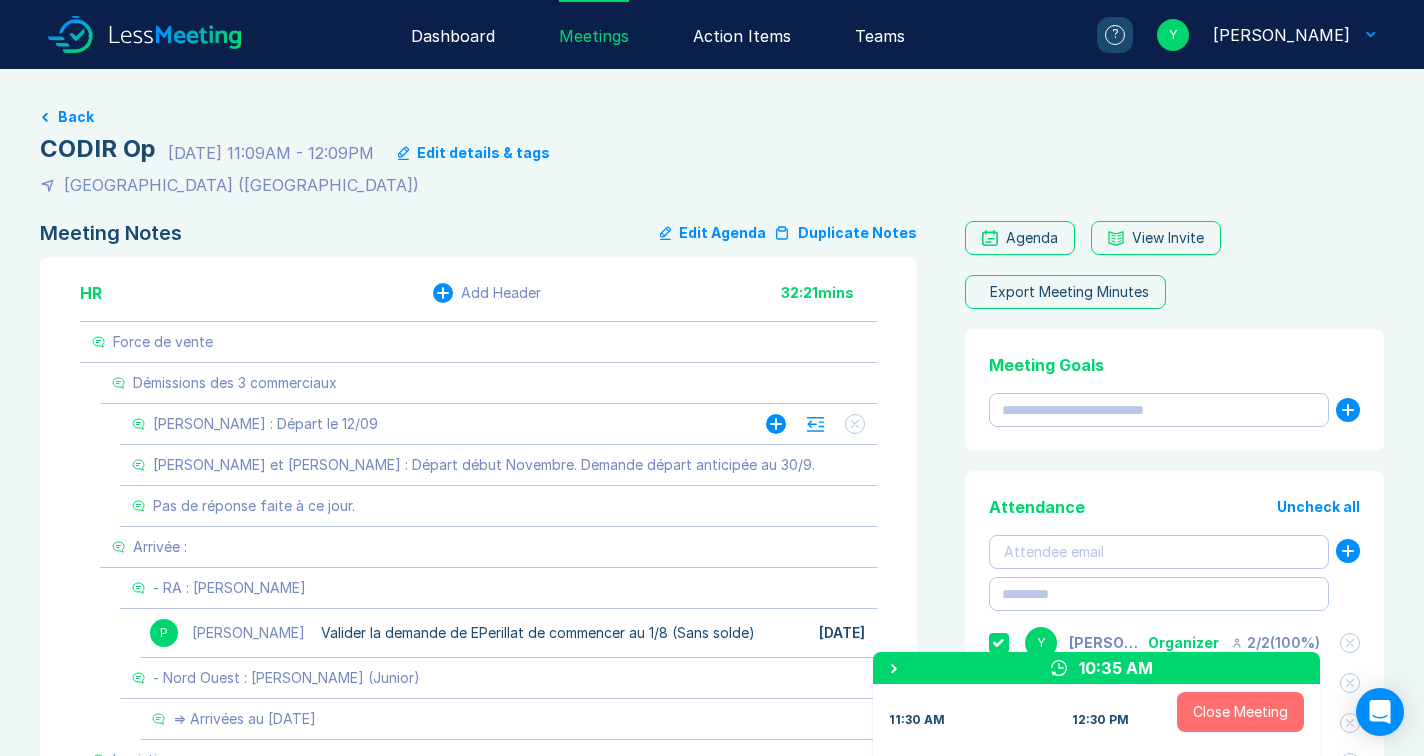 click 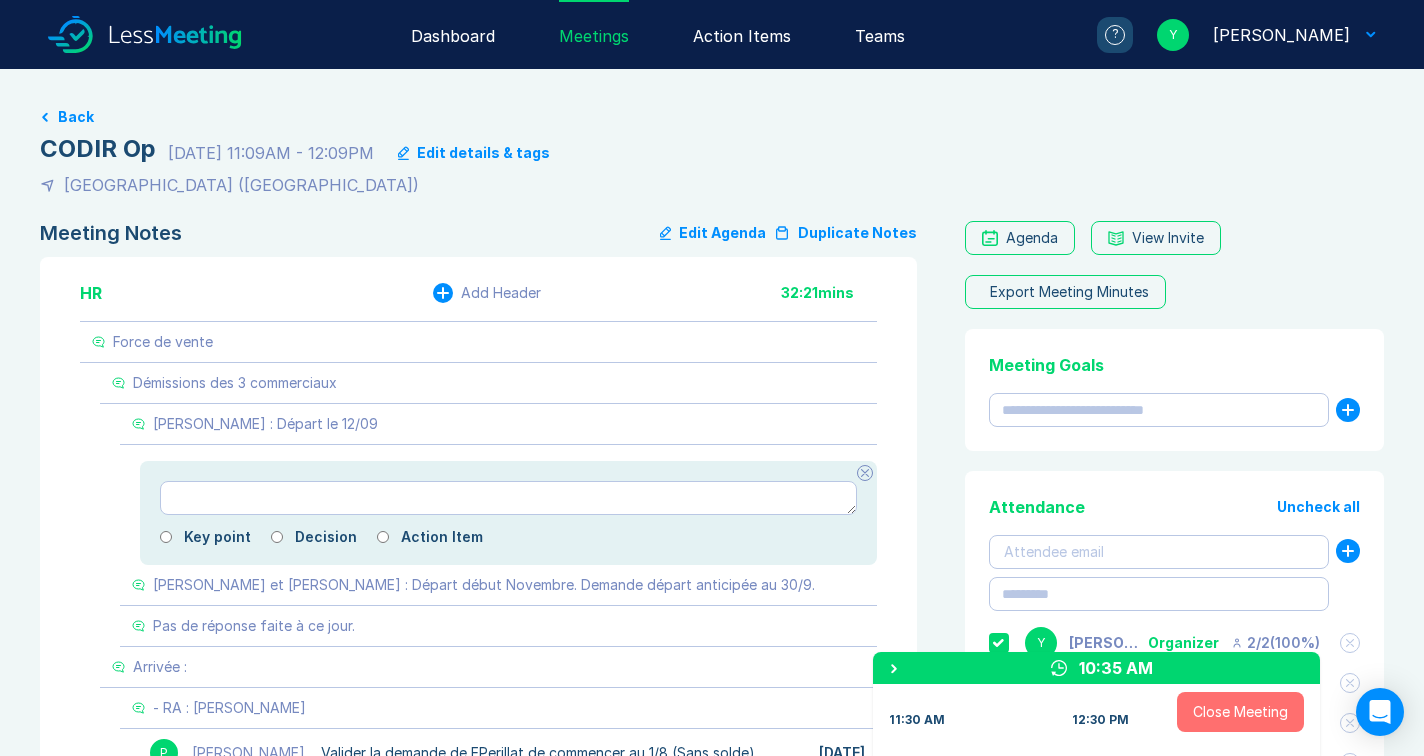type on "*" 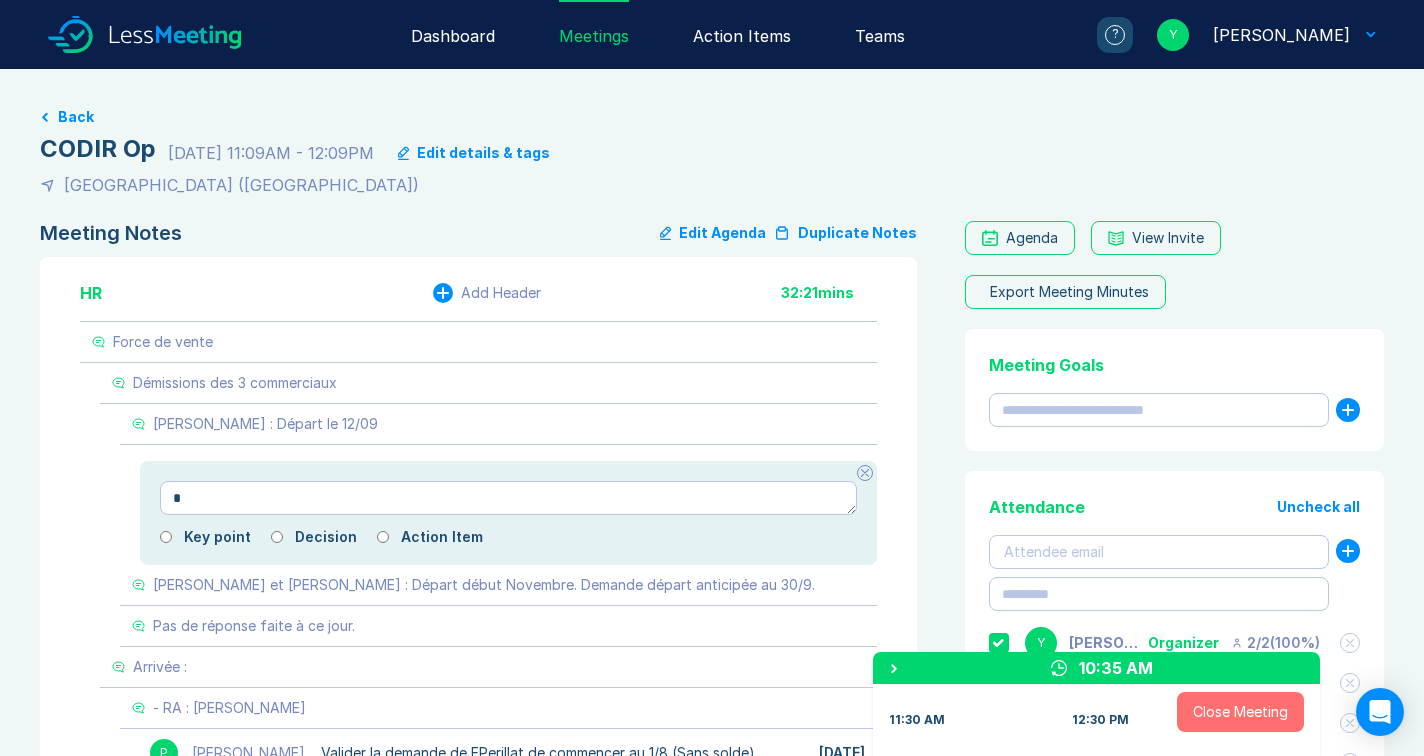 type on "*" 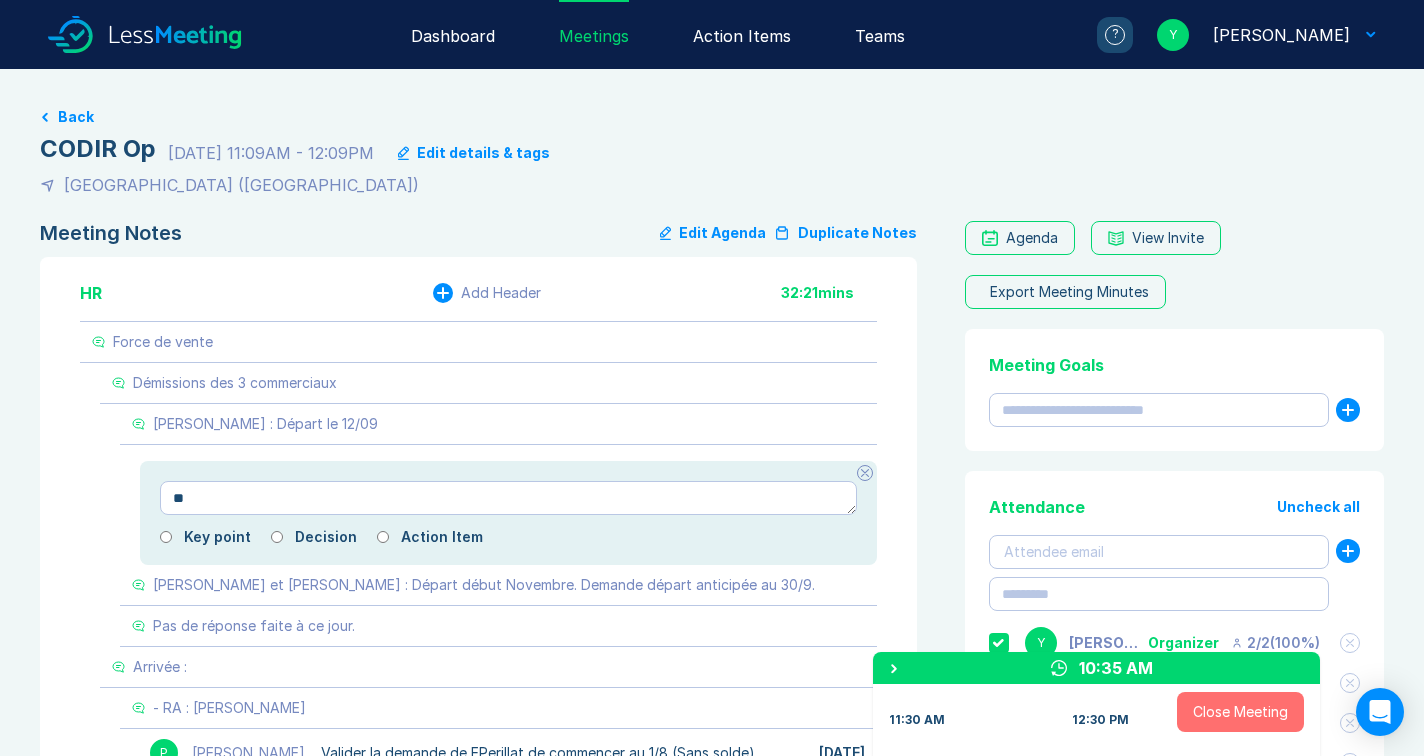 type on "*" 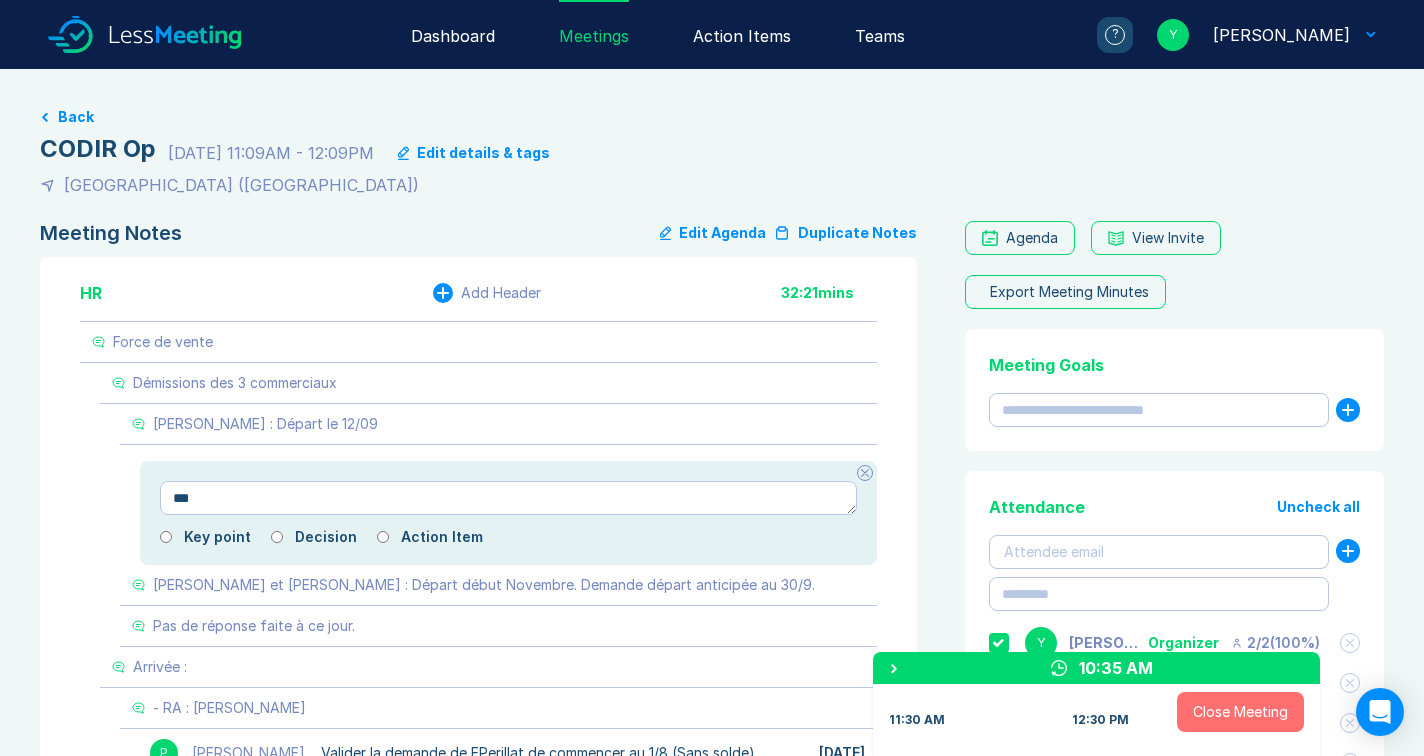 type on "*" 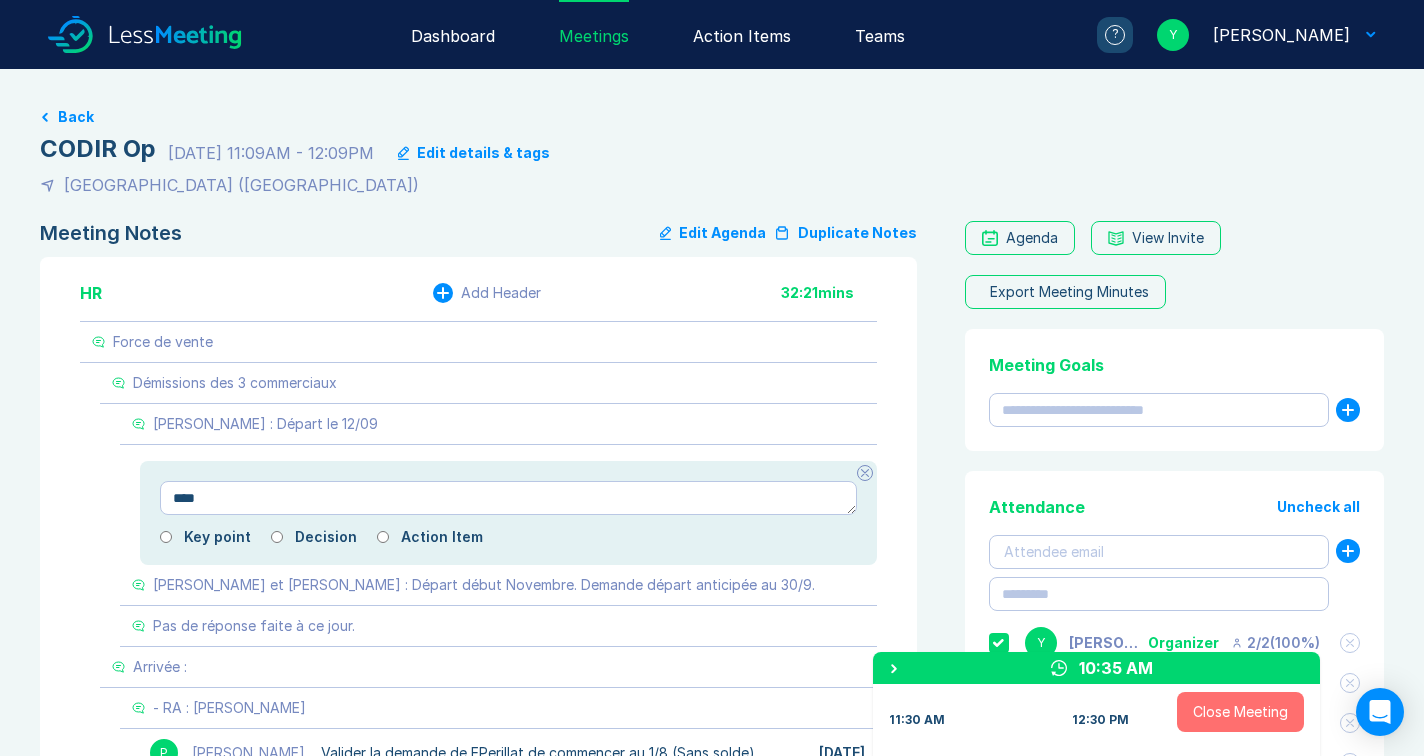 type on "*" 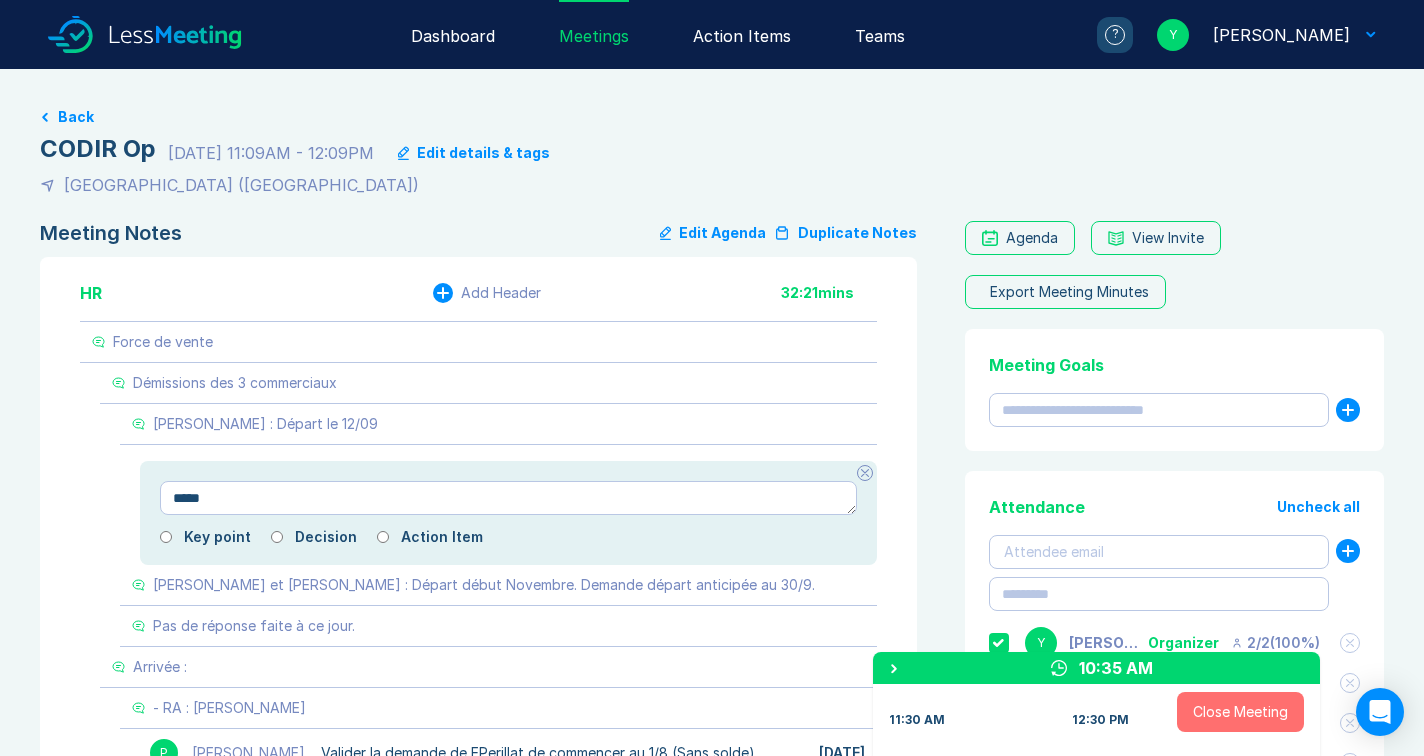 type on "*" 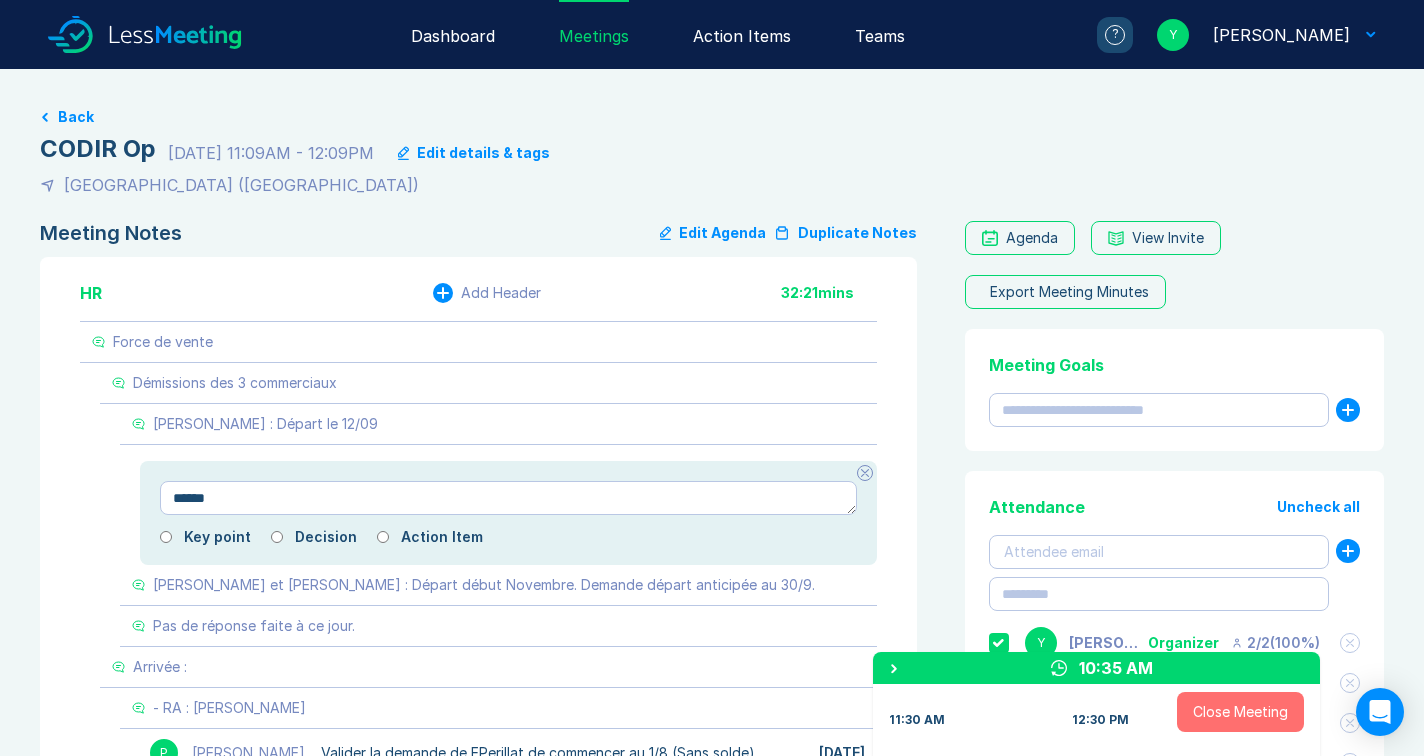 type on "*******" 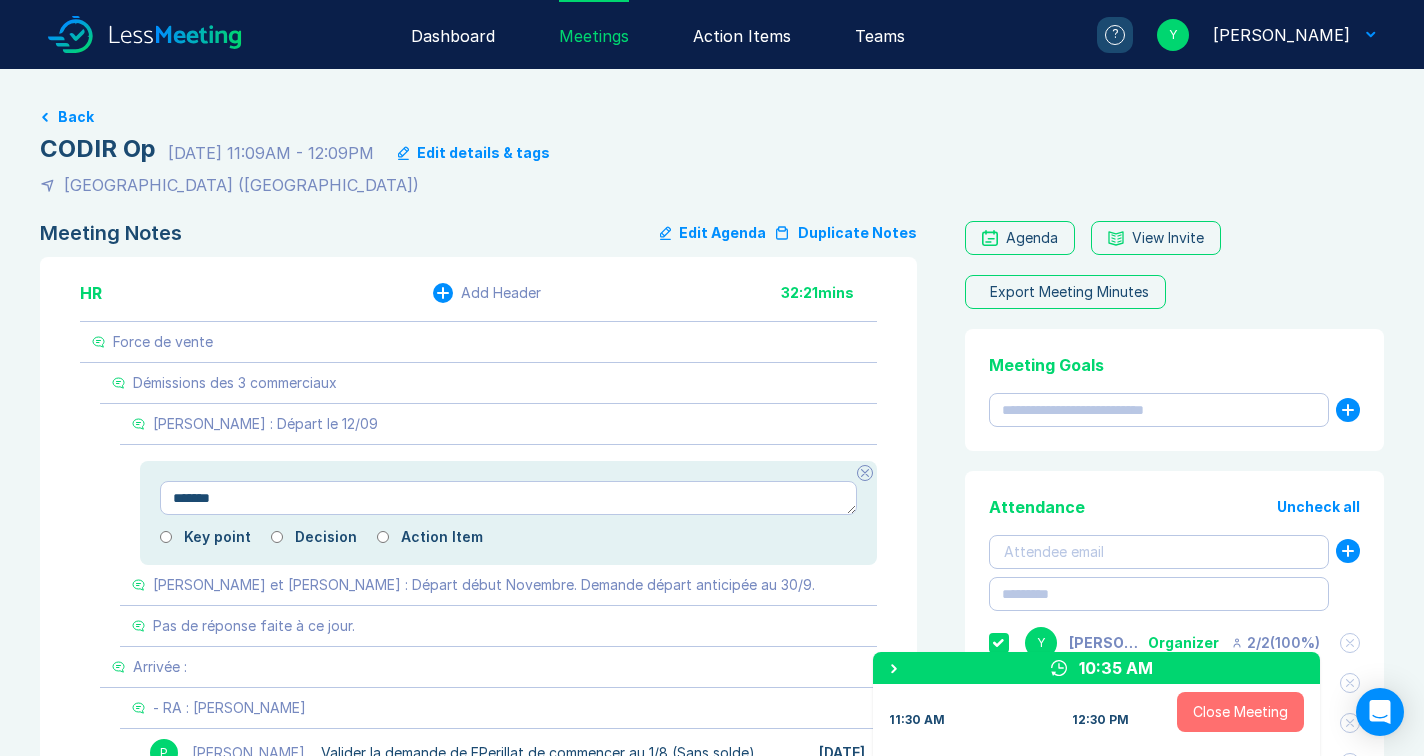 type on "*" 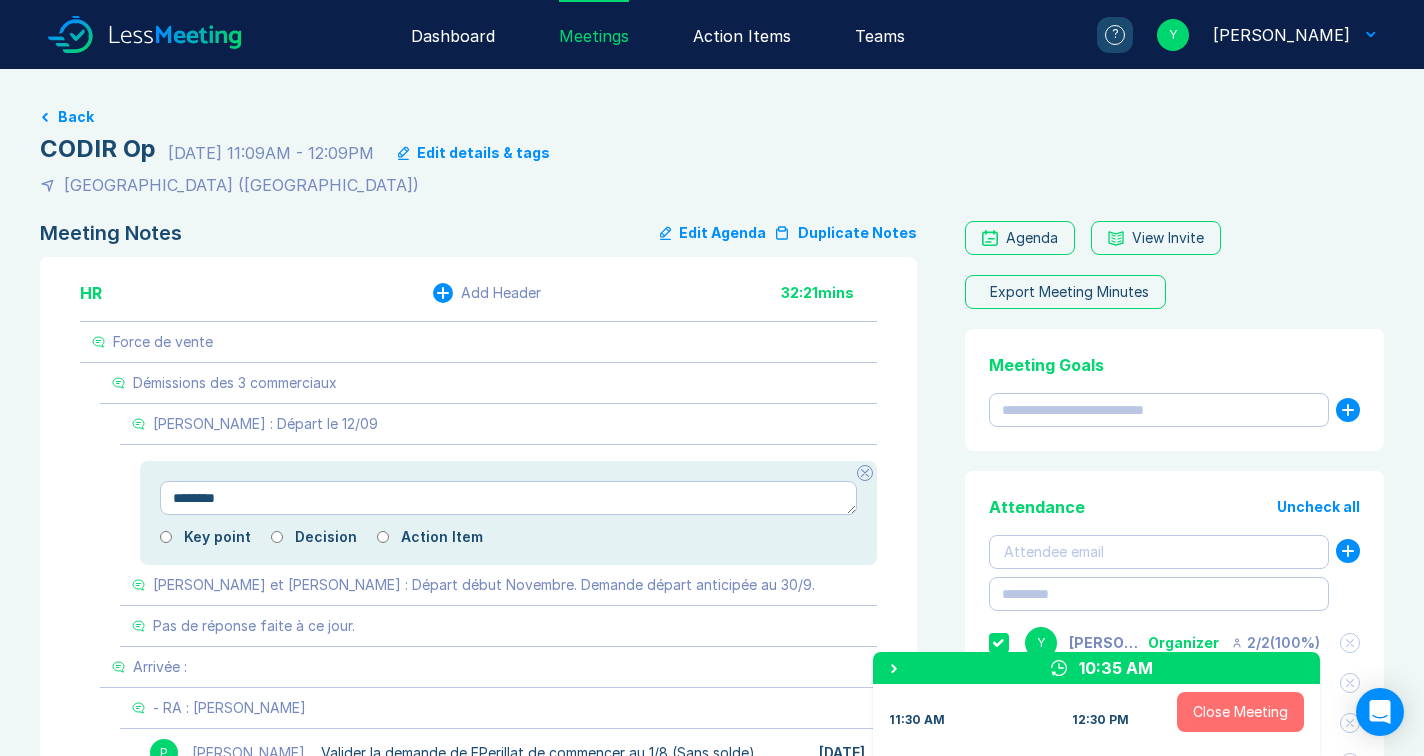 type on "*" 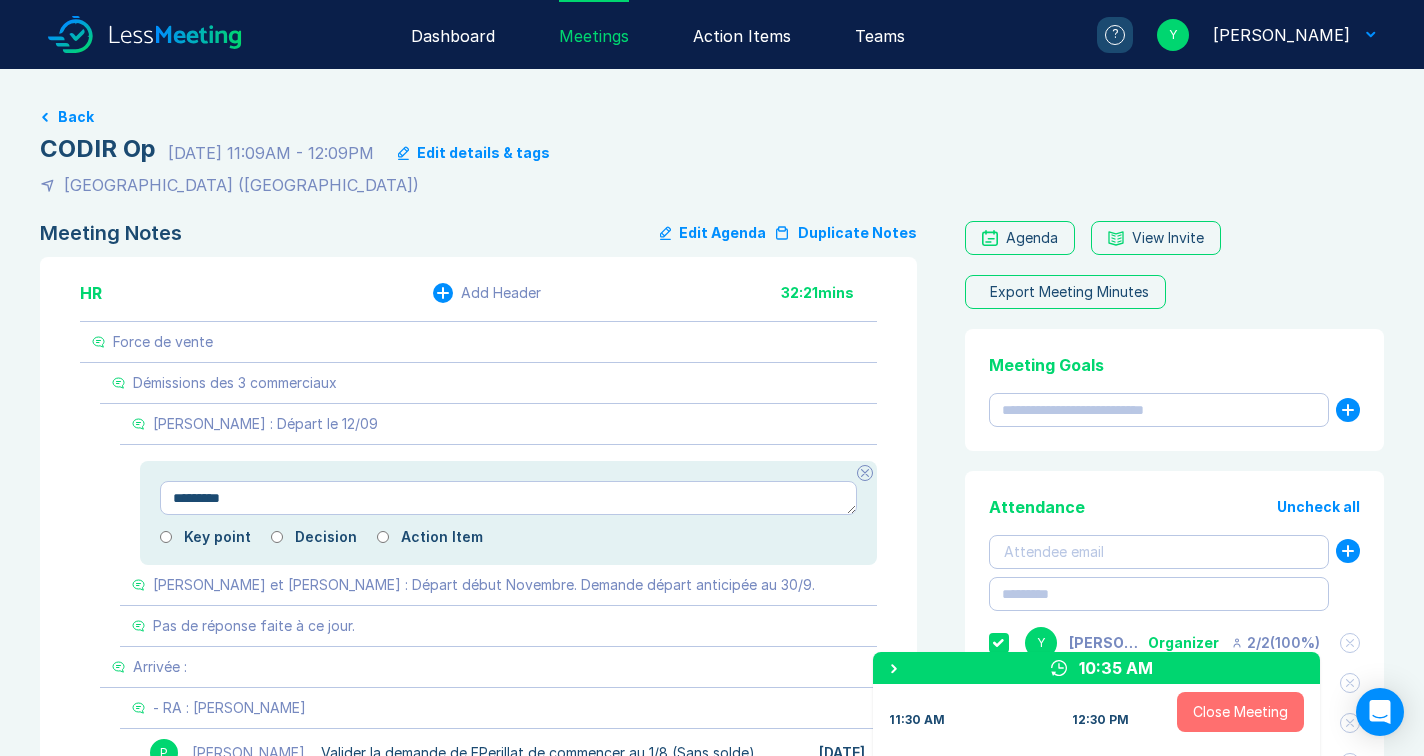 type on "*" 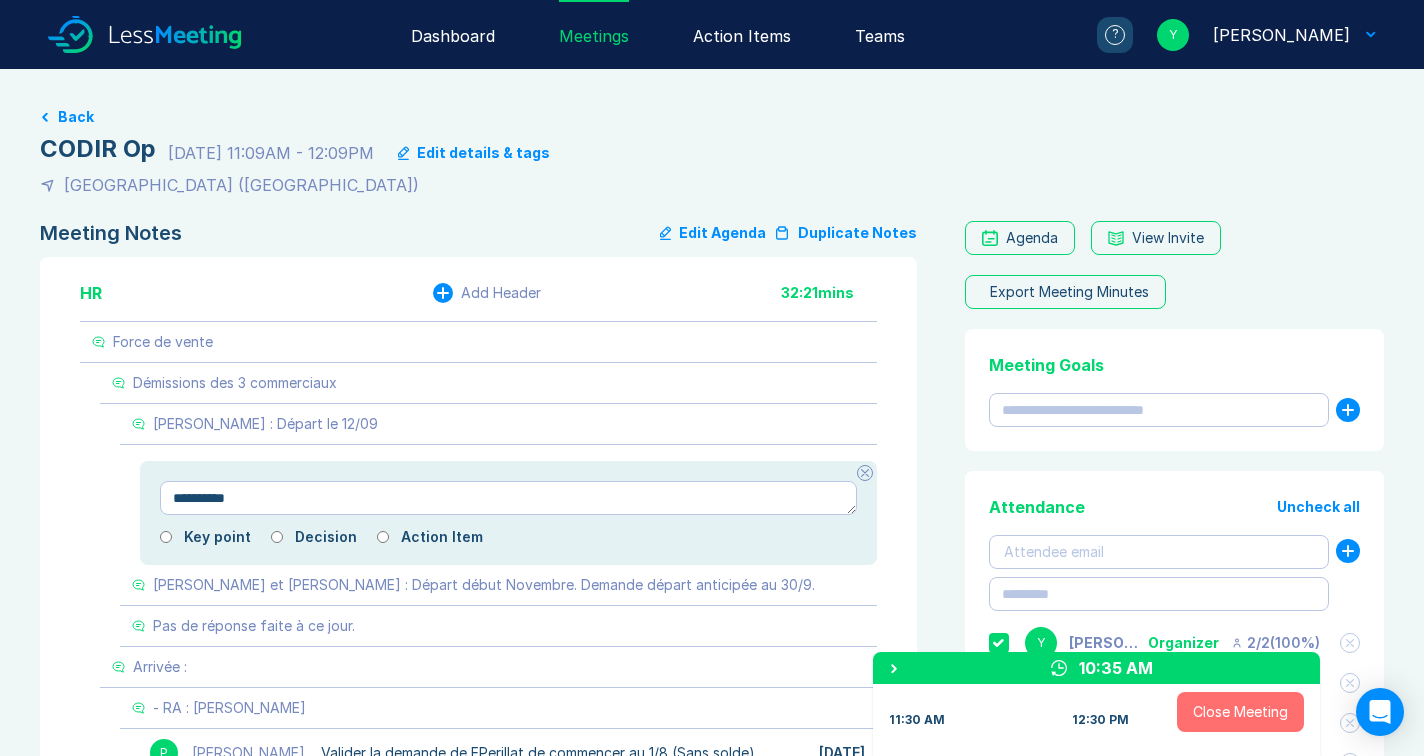 type on "*" 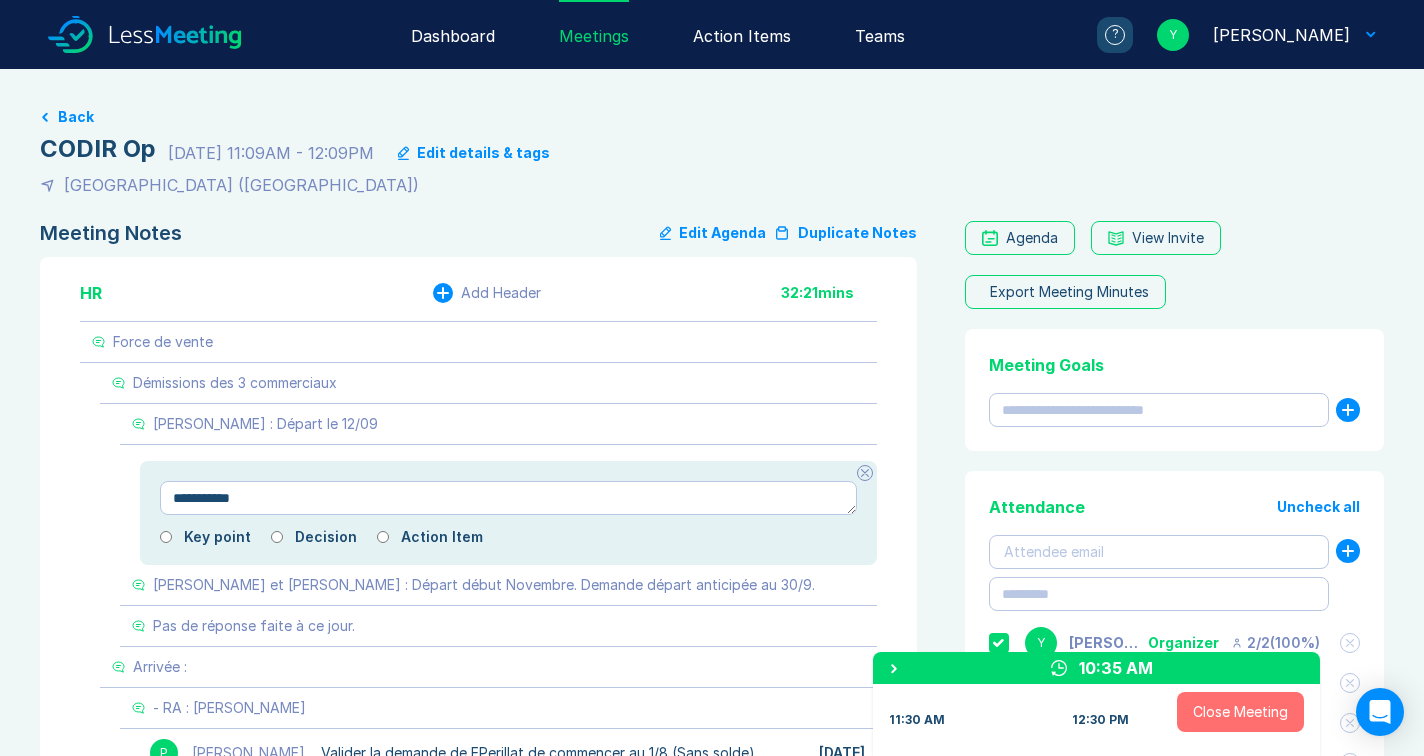 type on "*" 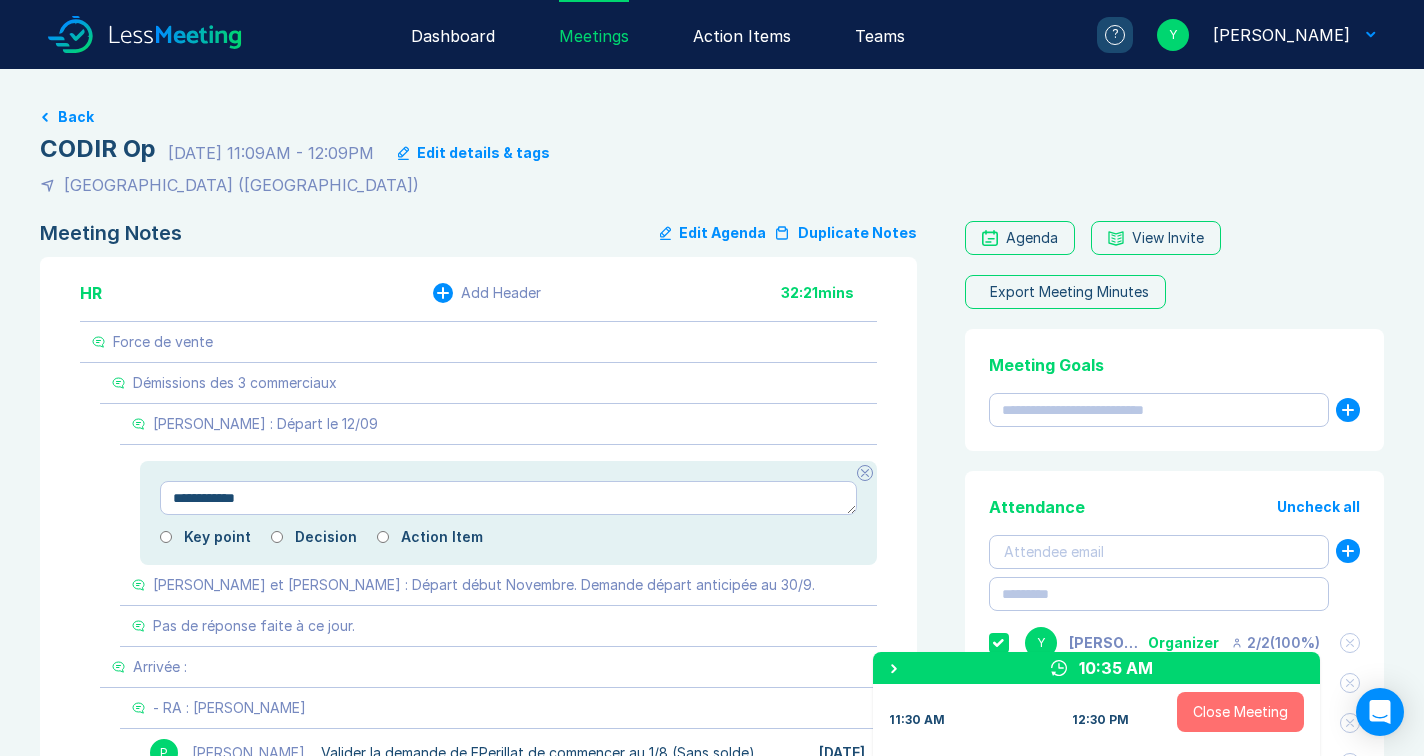 type on "*" 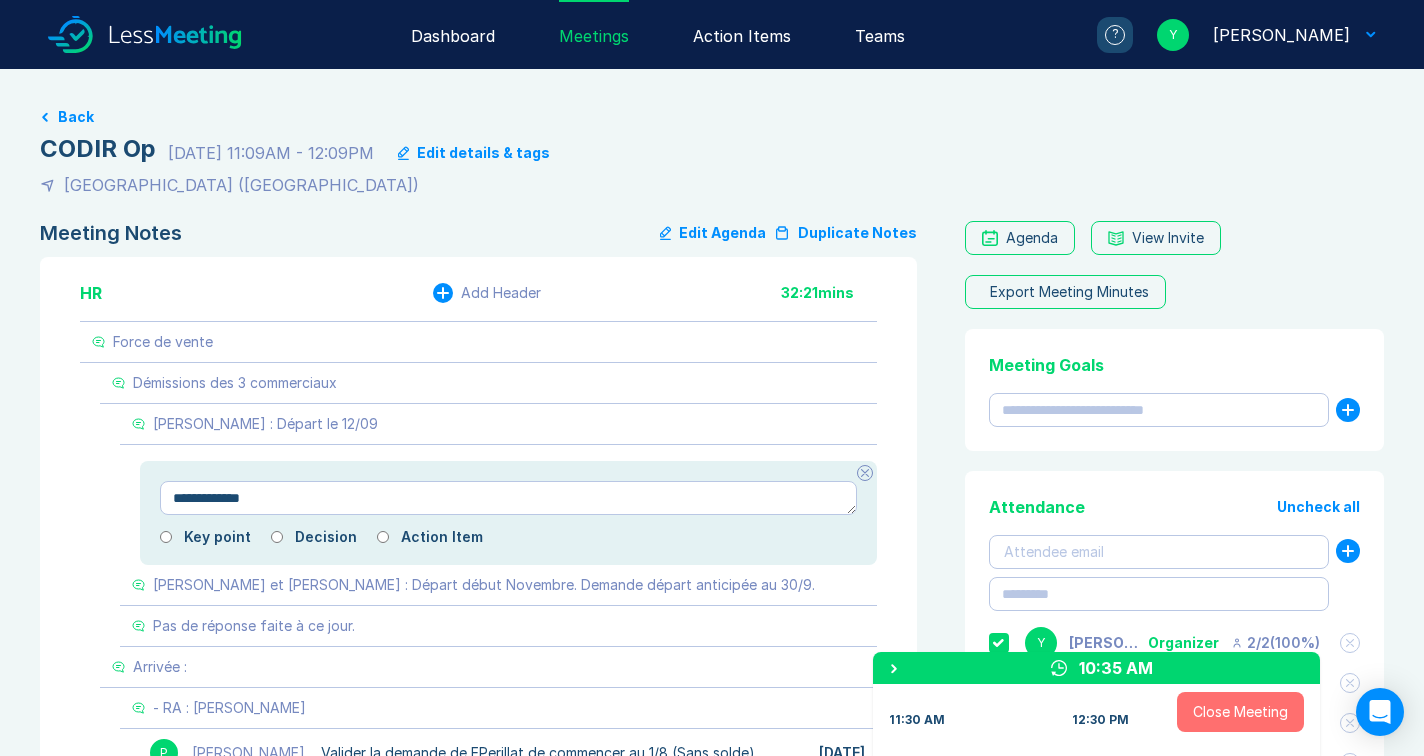 type on "*" 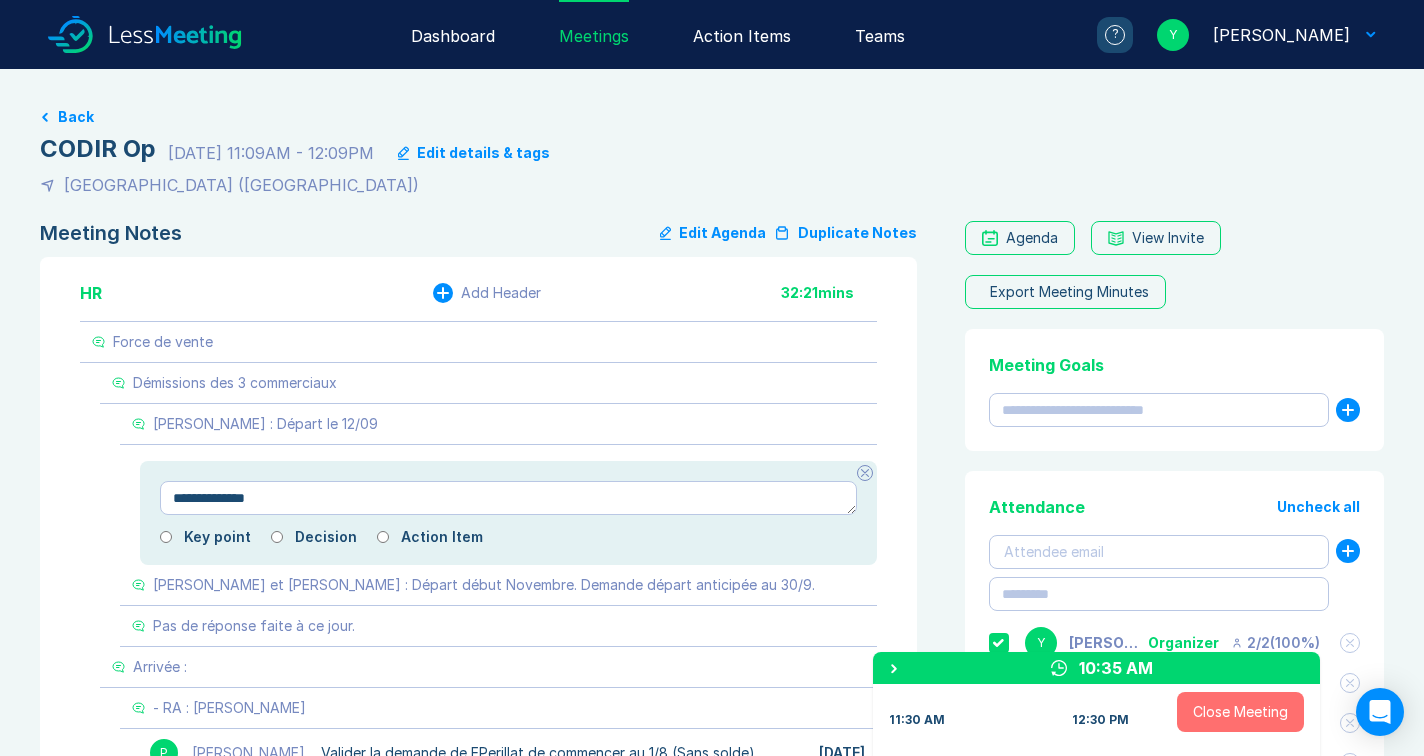type on "*" 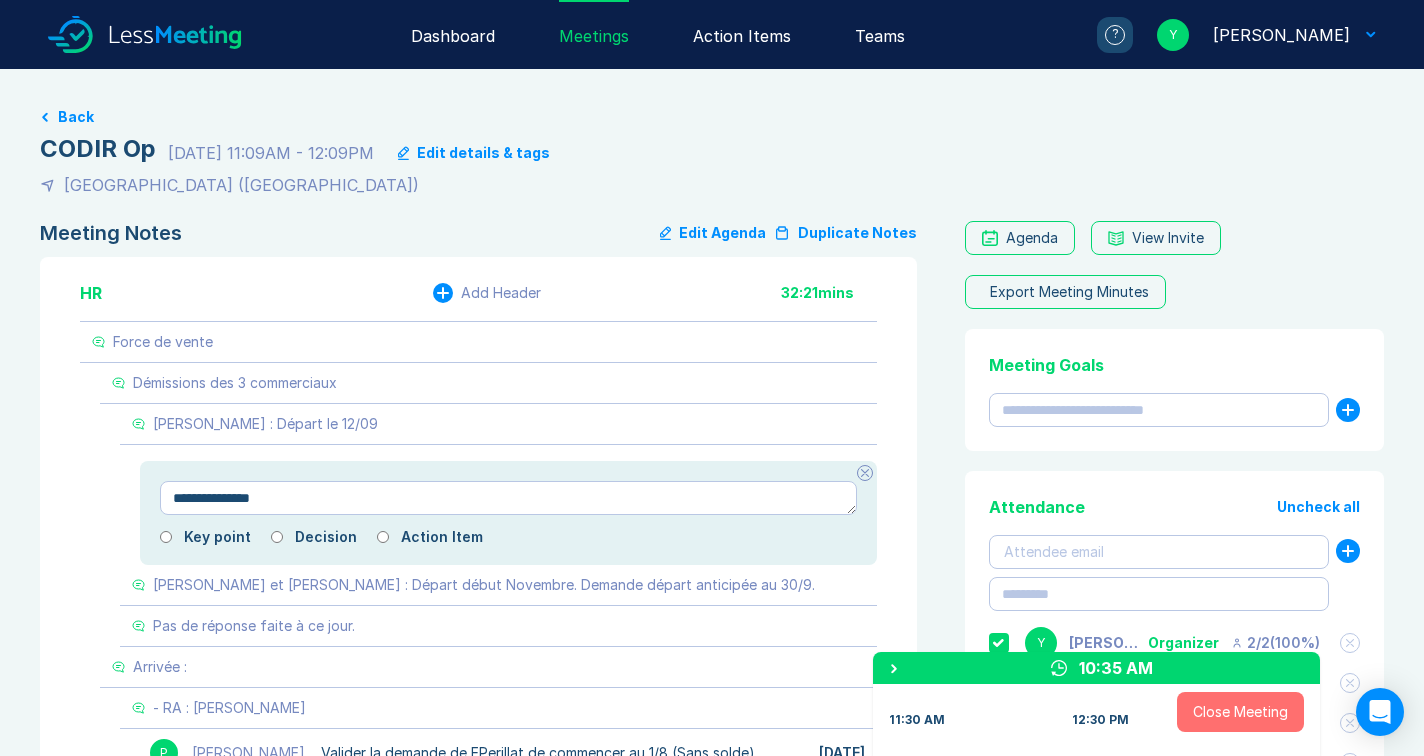 type on "*" 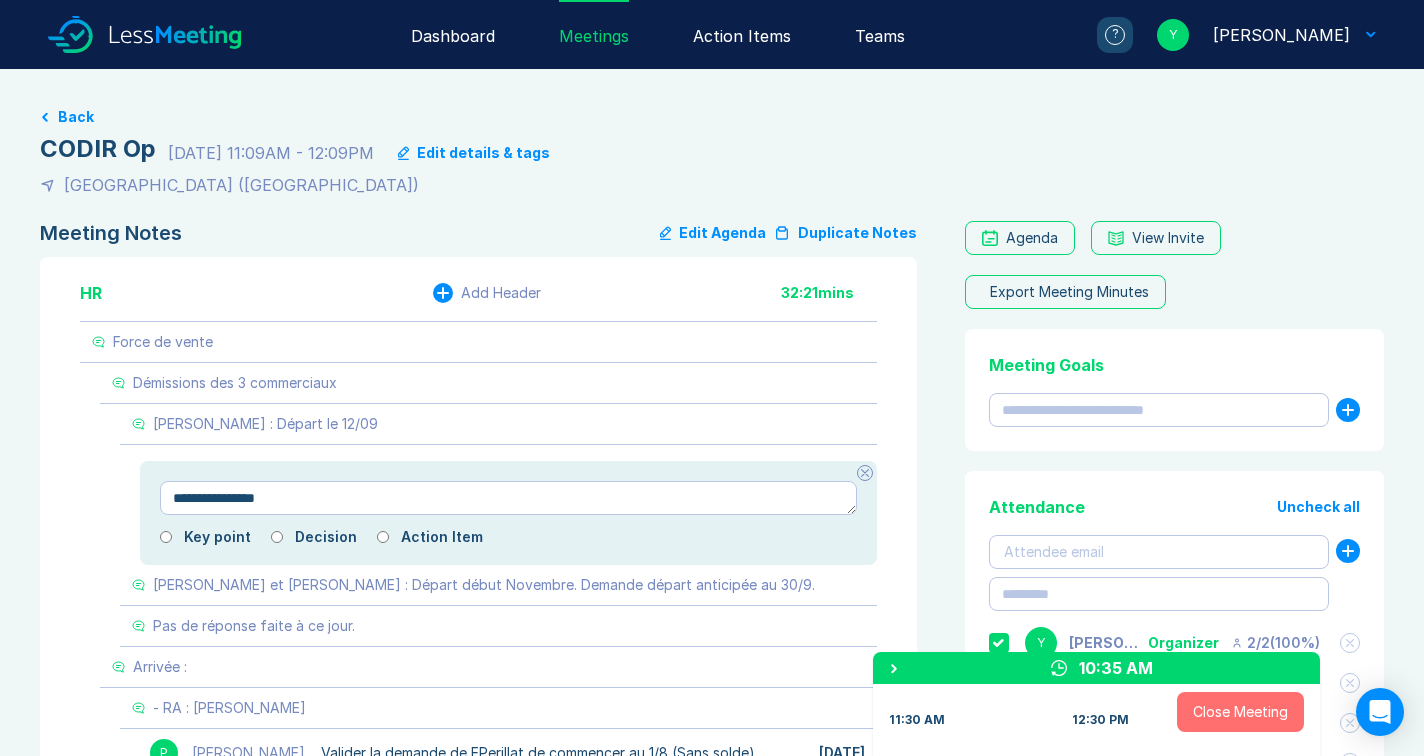 type on "*" 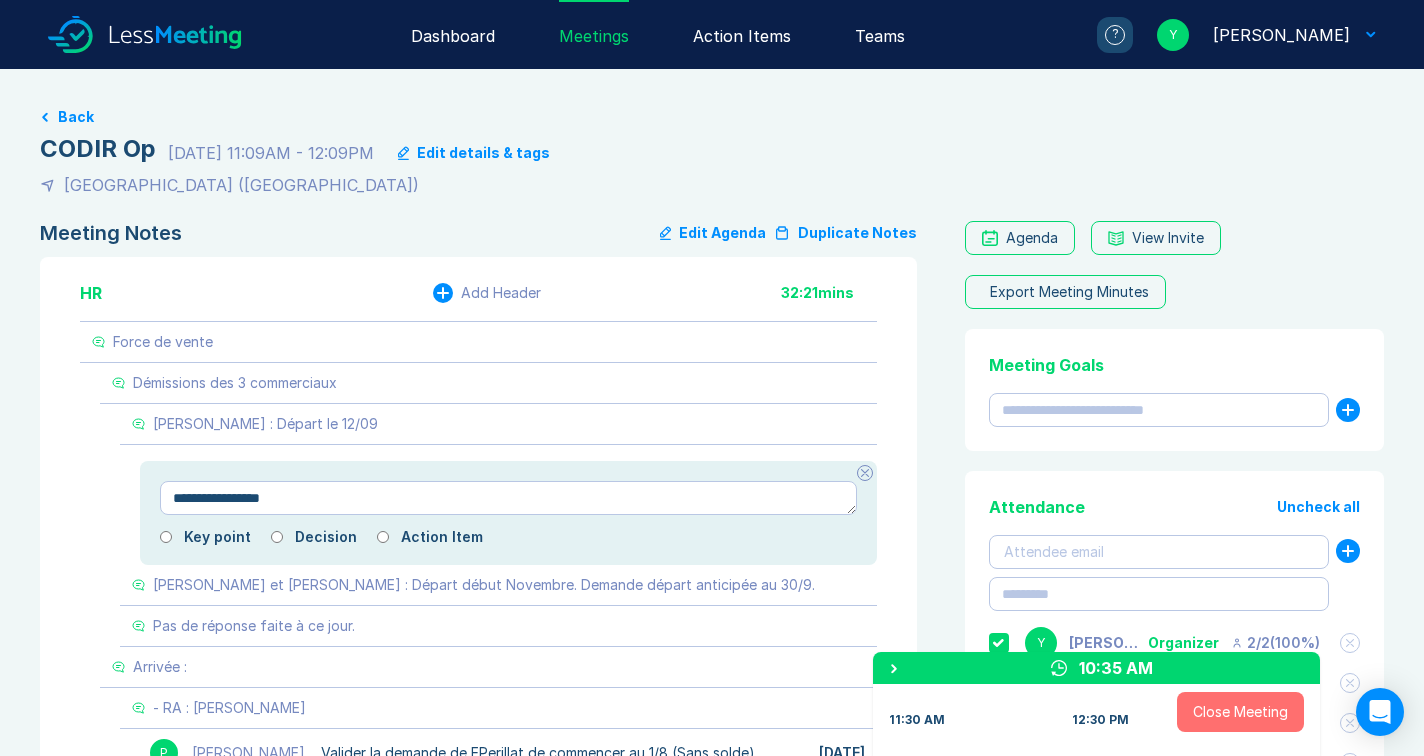 type on "*" 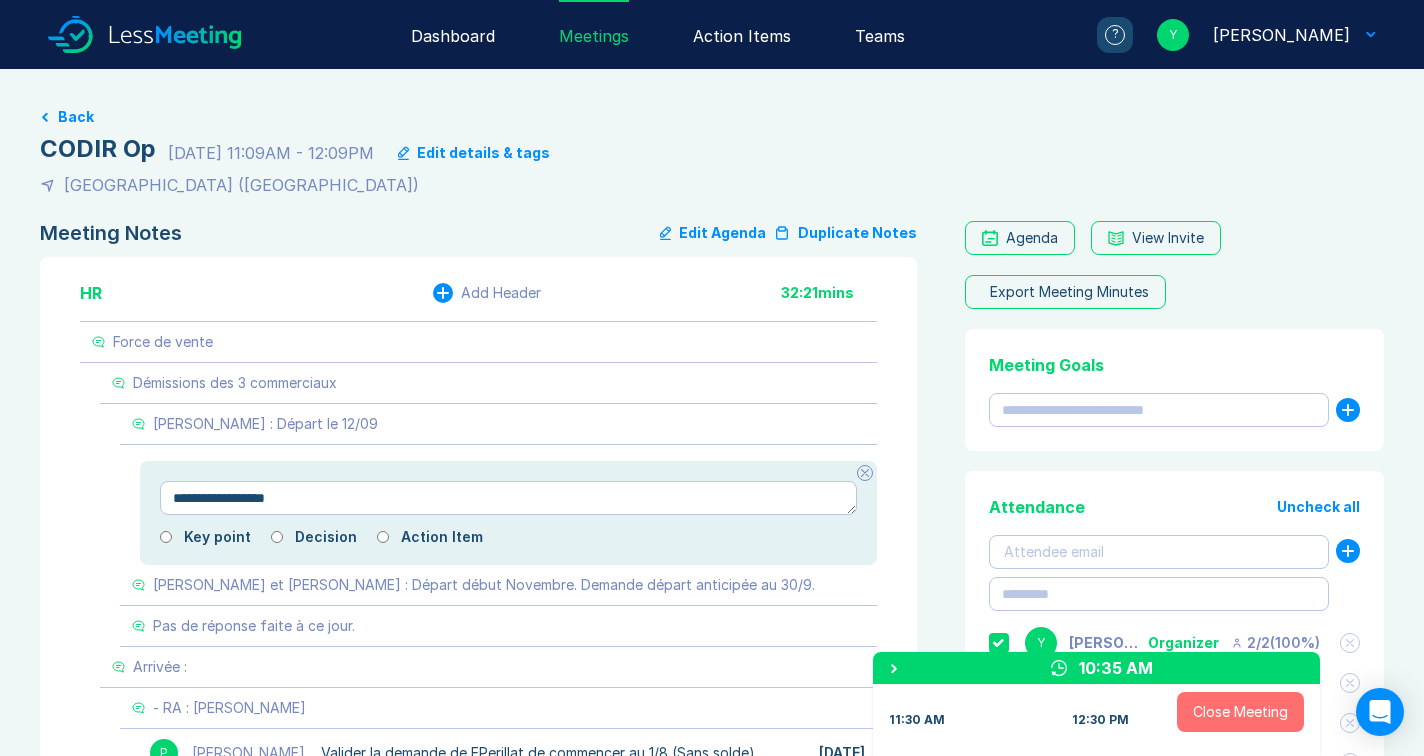 type on "*" 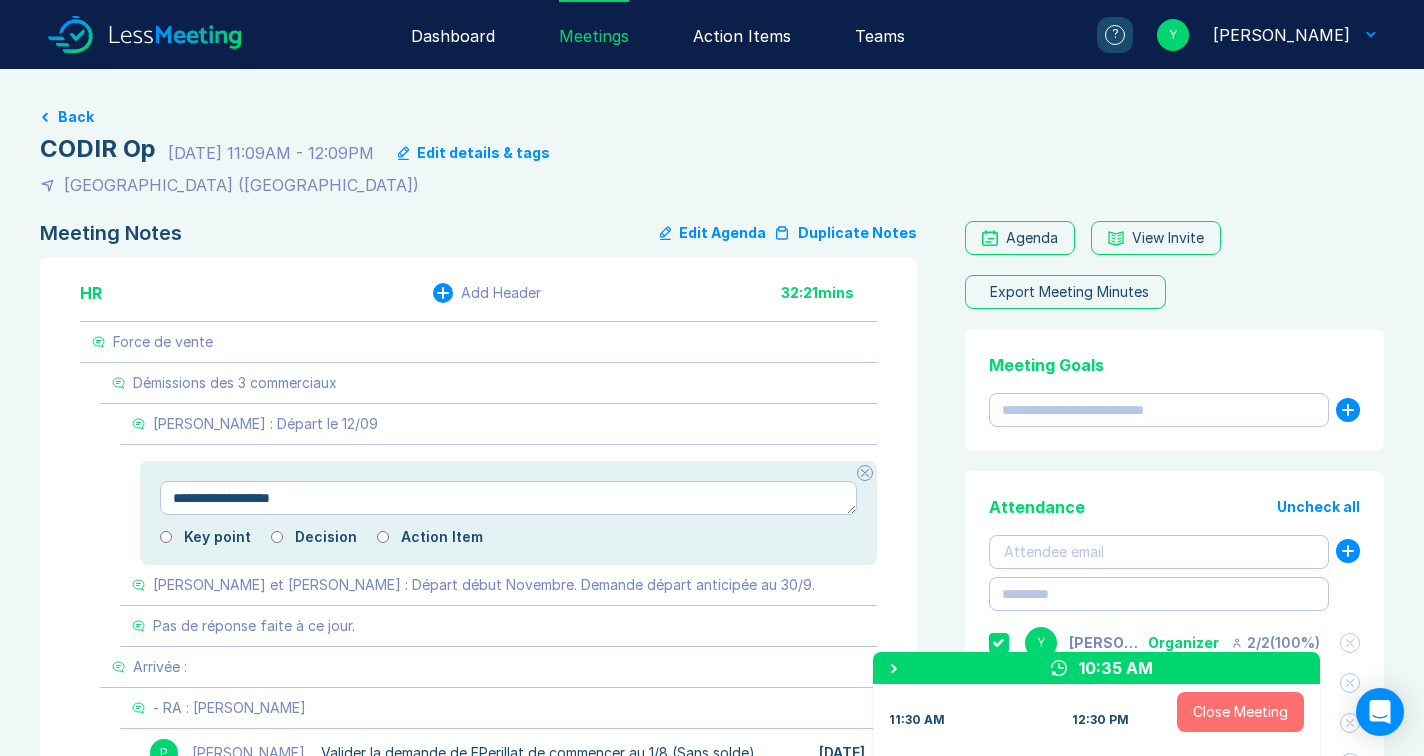 type on "*" 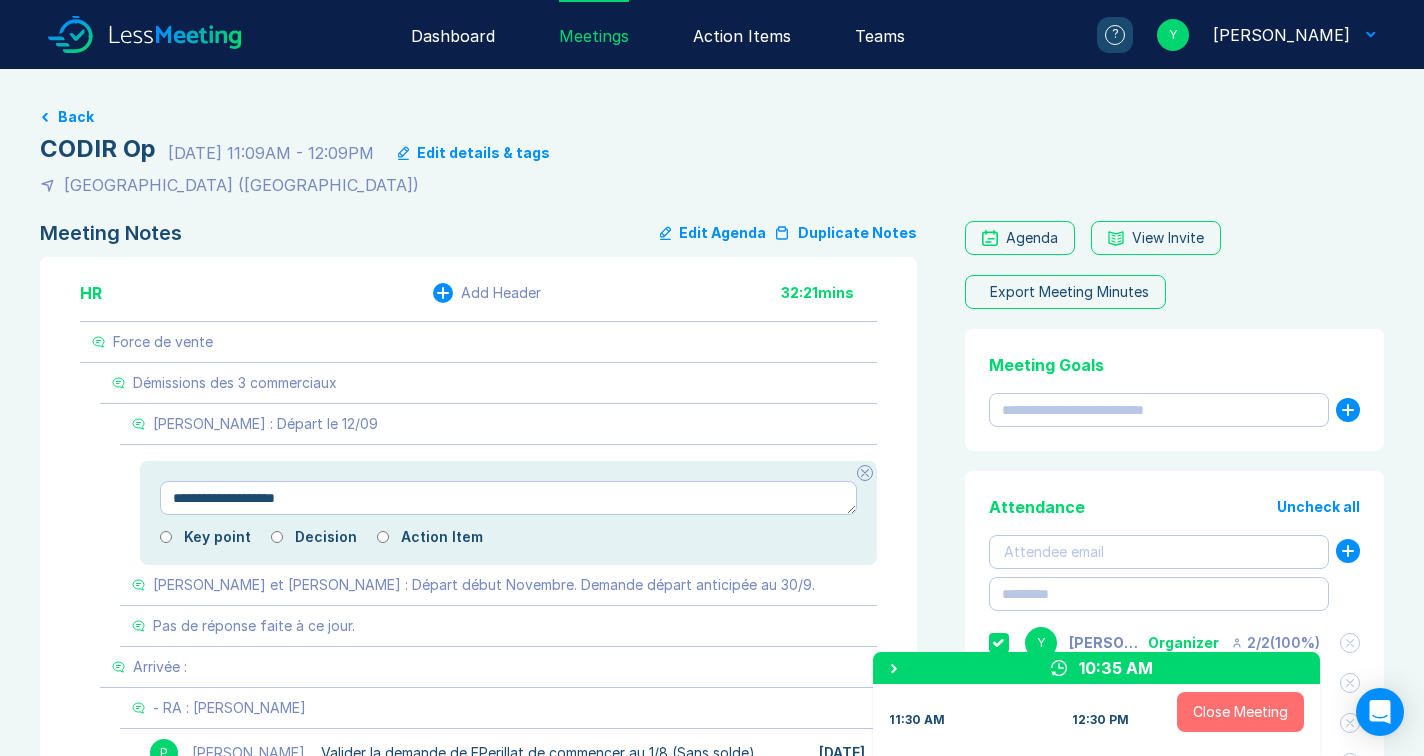 type on "*" 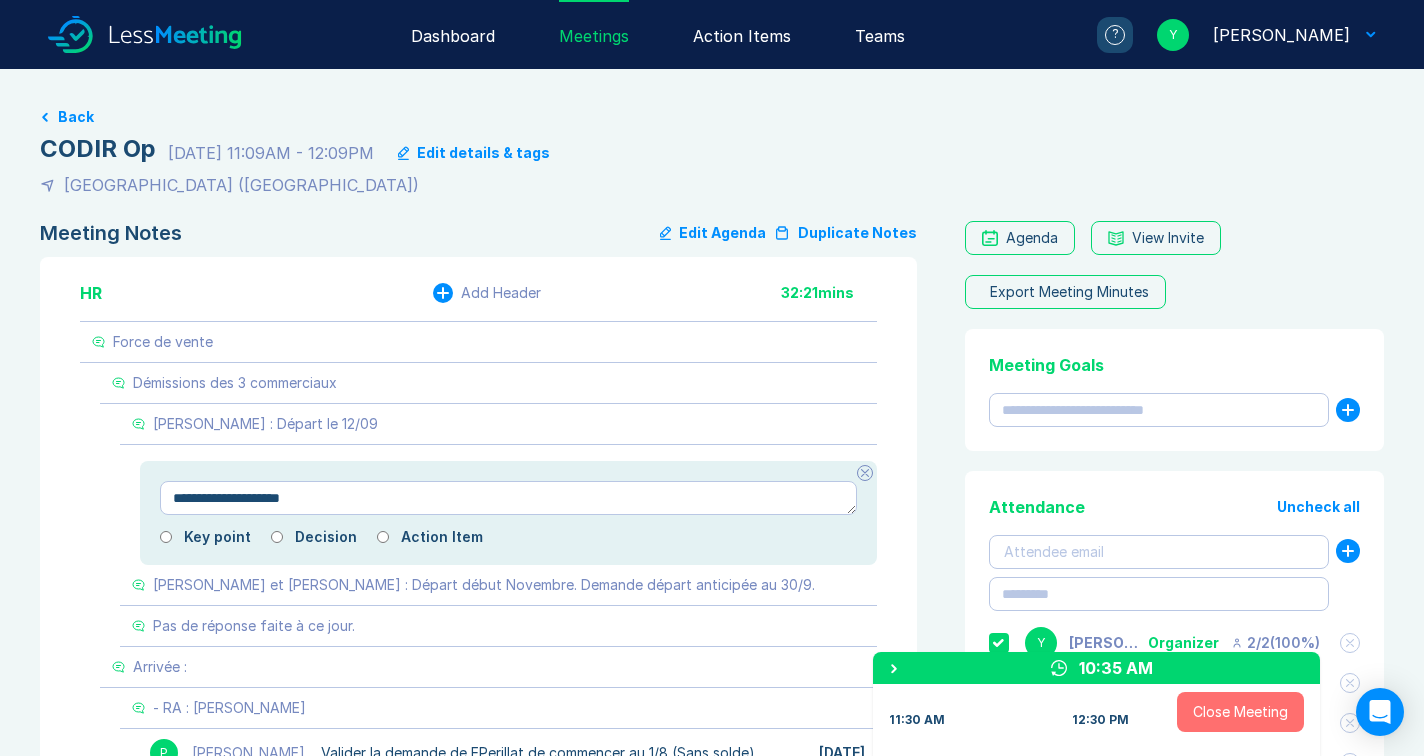type on "*" 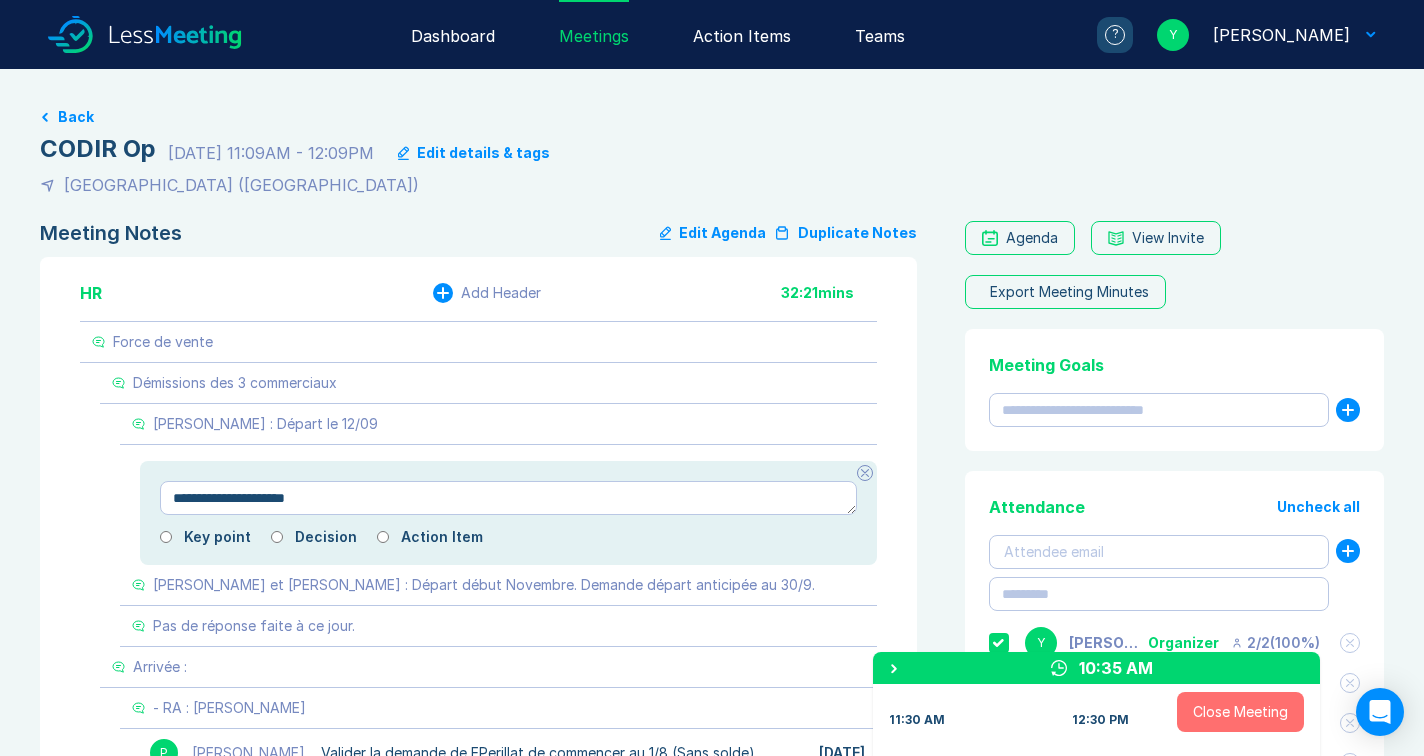 type on "*" 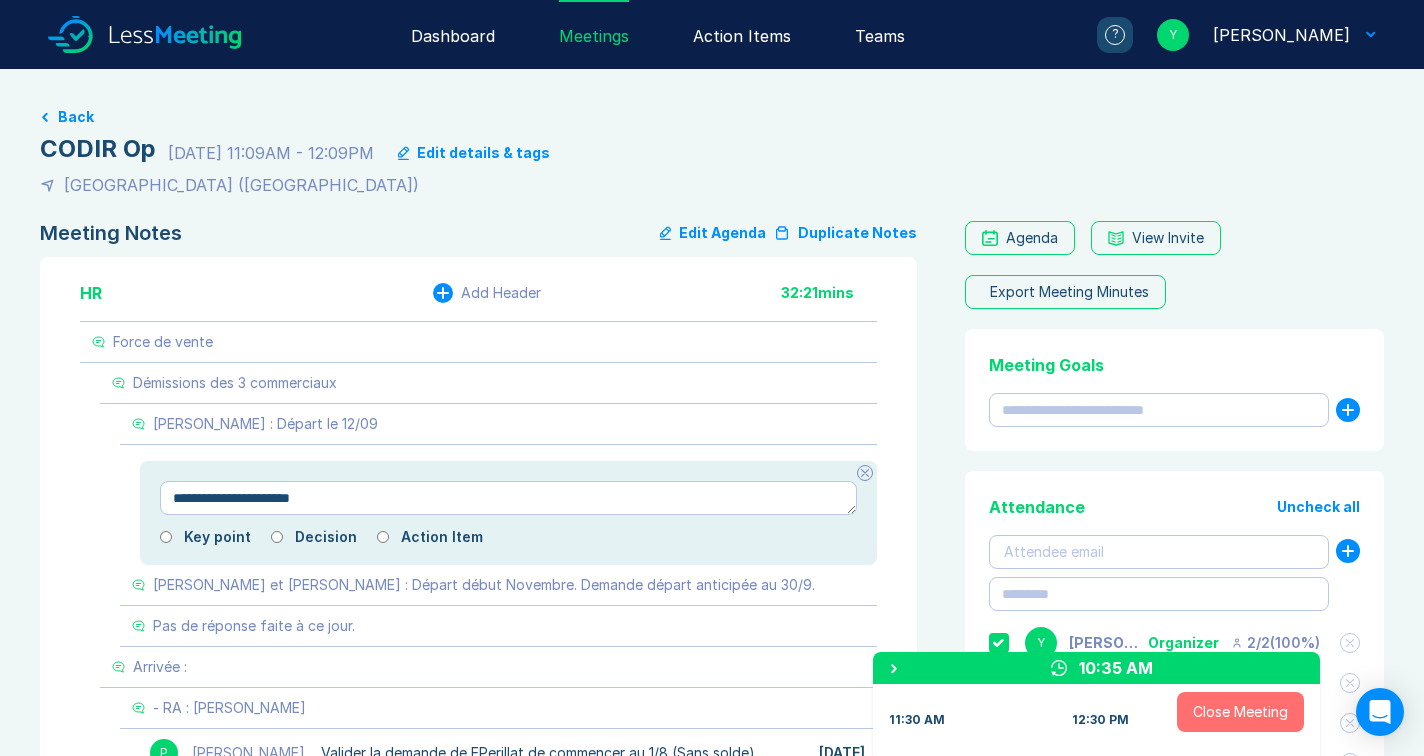 type on "*" 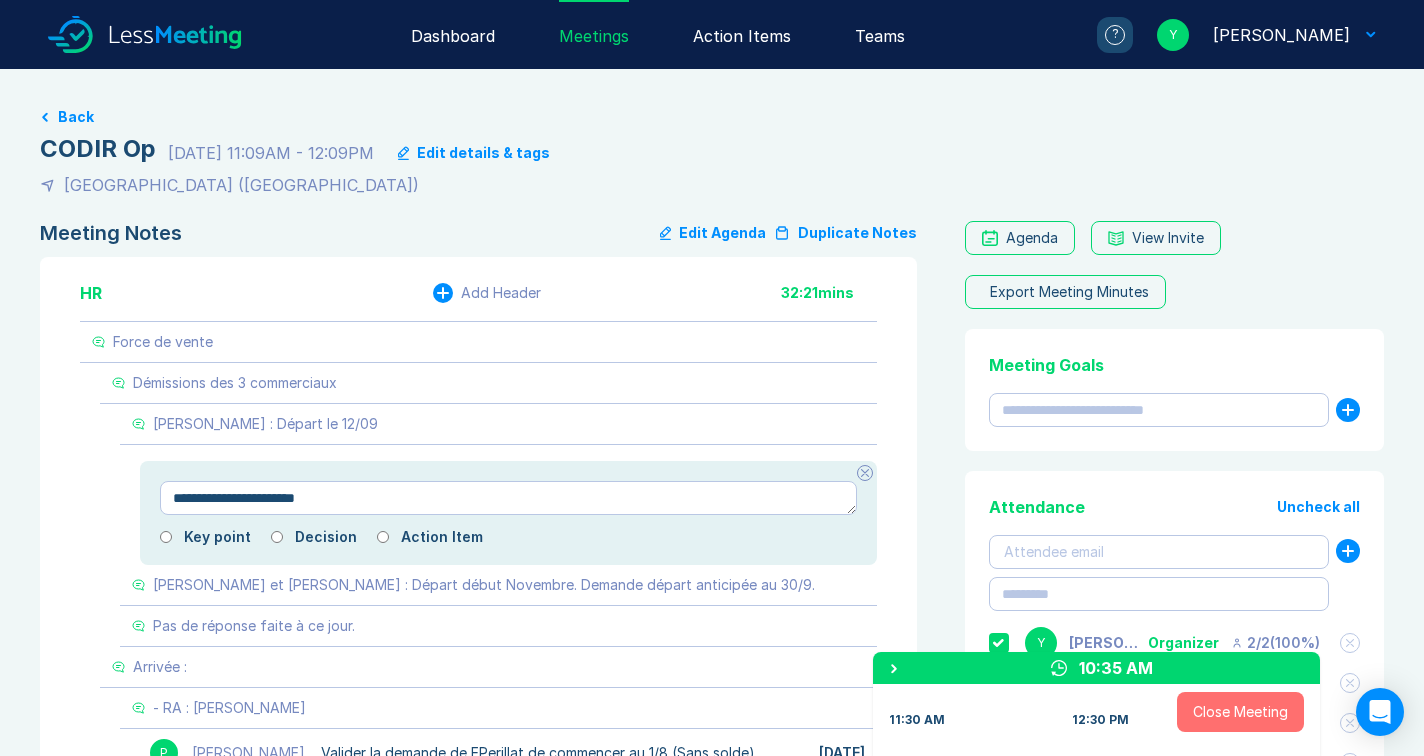 type on "*" 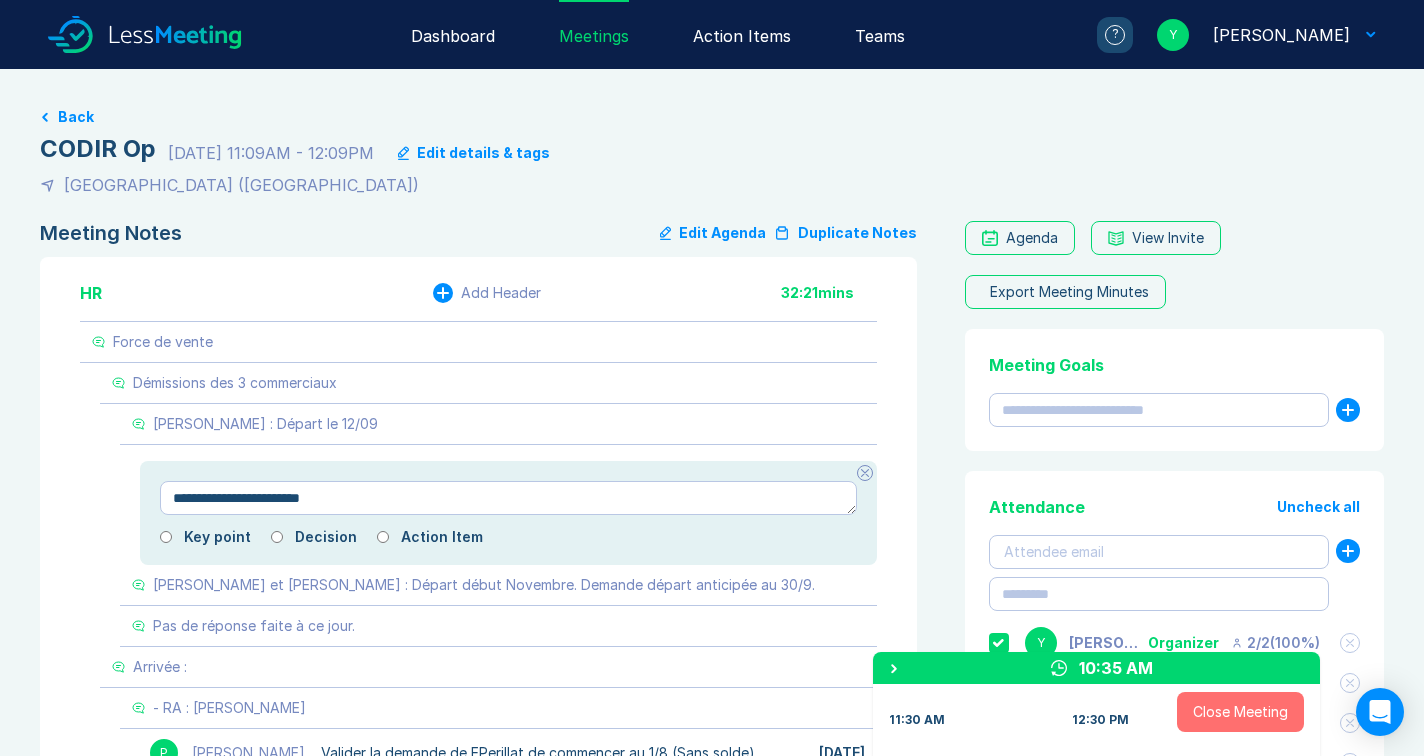 type on "*" 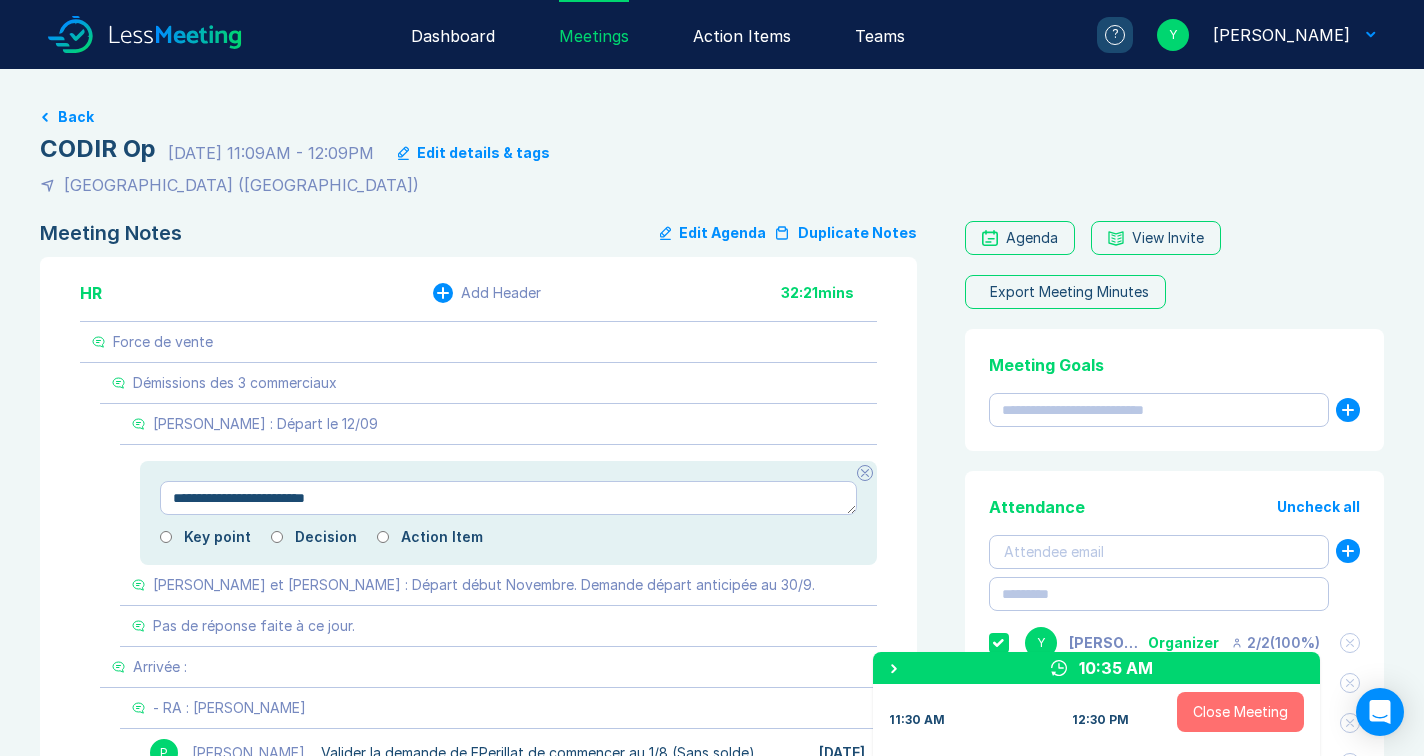 type on "*" 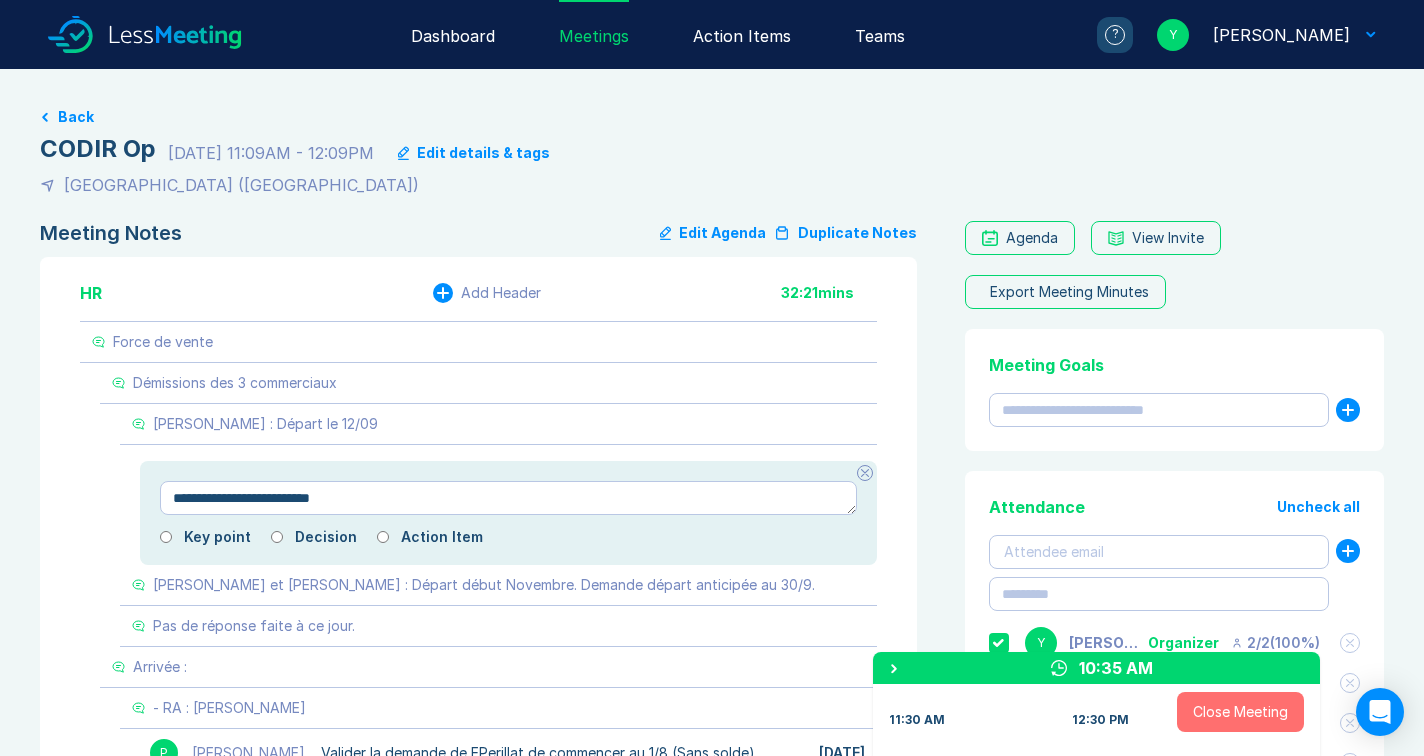 type on "*" 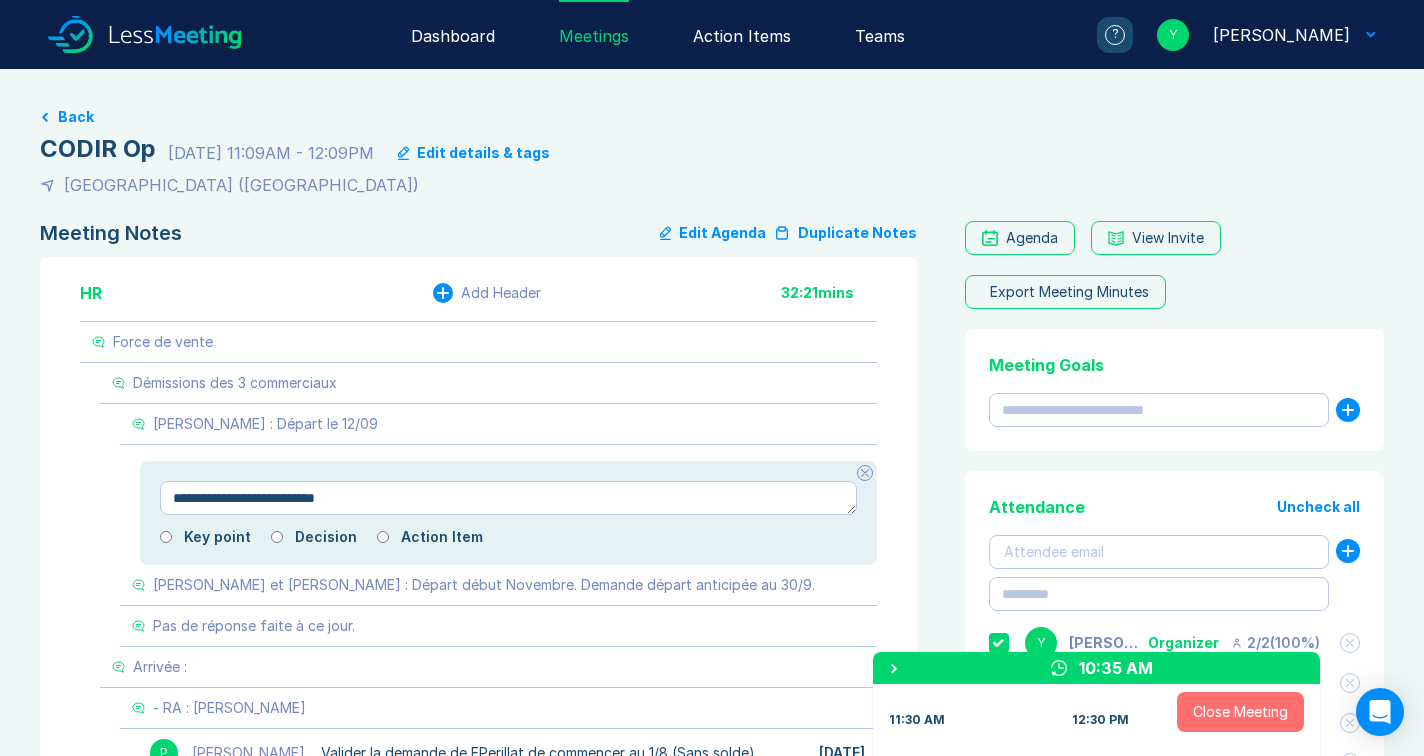 type on "*" 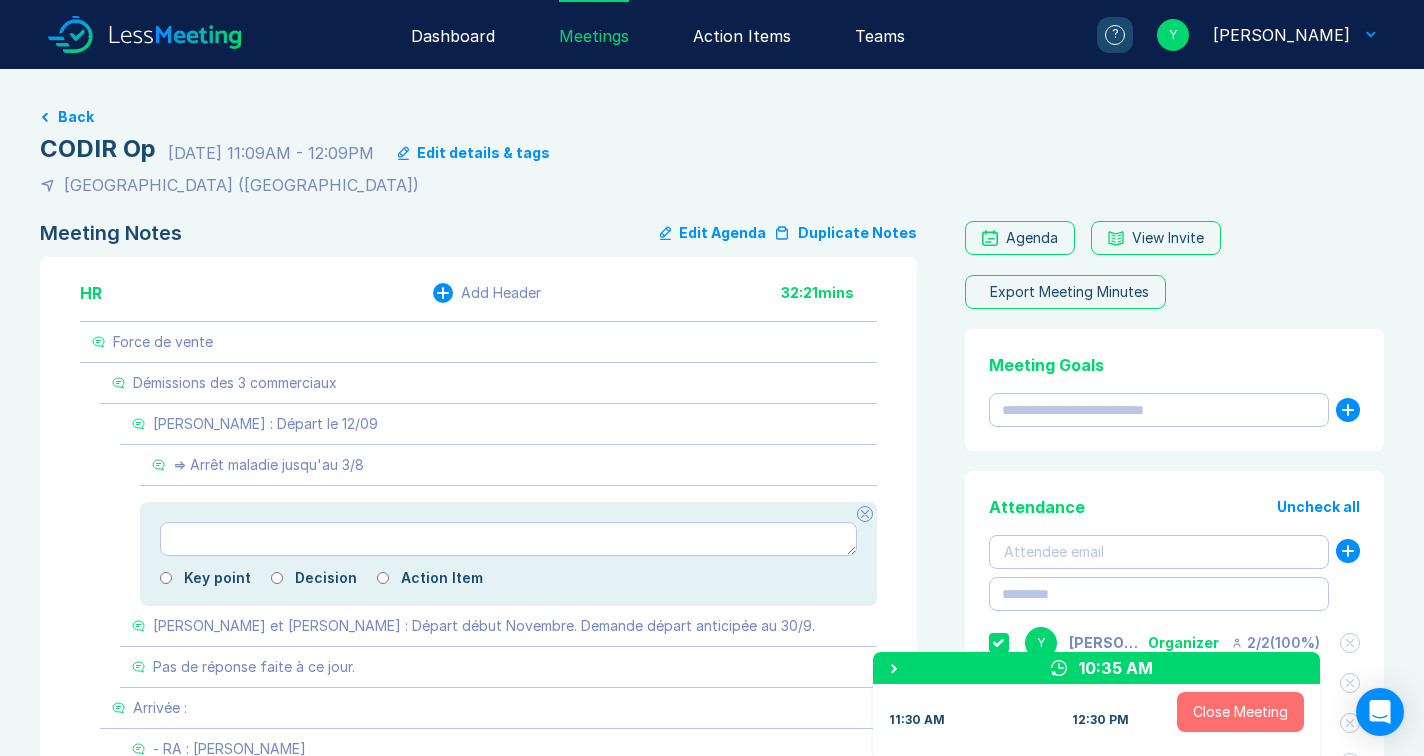 click at bounding box center (865, 514) 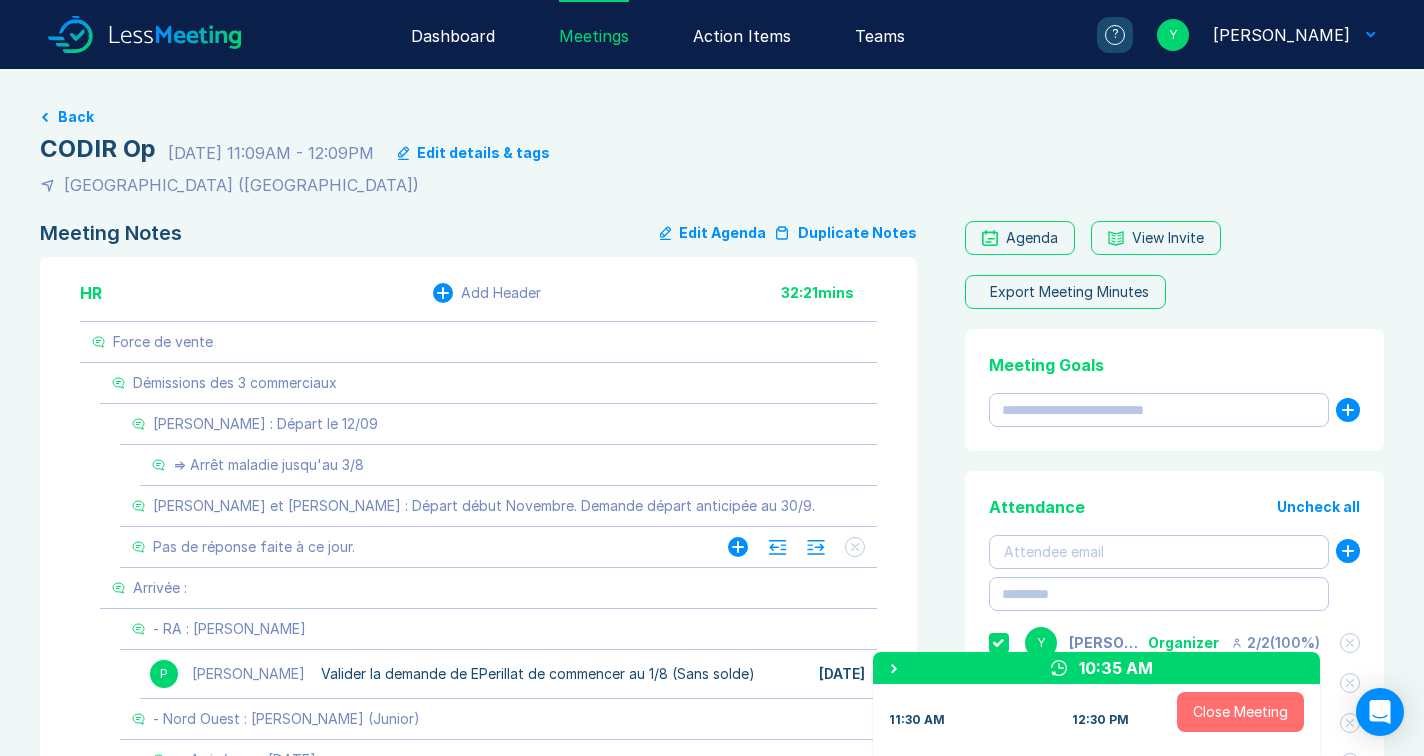 click 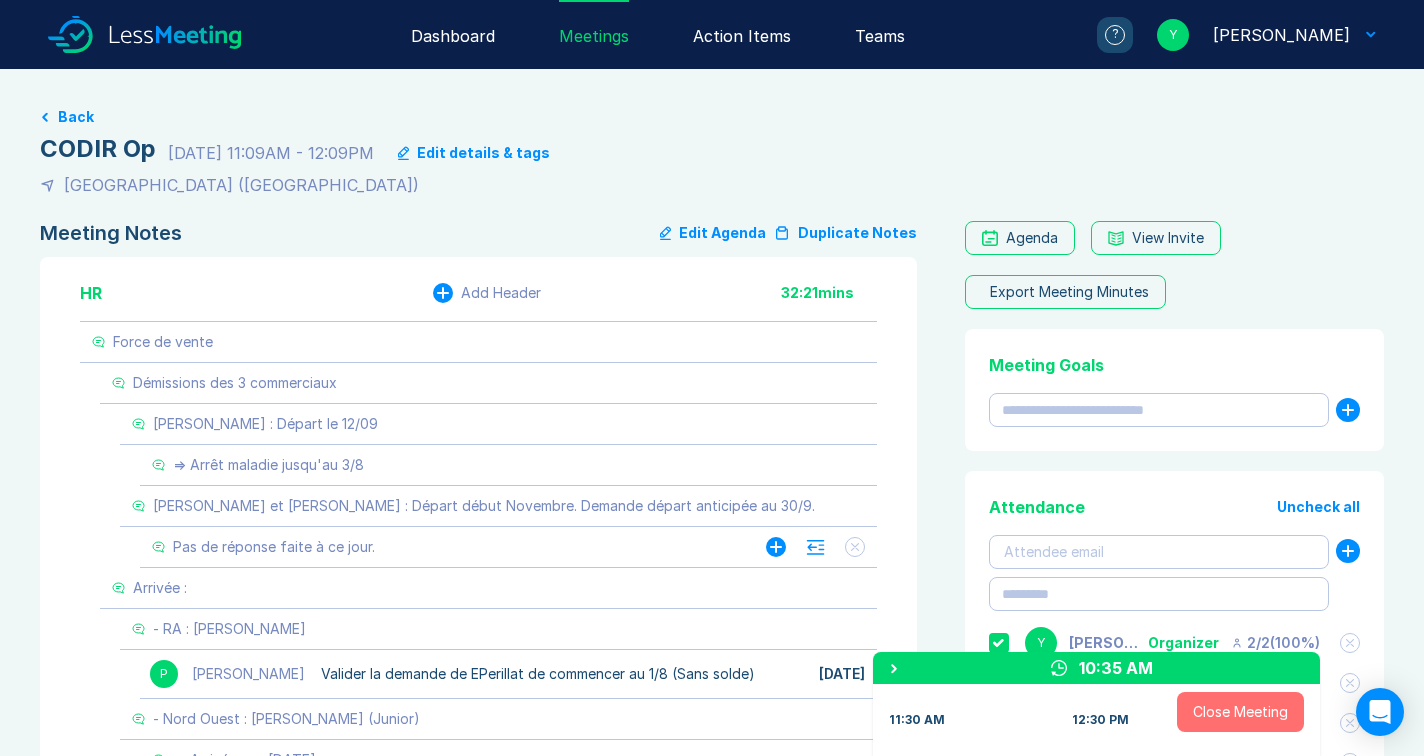 click 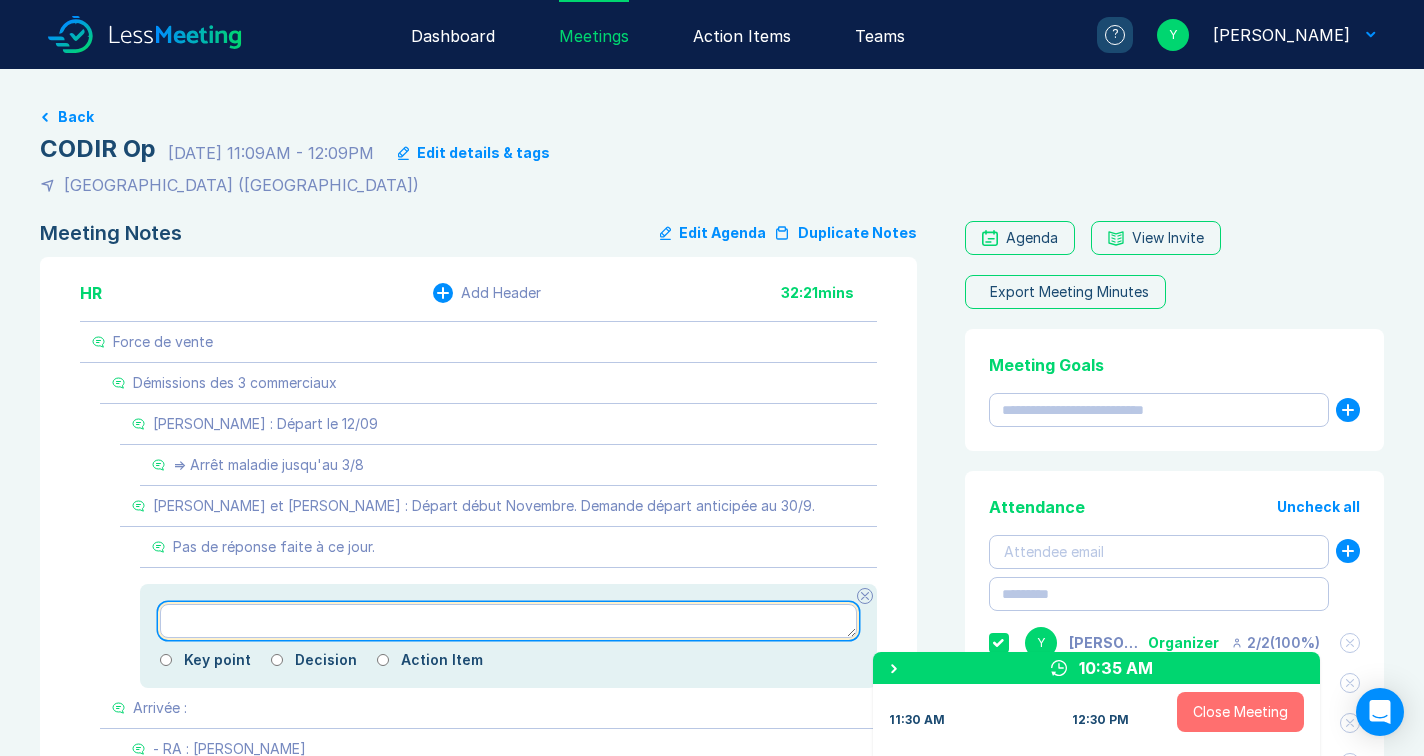 type on "*" 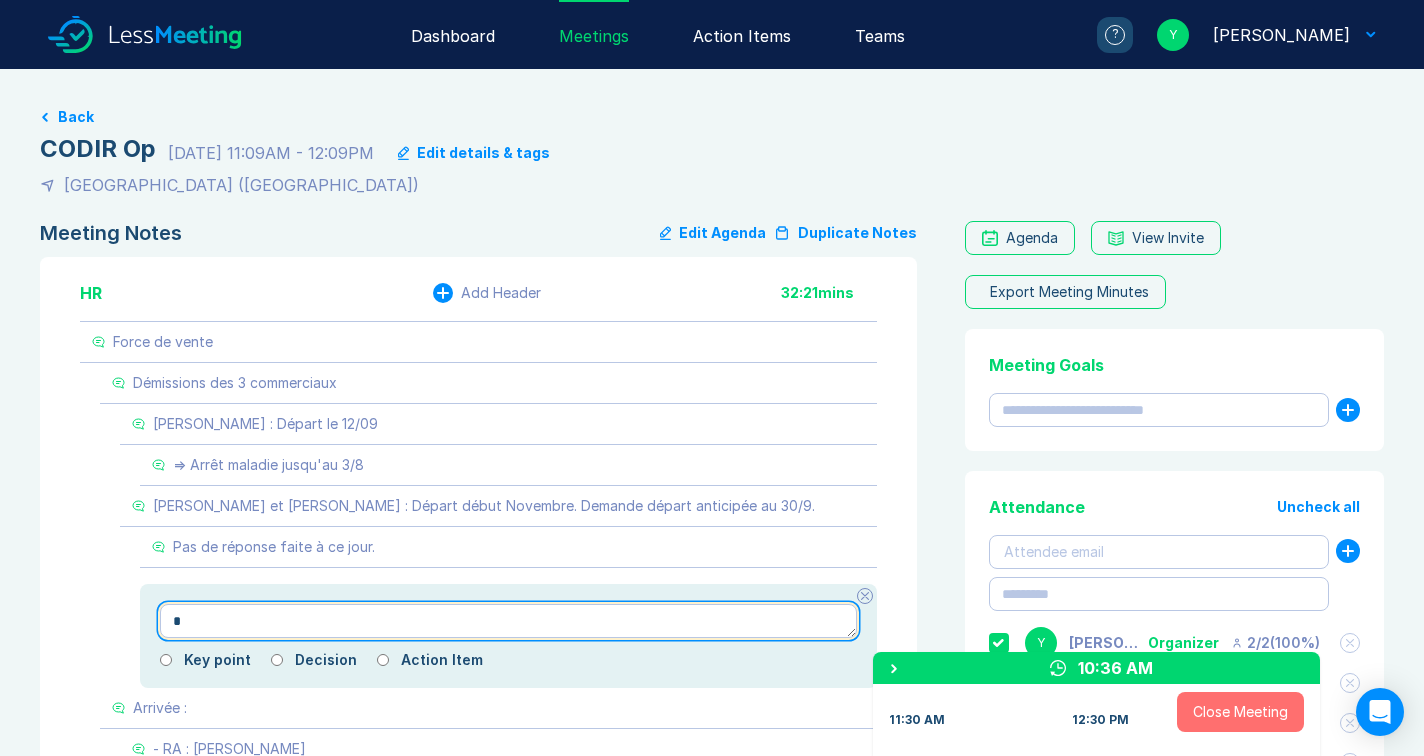 type on "*" 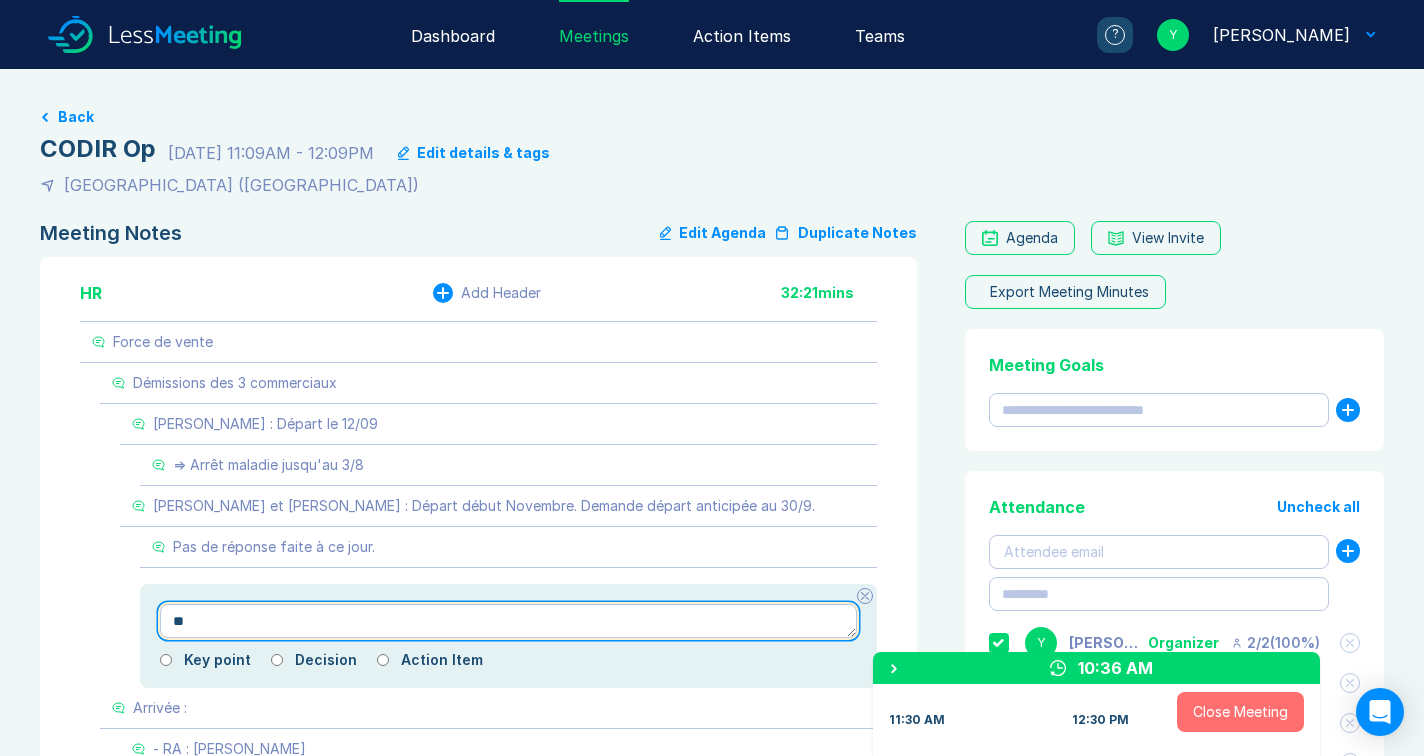 type on "*" 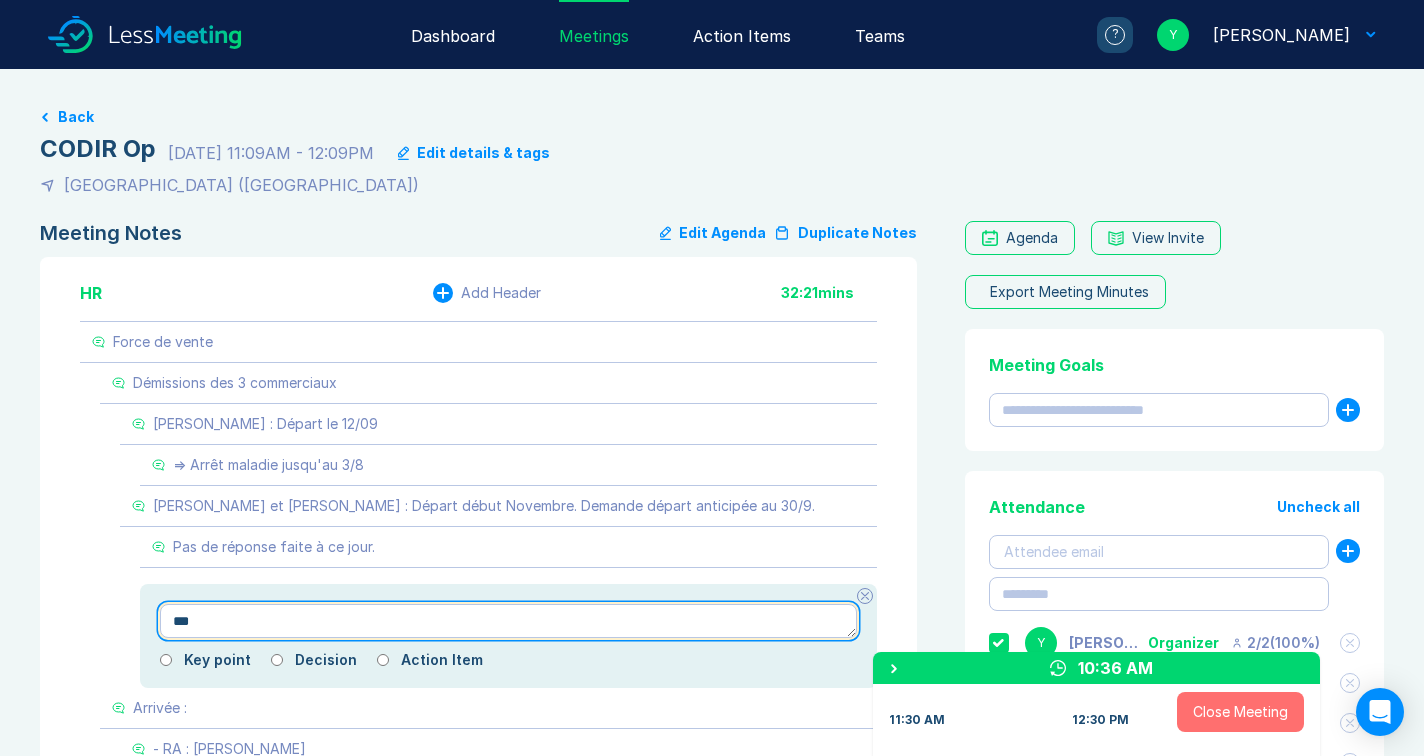 type on "*" 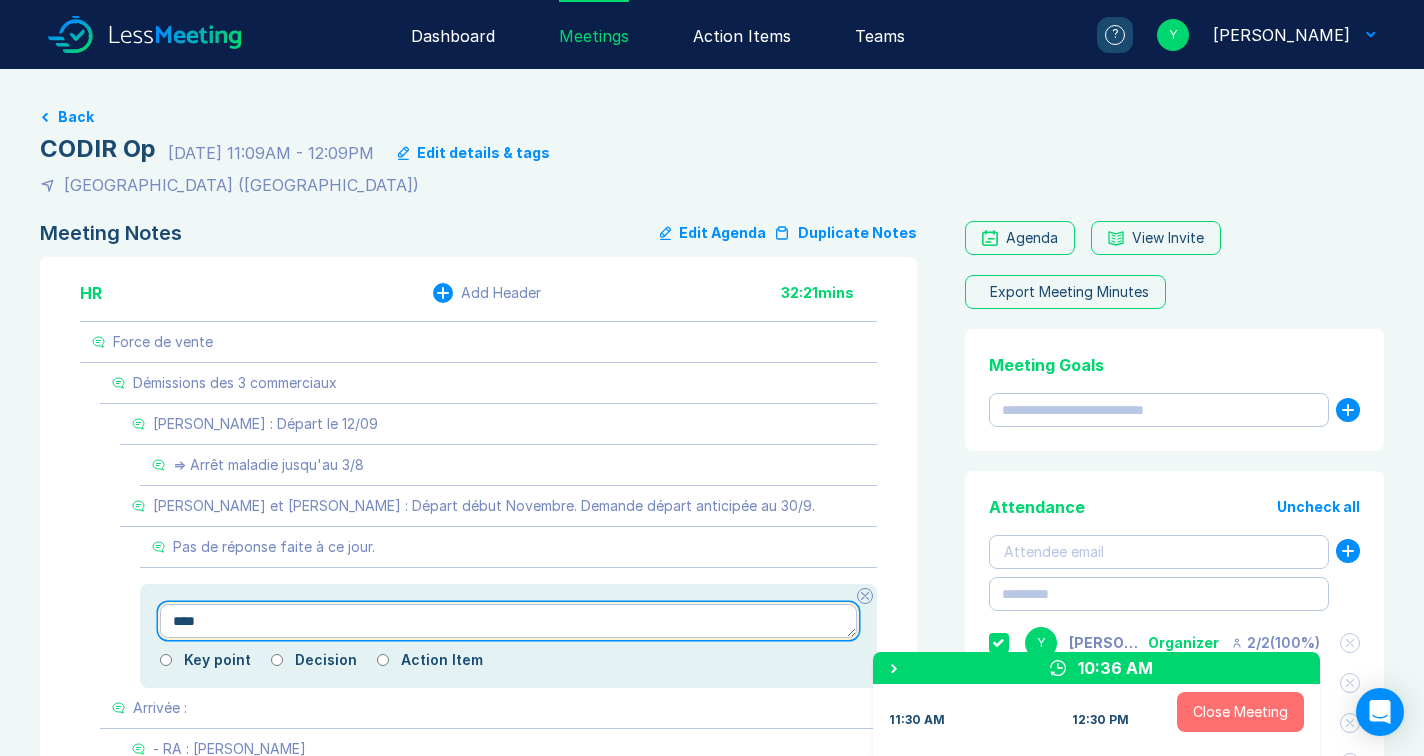 type on "*" 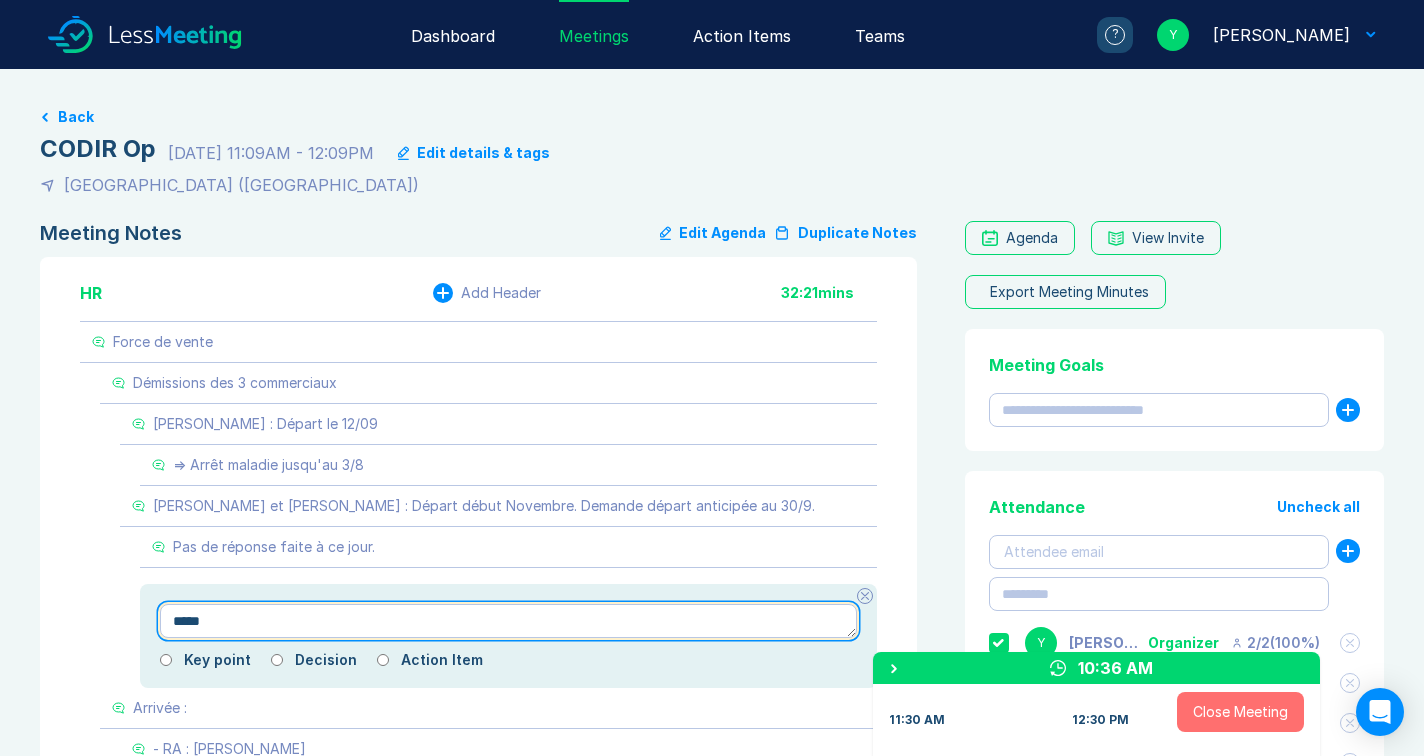 type on "*" 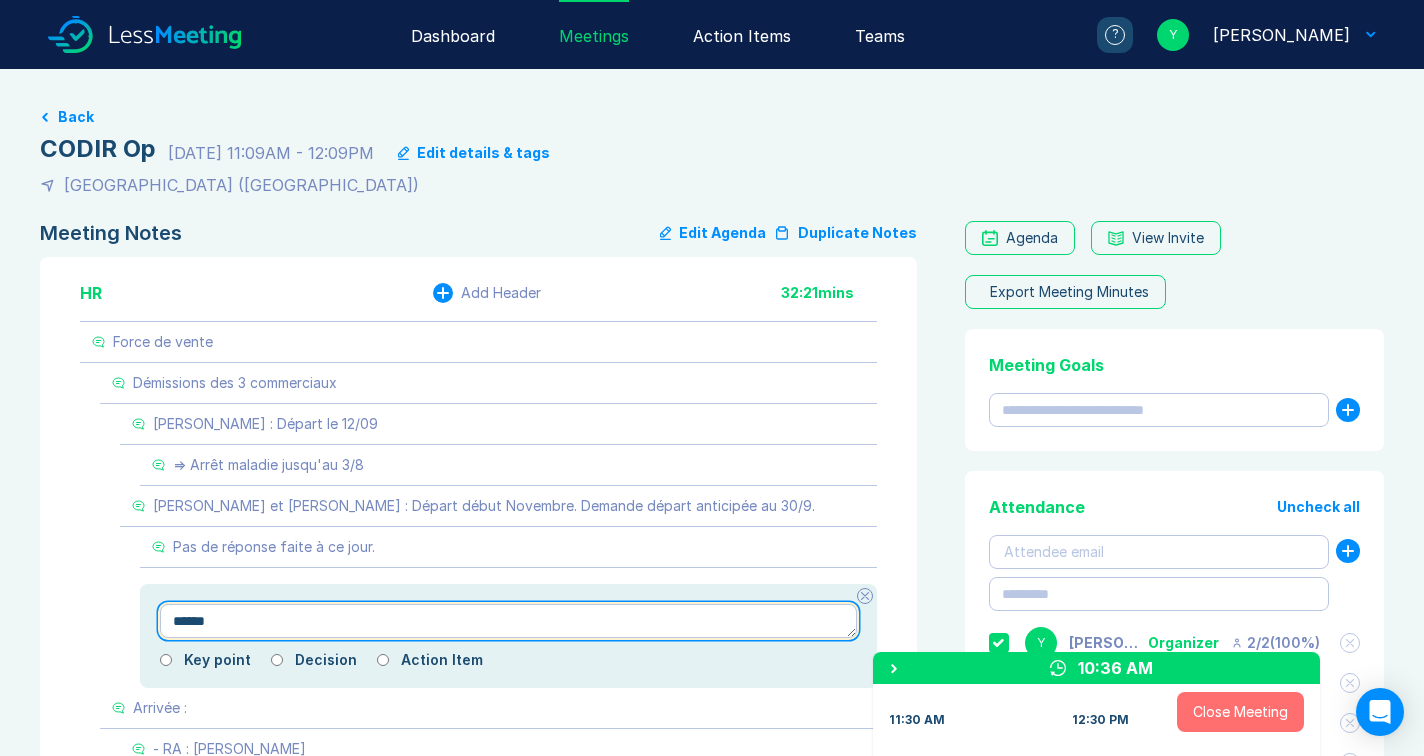 type on "*" 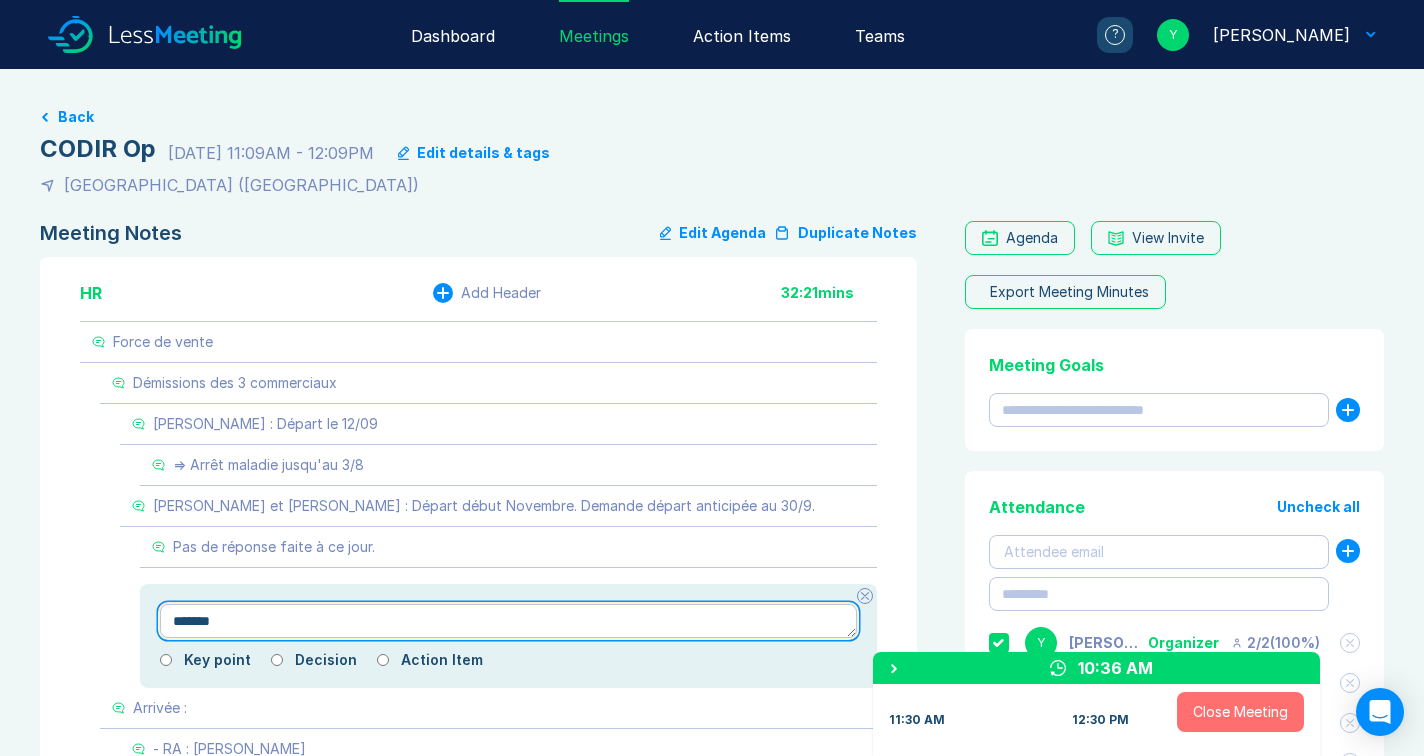 type on "*" 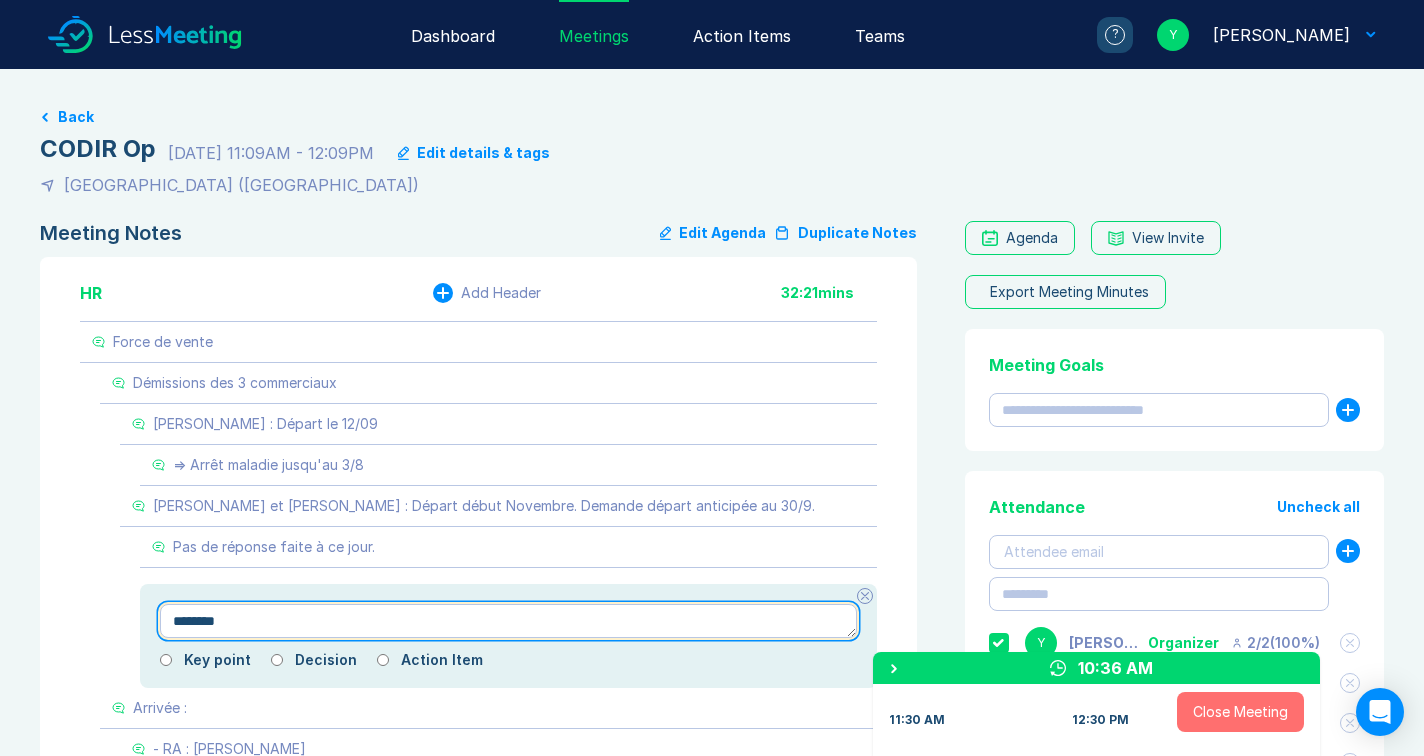 type on "*" 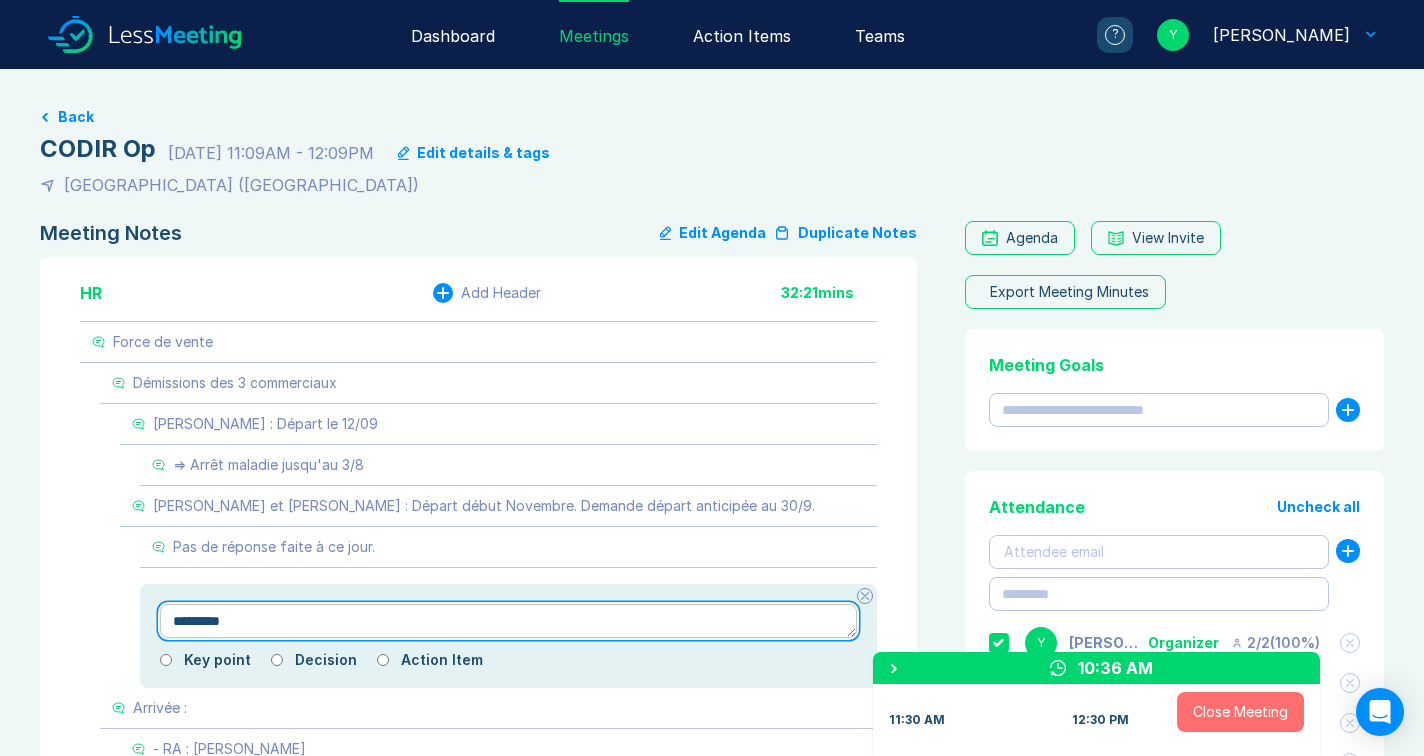 type on "*" 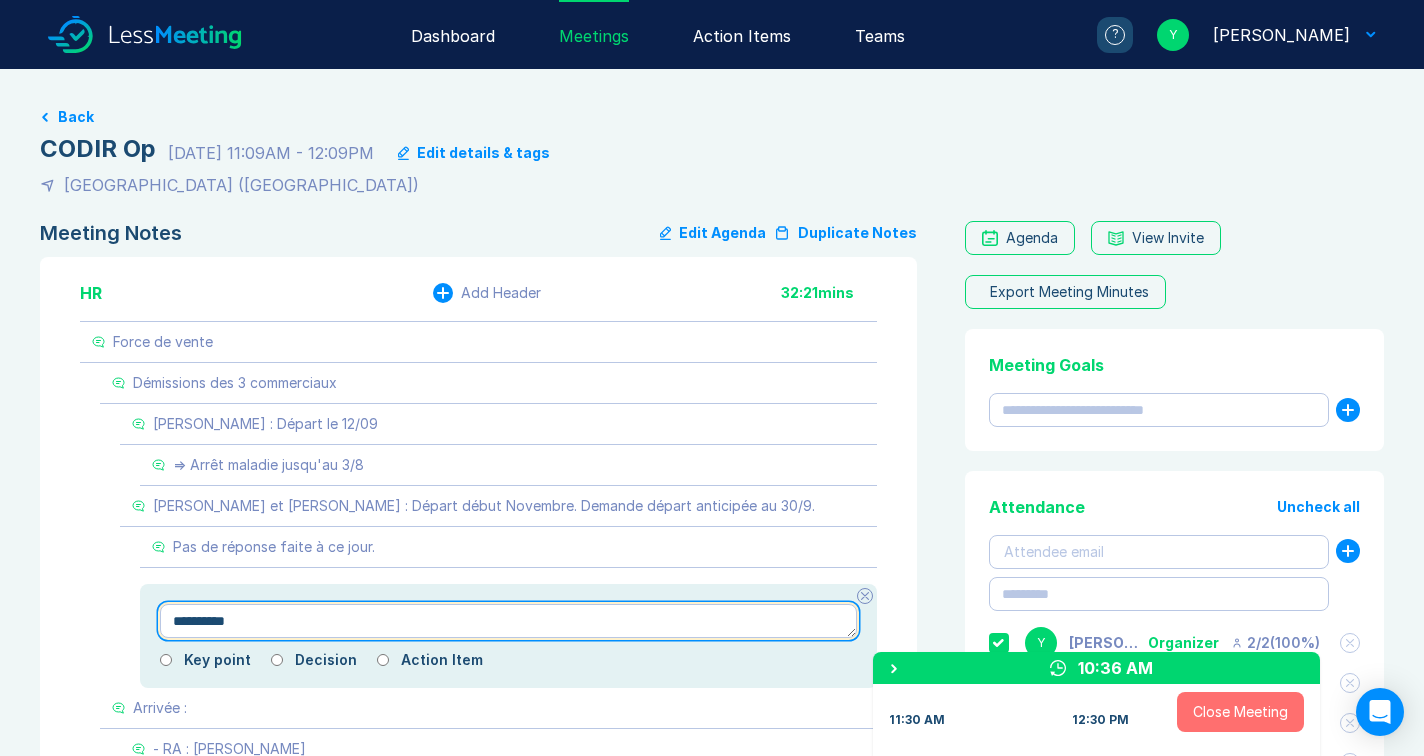 type on "*" 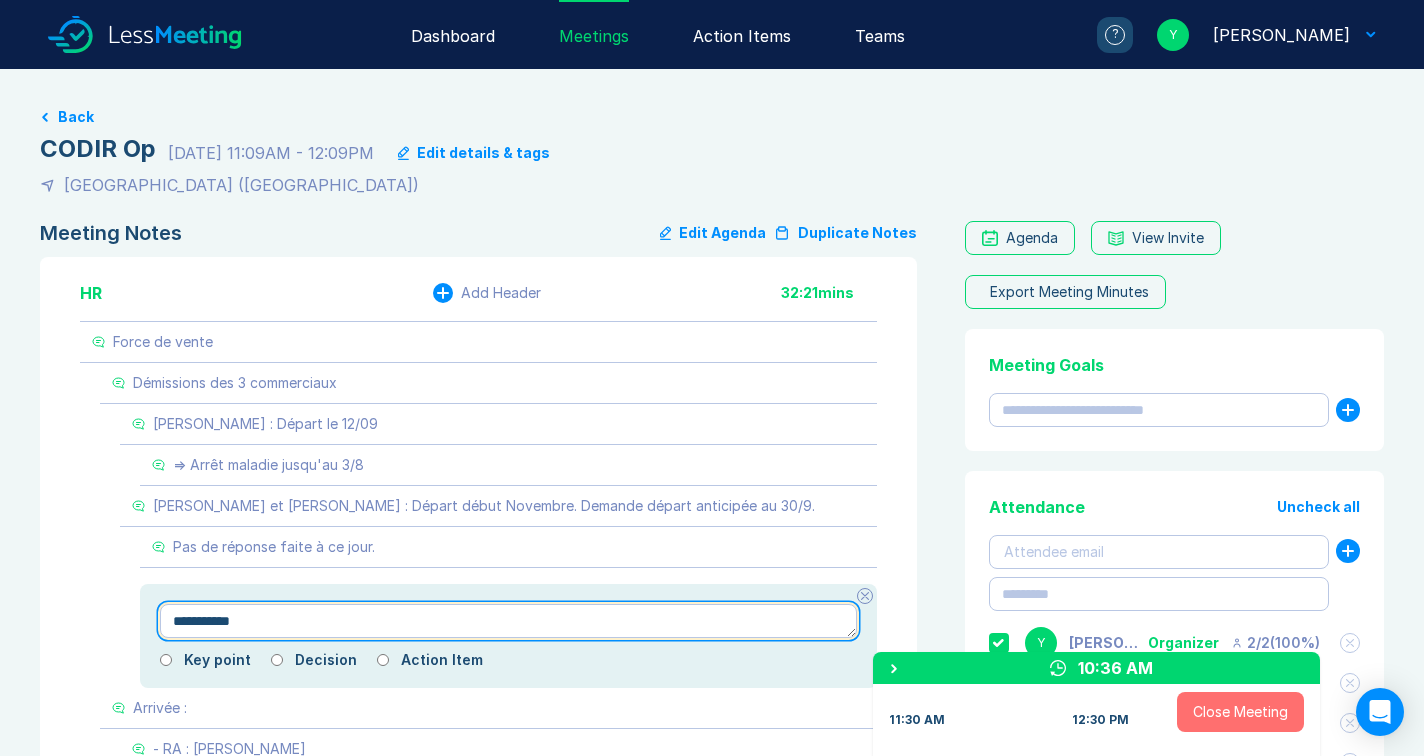 type on "*" 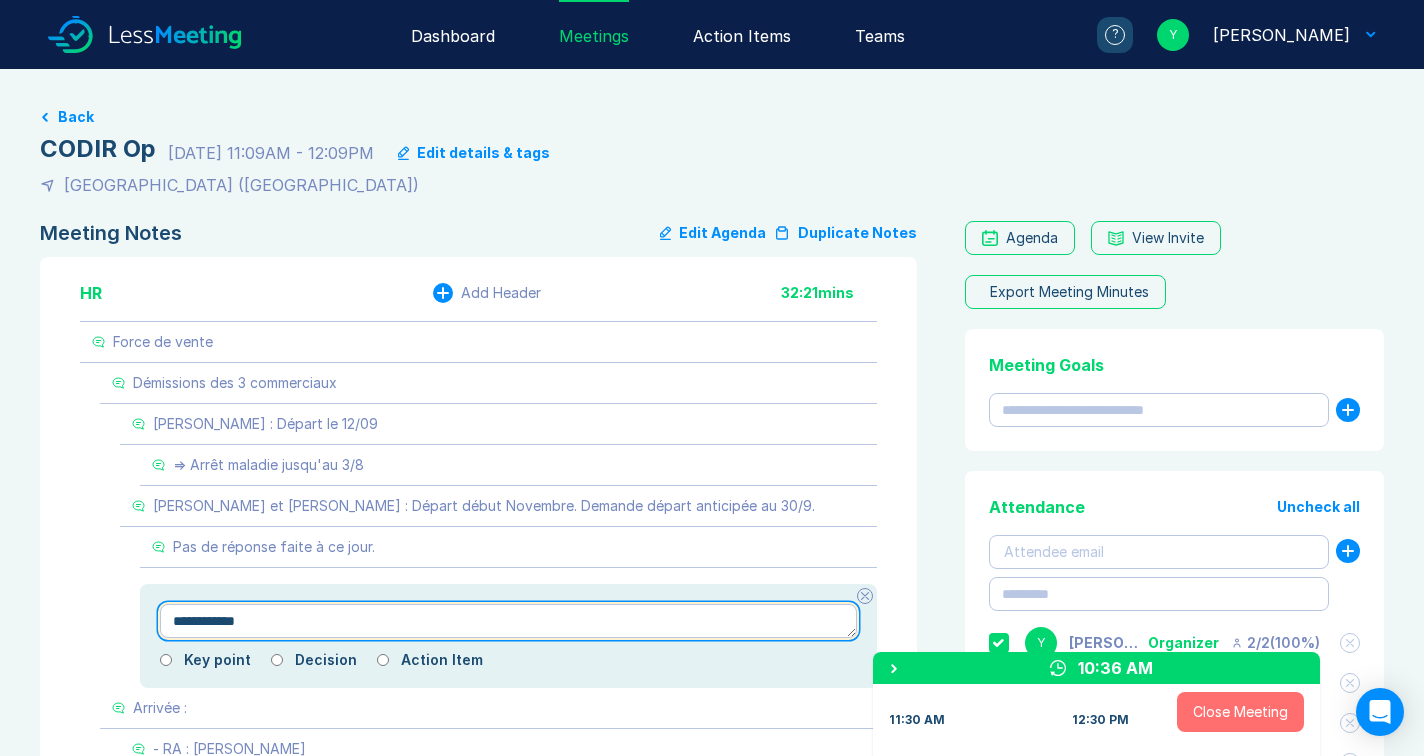 type on "*" 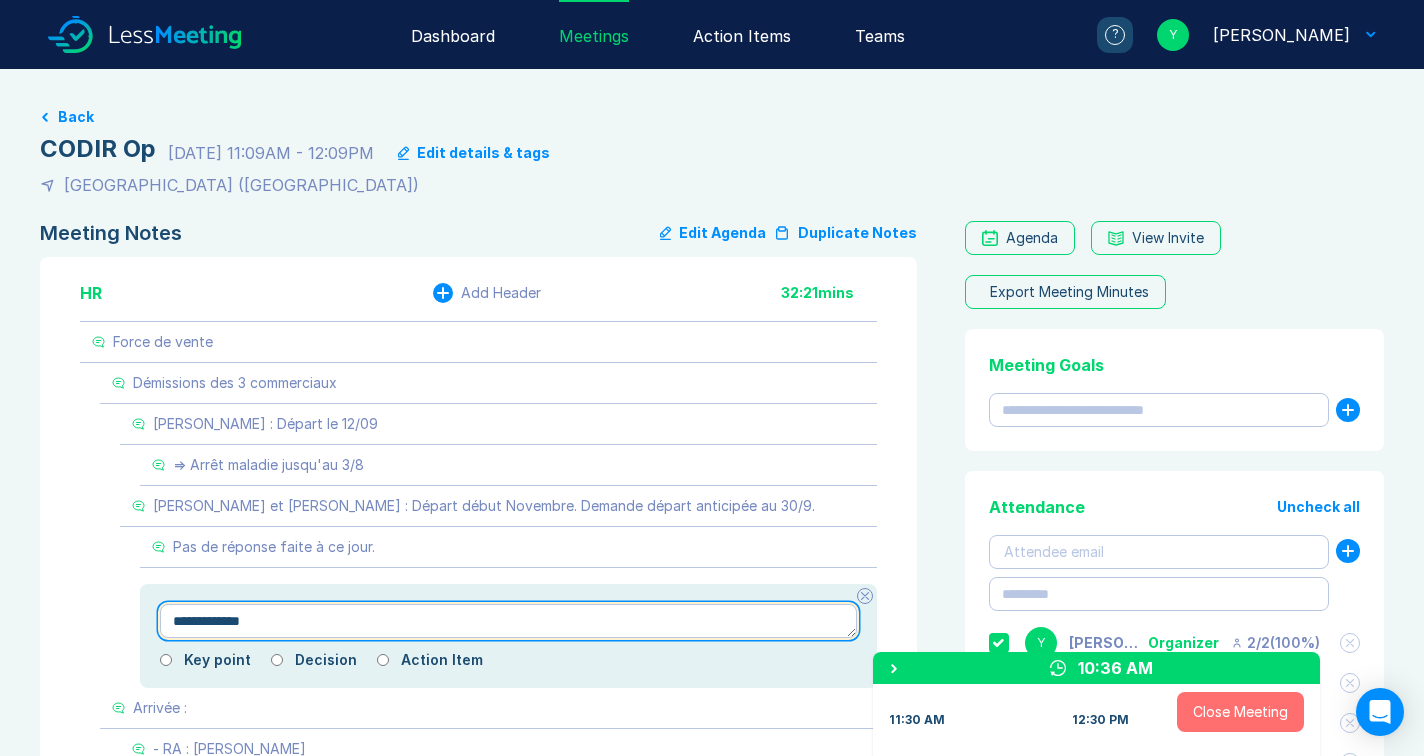 type on "*" 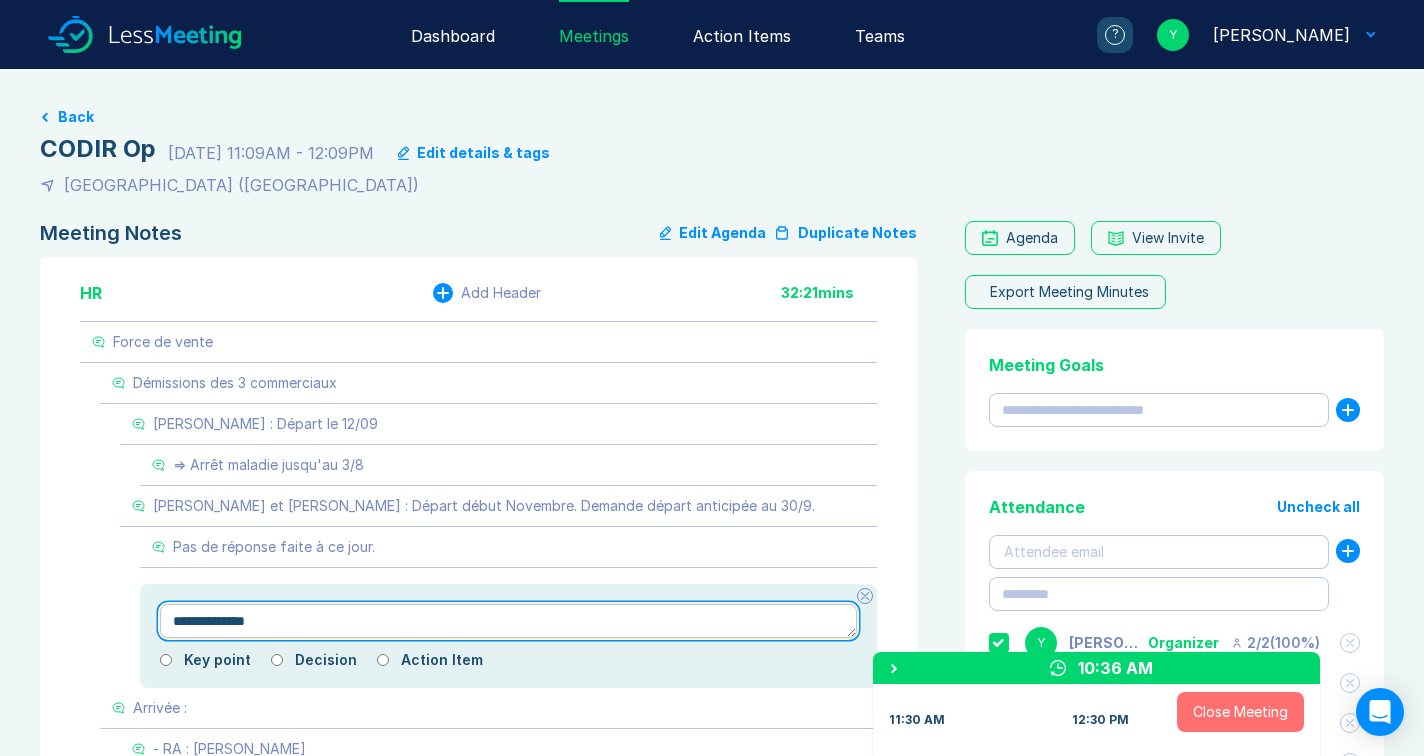 type on "*" 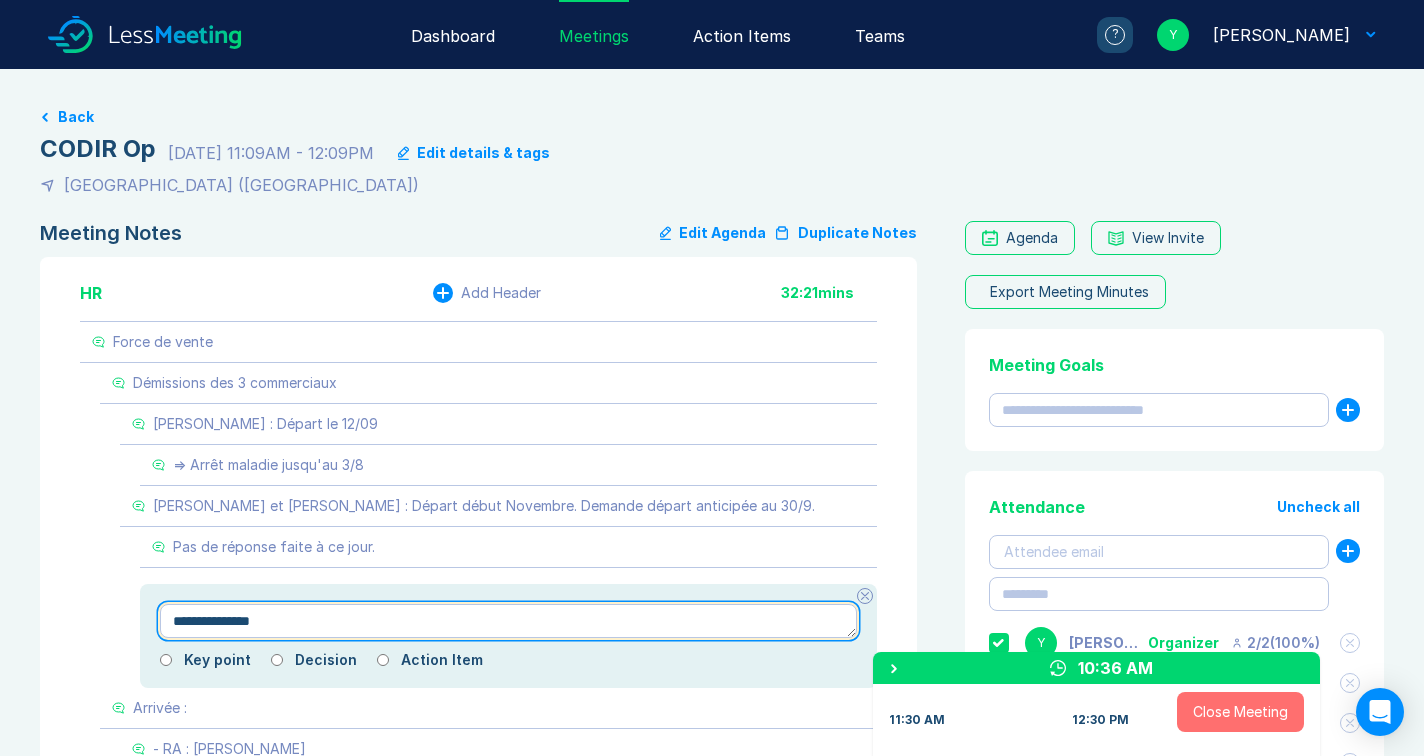type on "*" 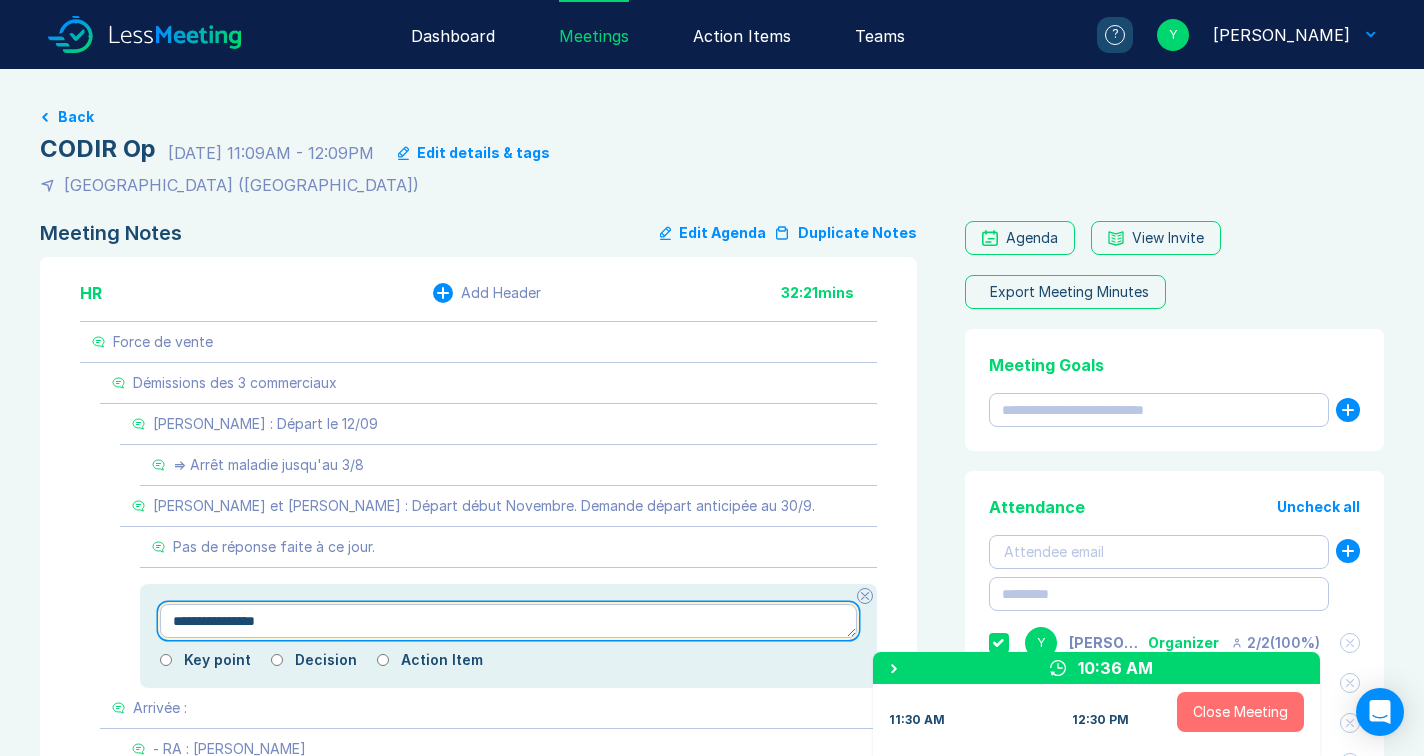 type on "*" 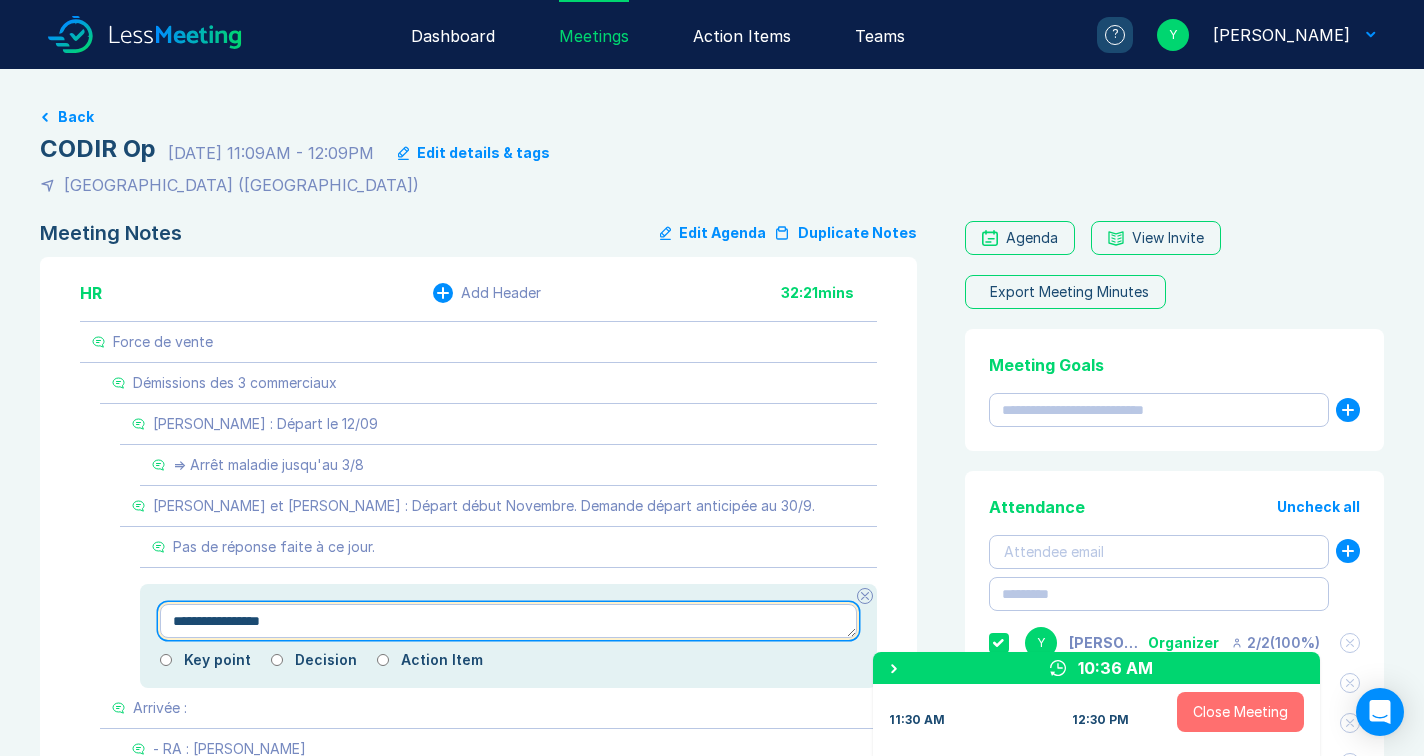 type on "*" 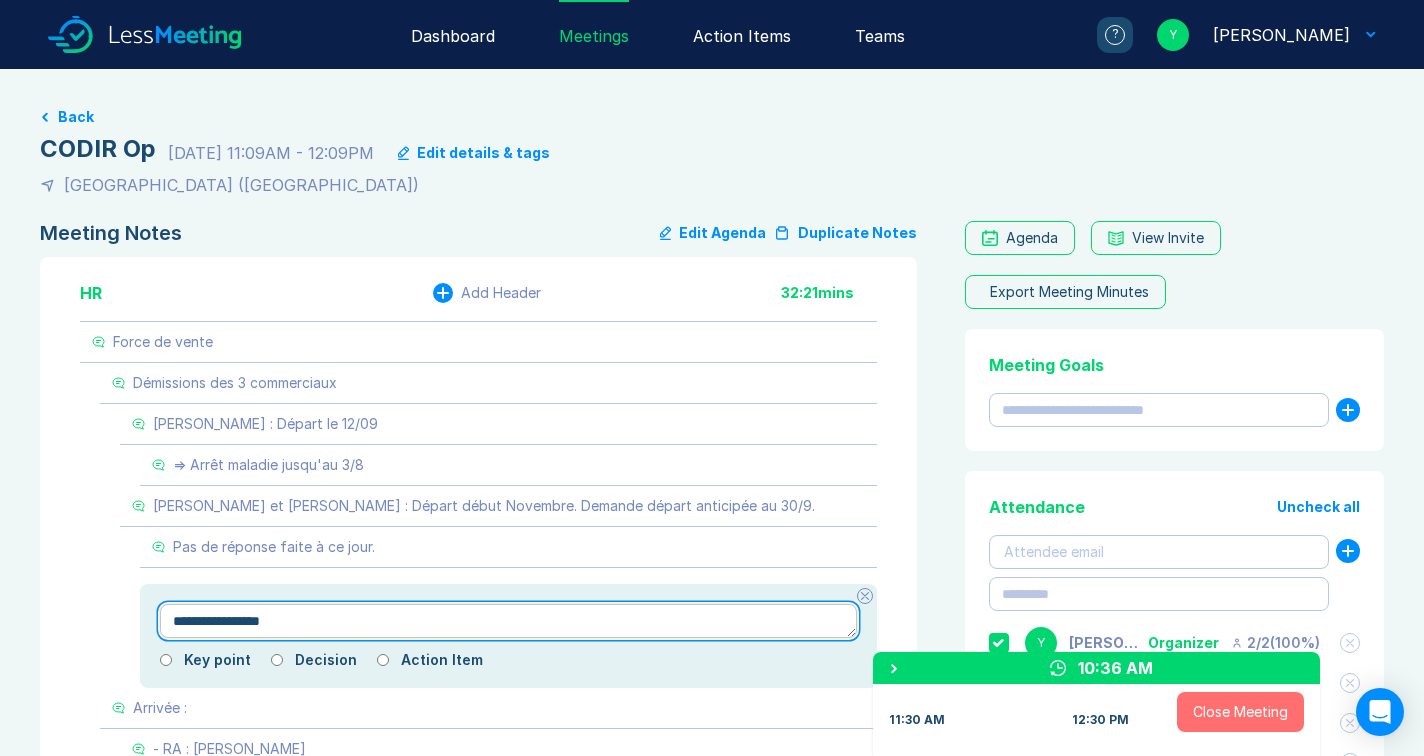 type on "**********" 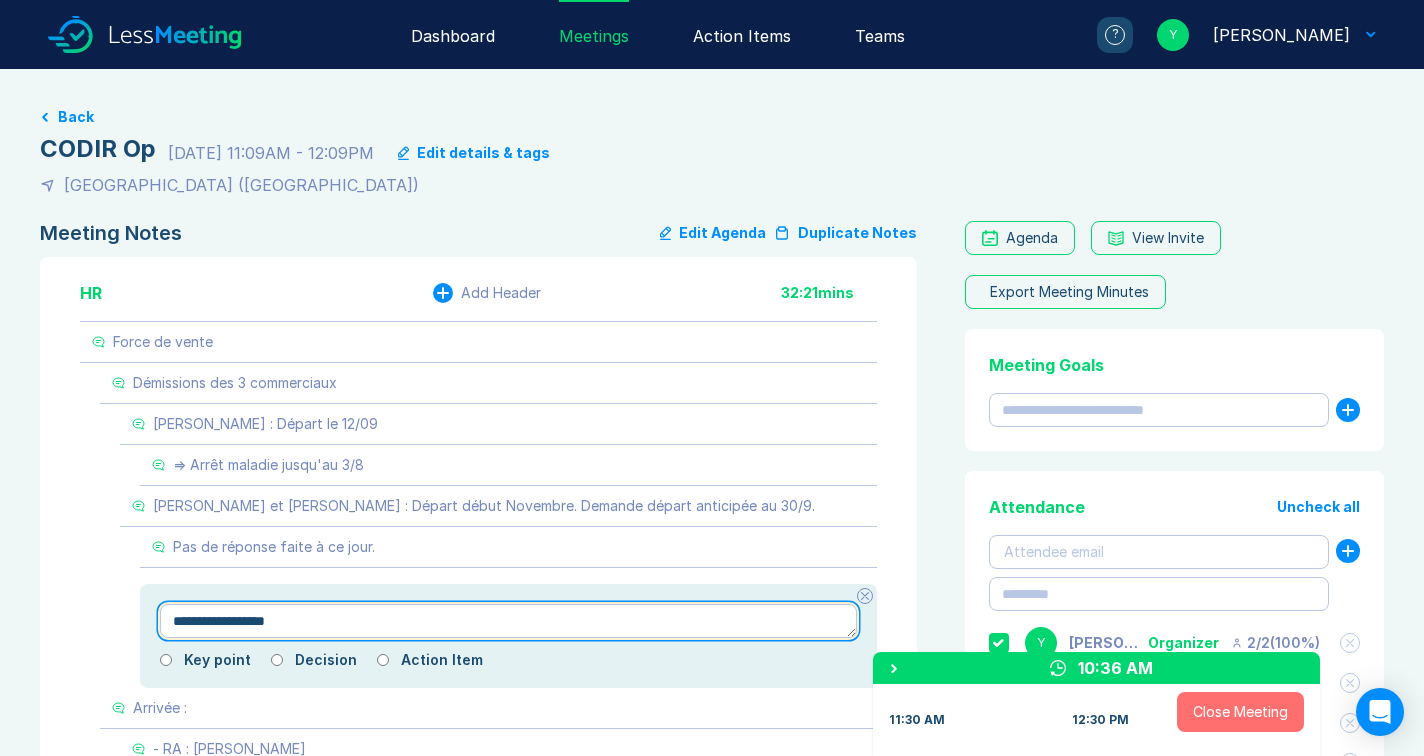 type on "*" 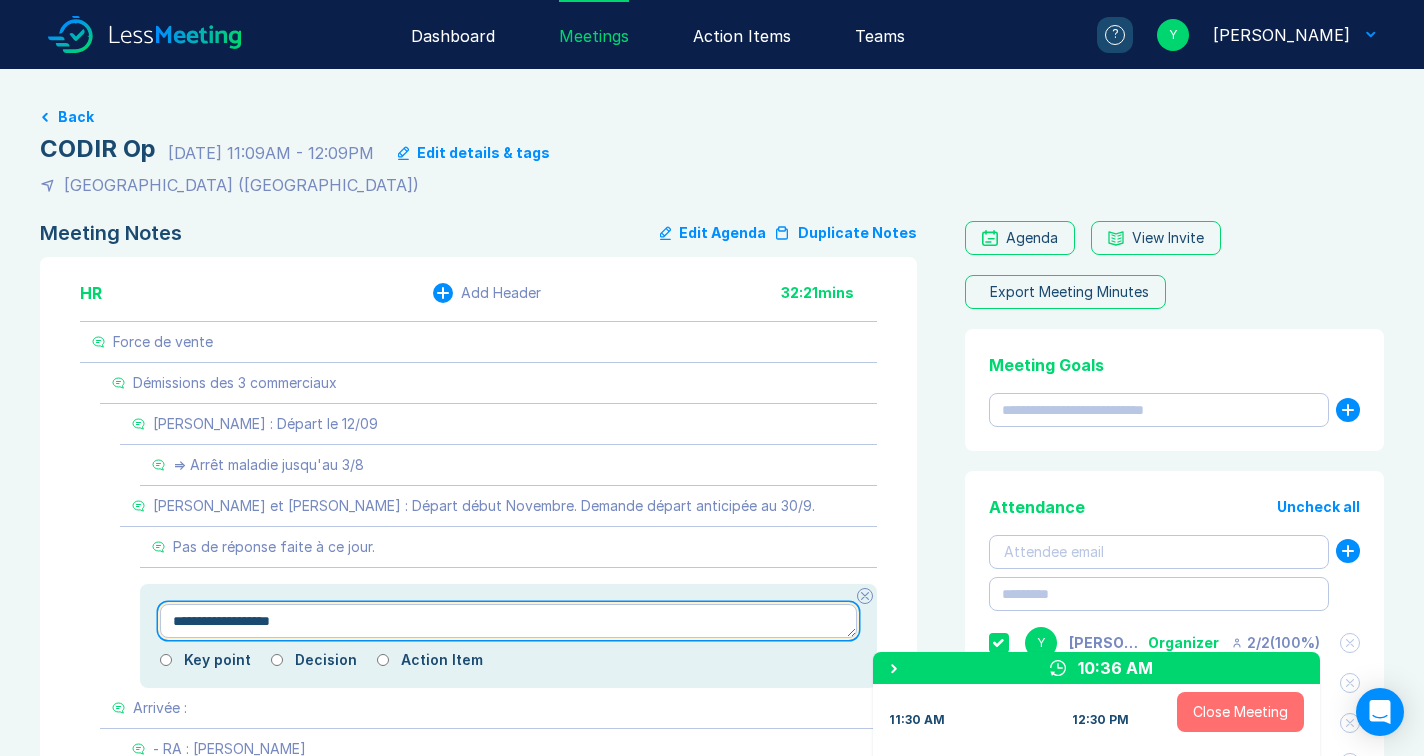 type on "*" 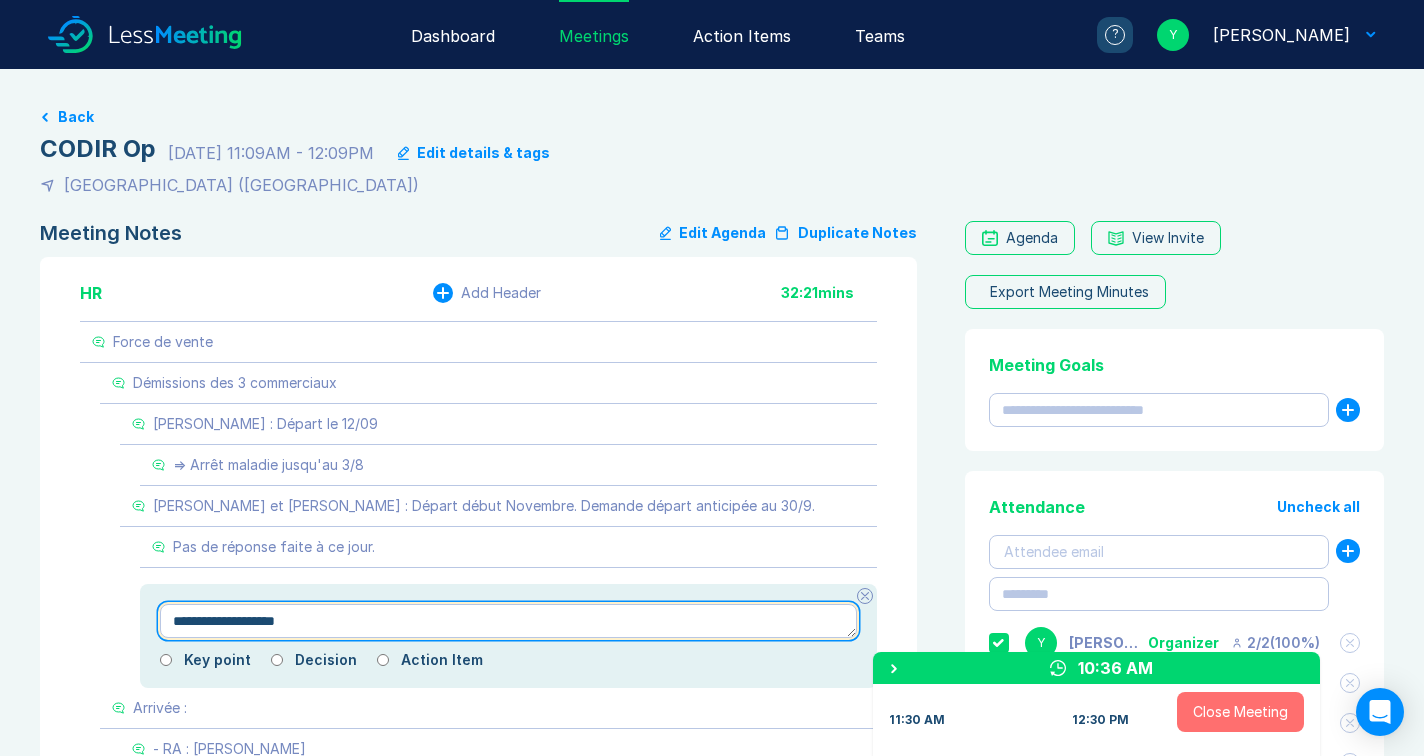type on "*" 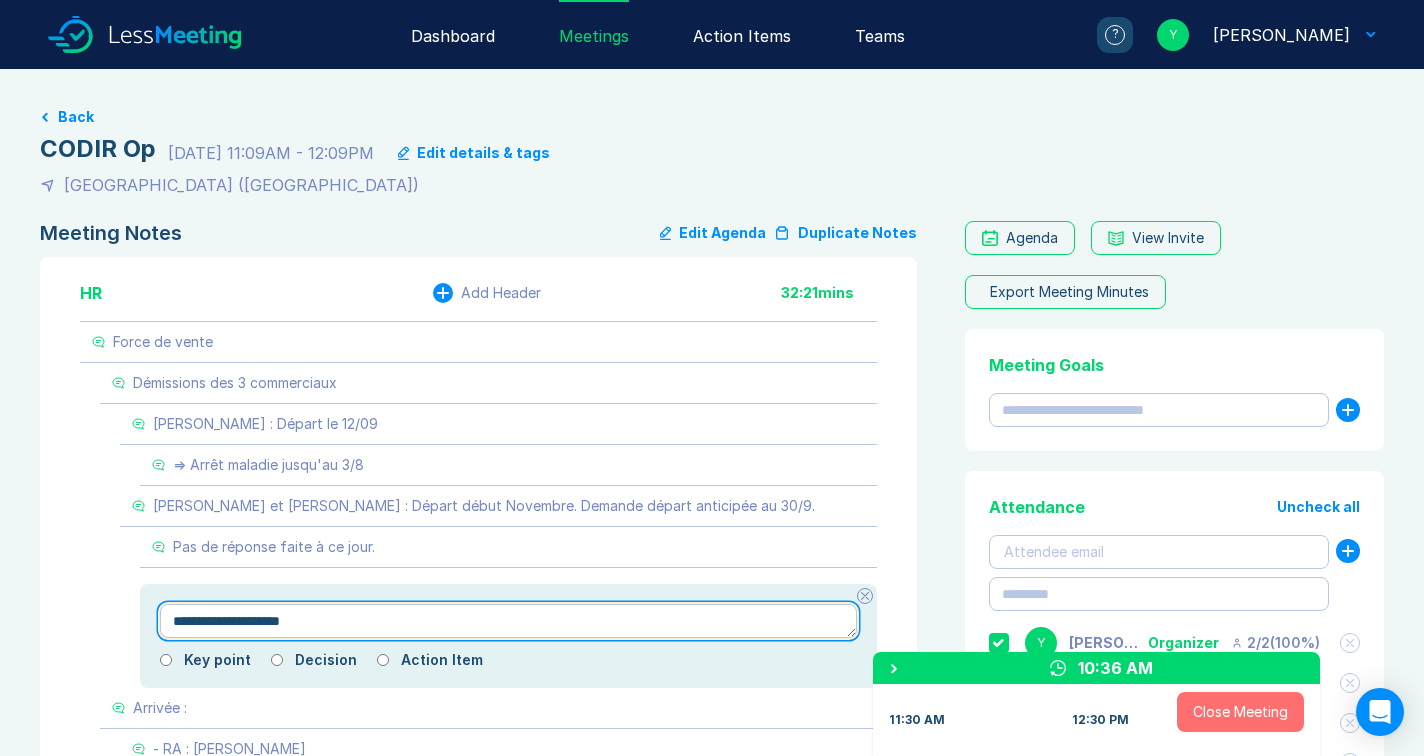 type on "*" 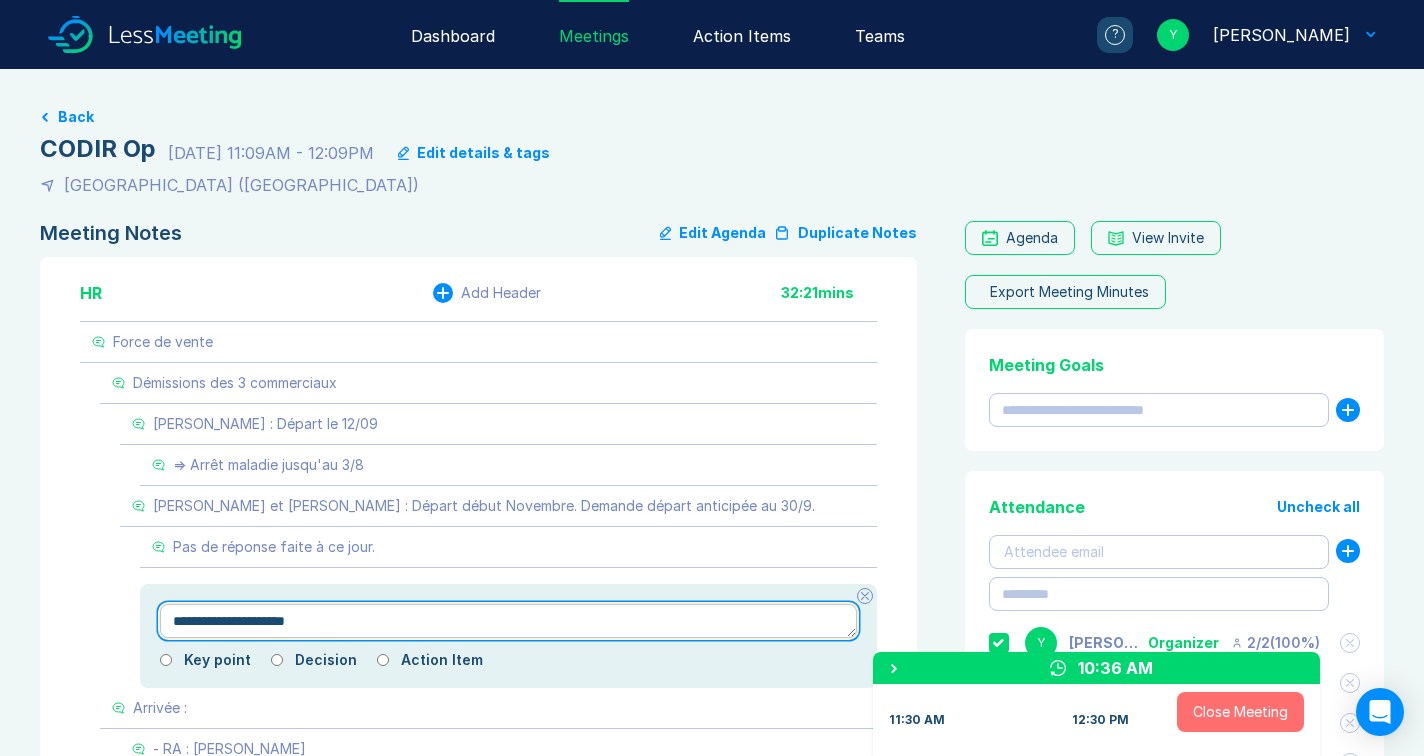 type on "*" 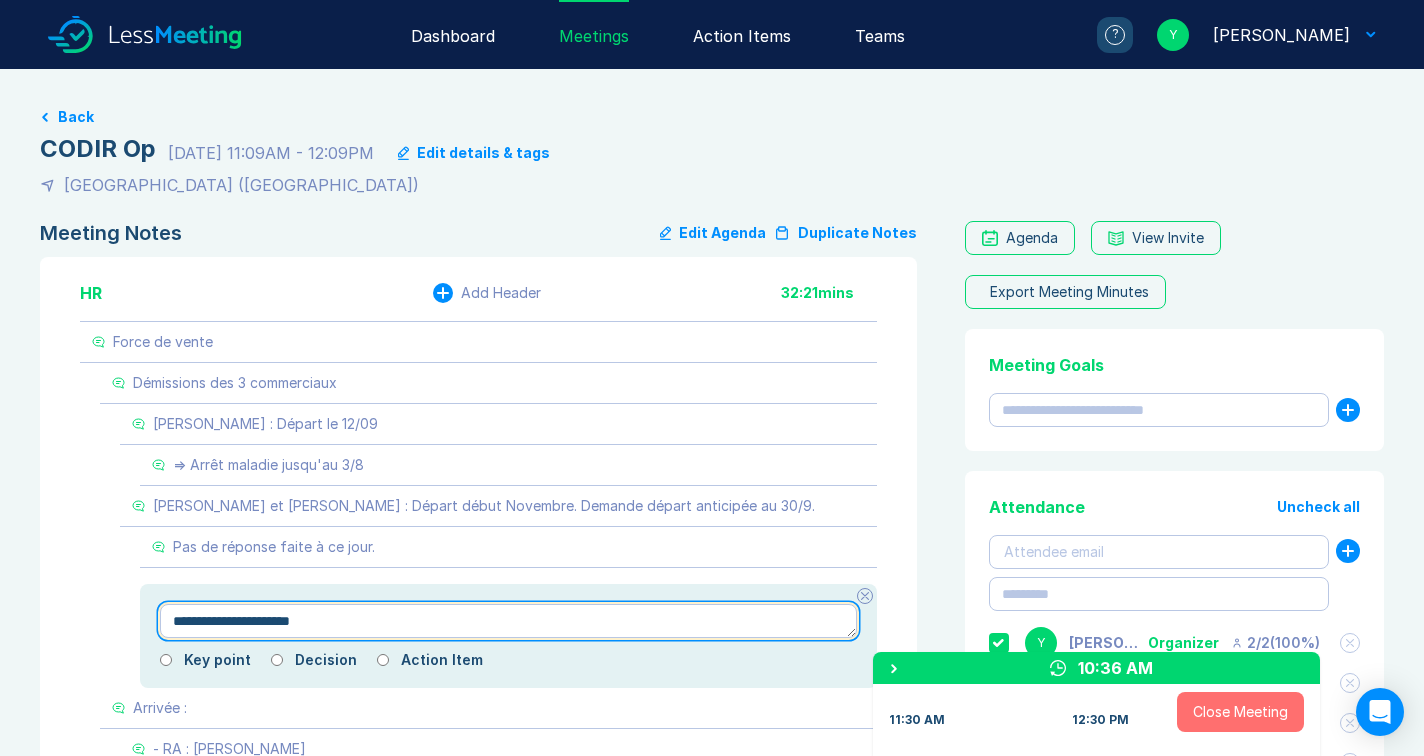 type on "*" 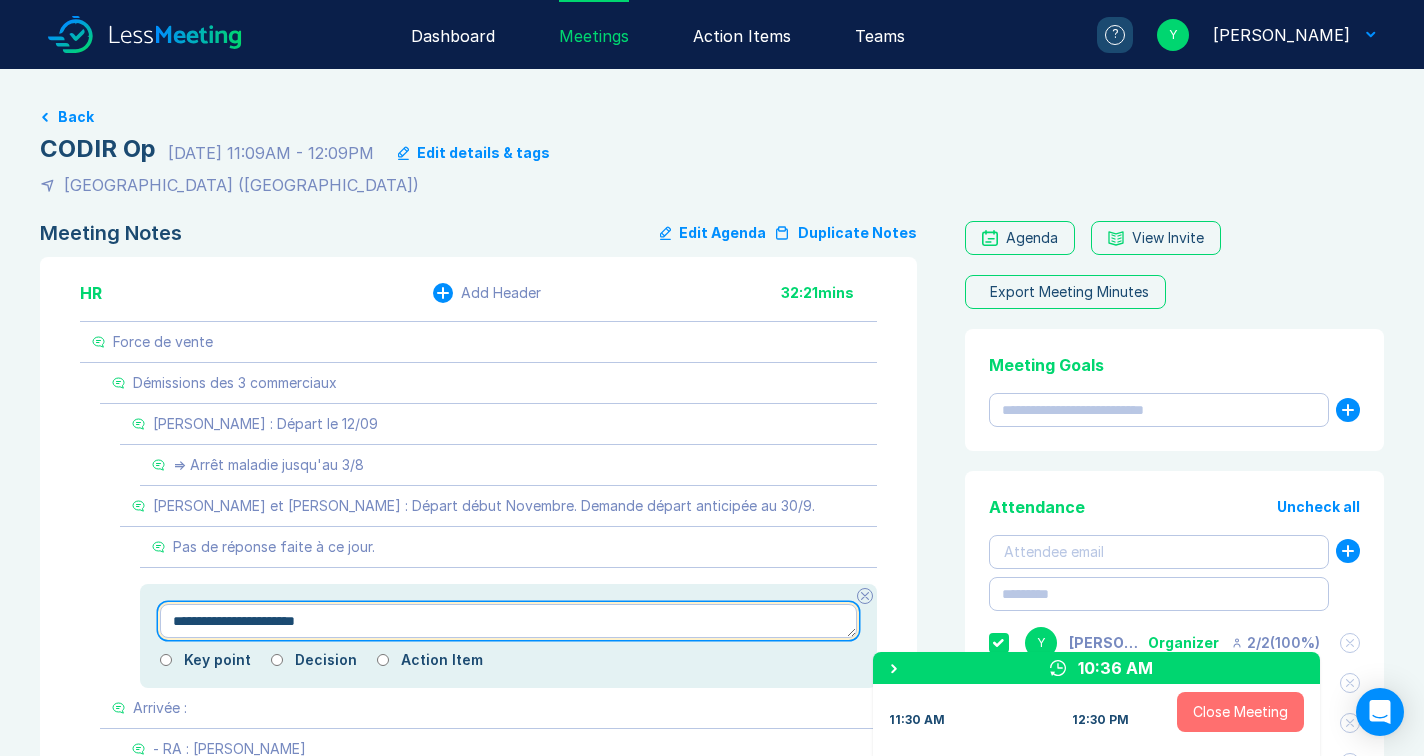 type on "*" 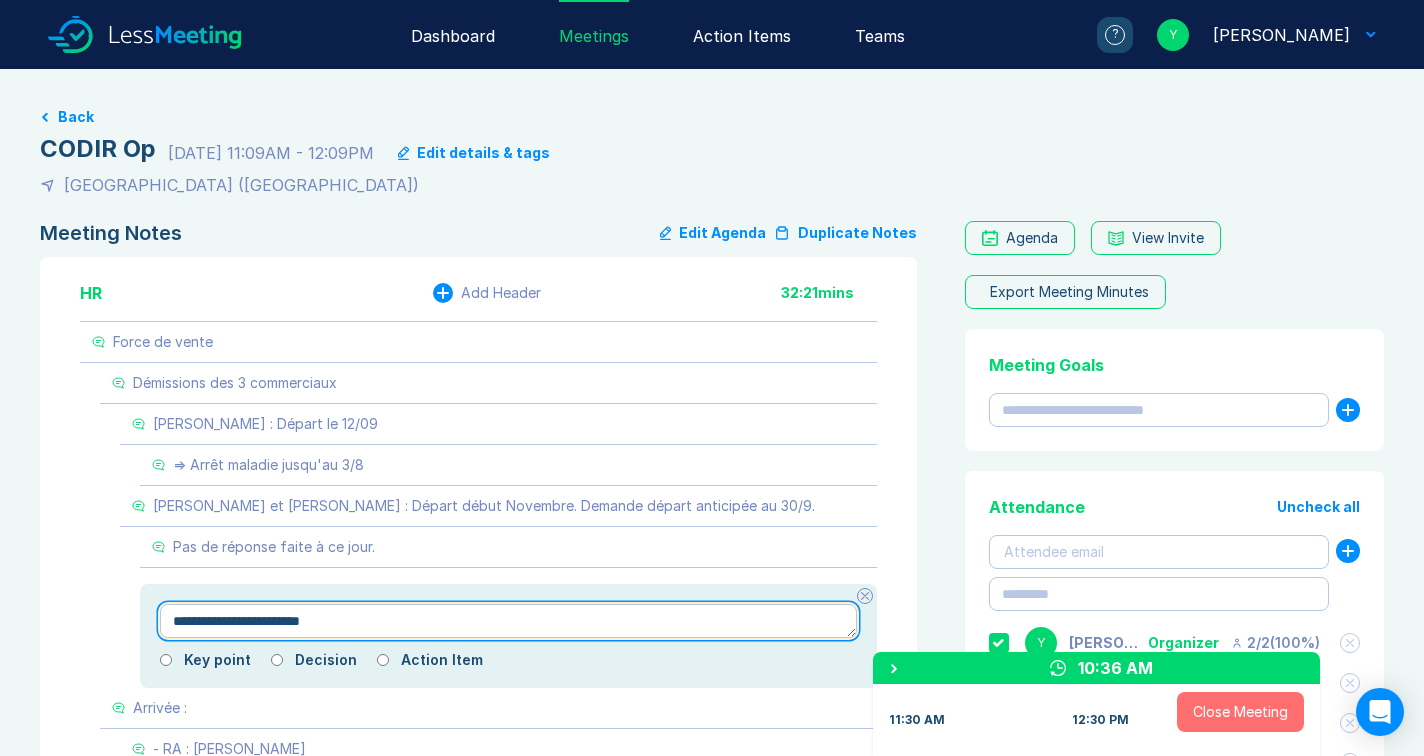 type on "*" 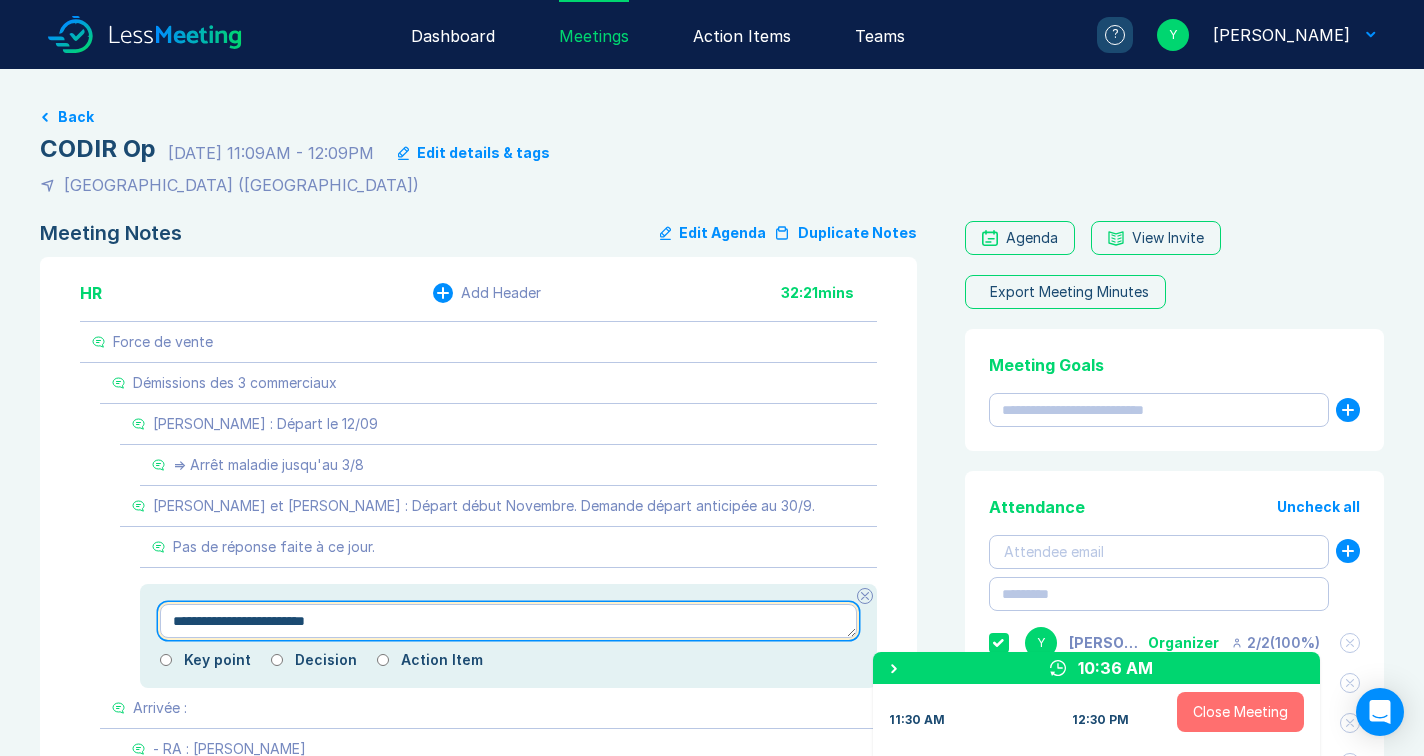 type on "*" 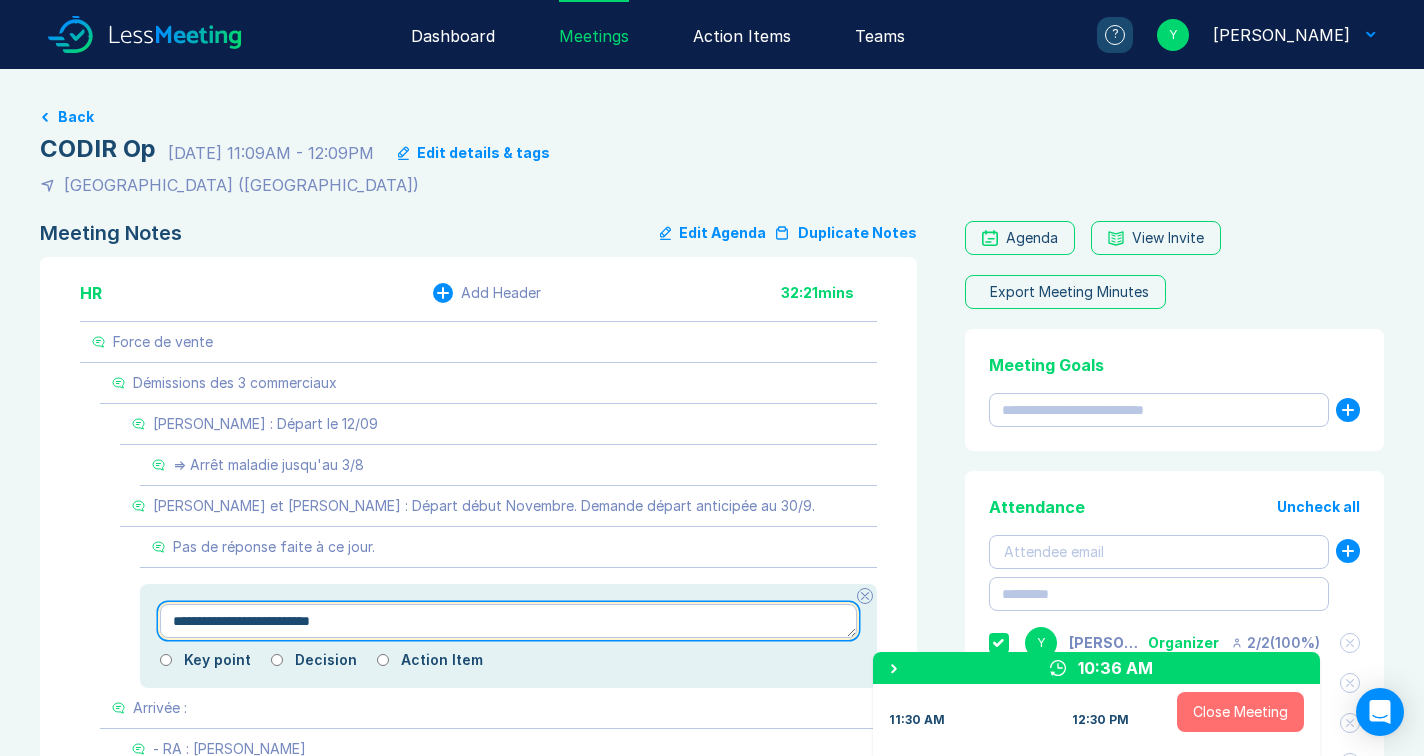 type on "*" 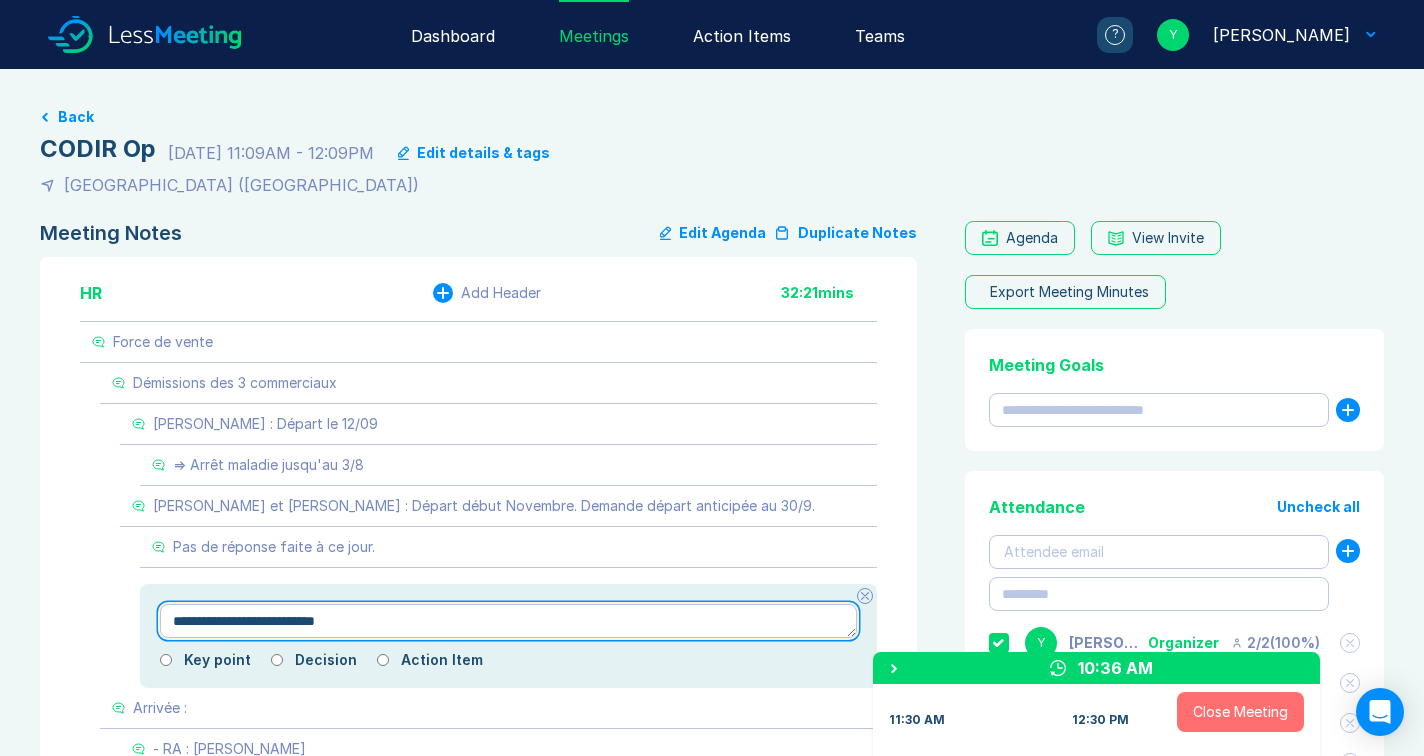 type on "*" 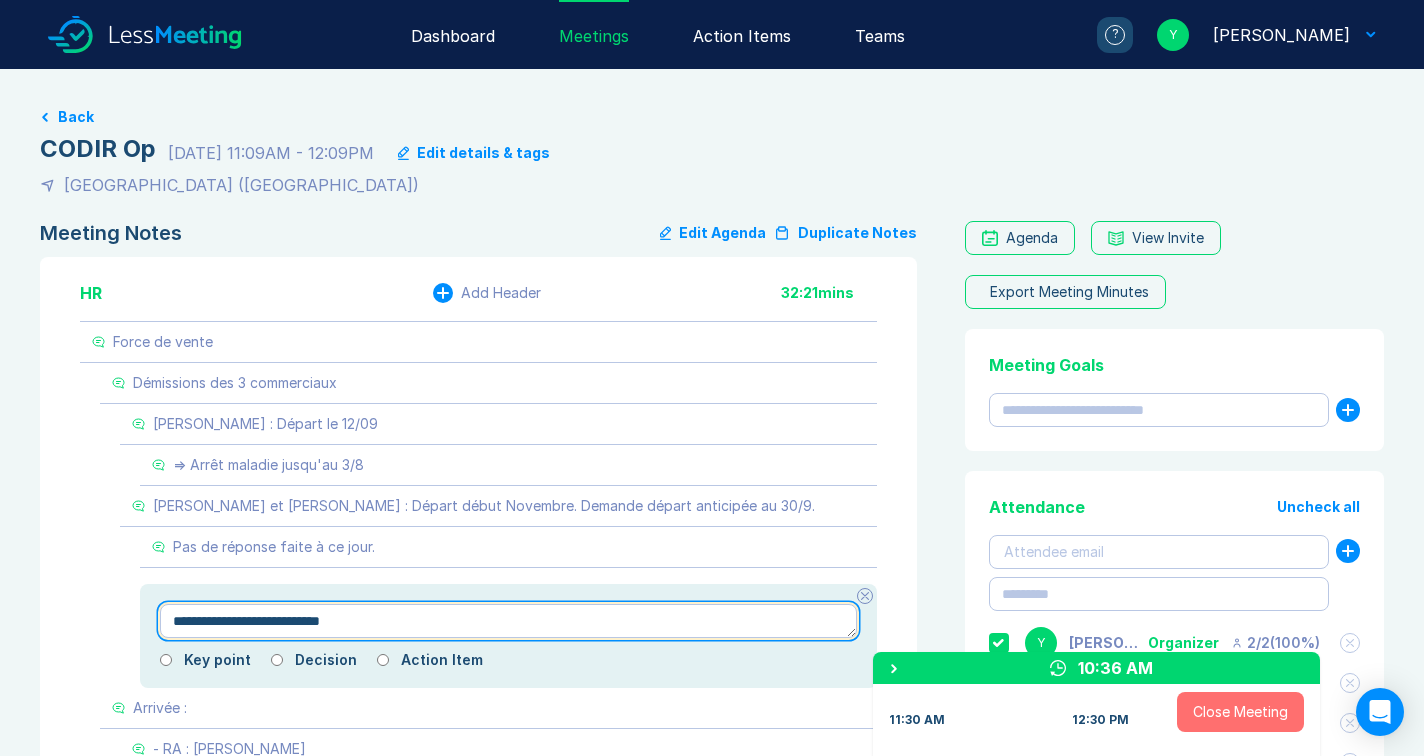 type on "*" 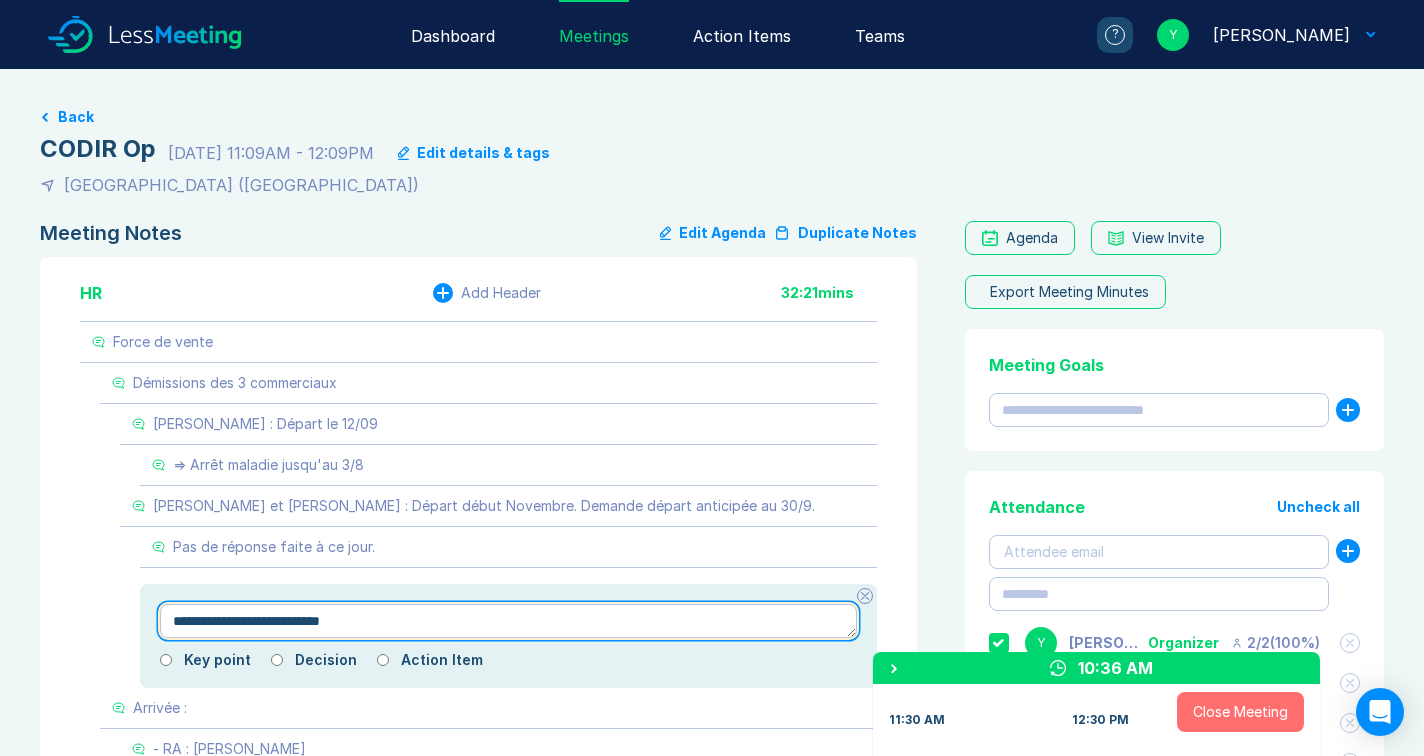 type on "**********" 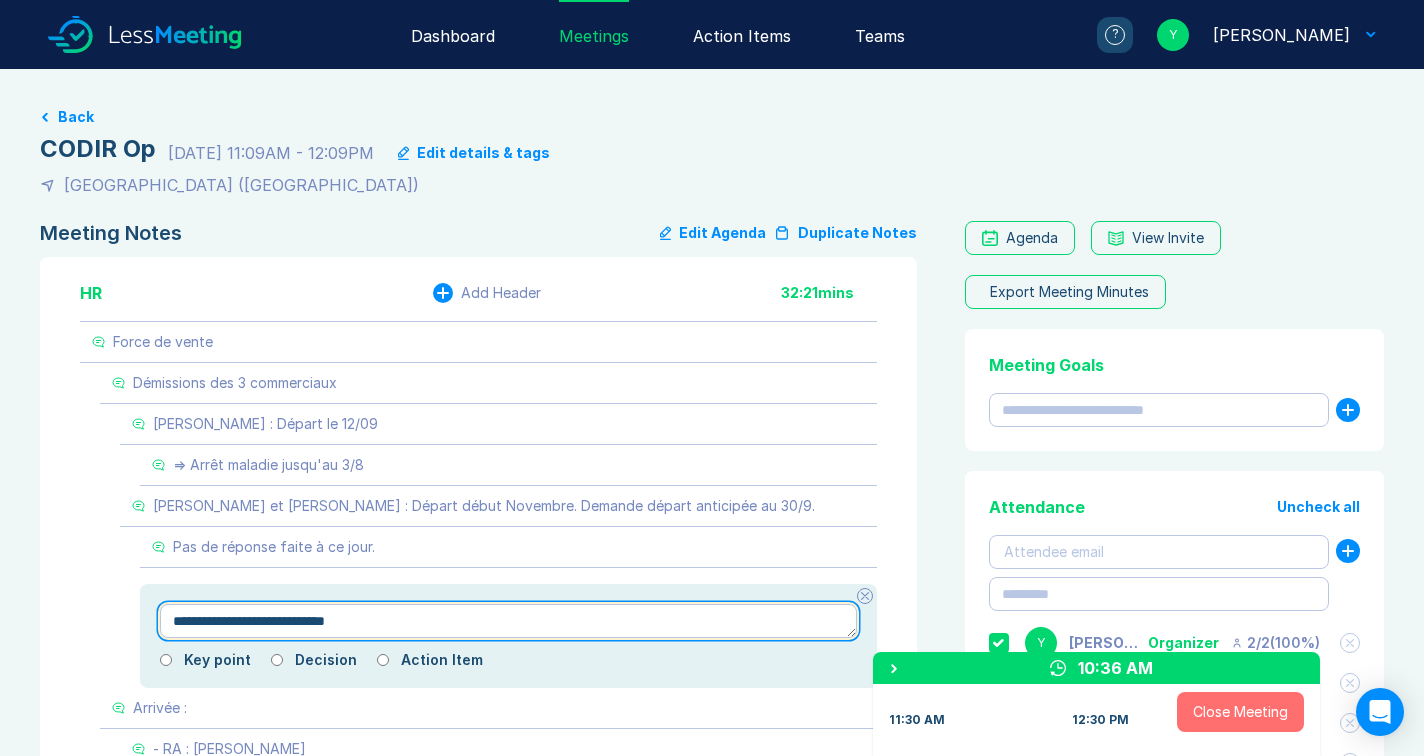 type on "*" 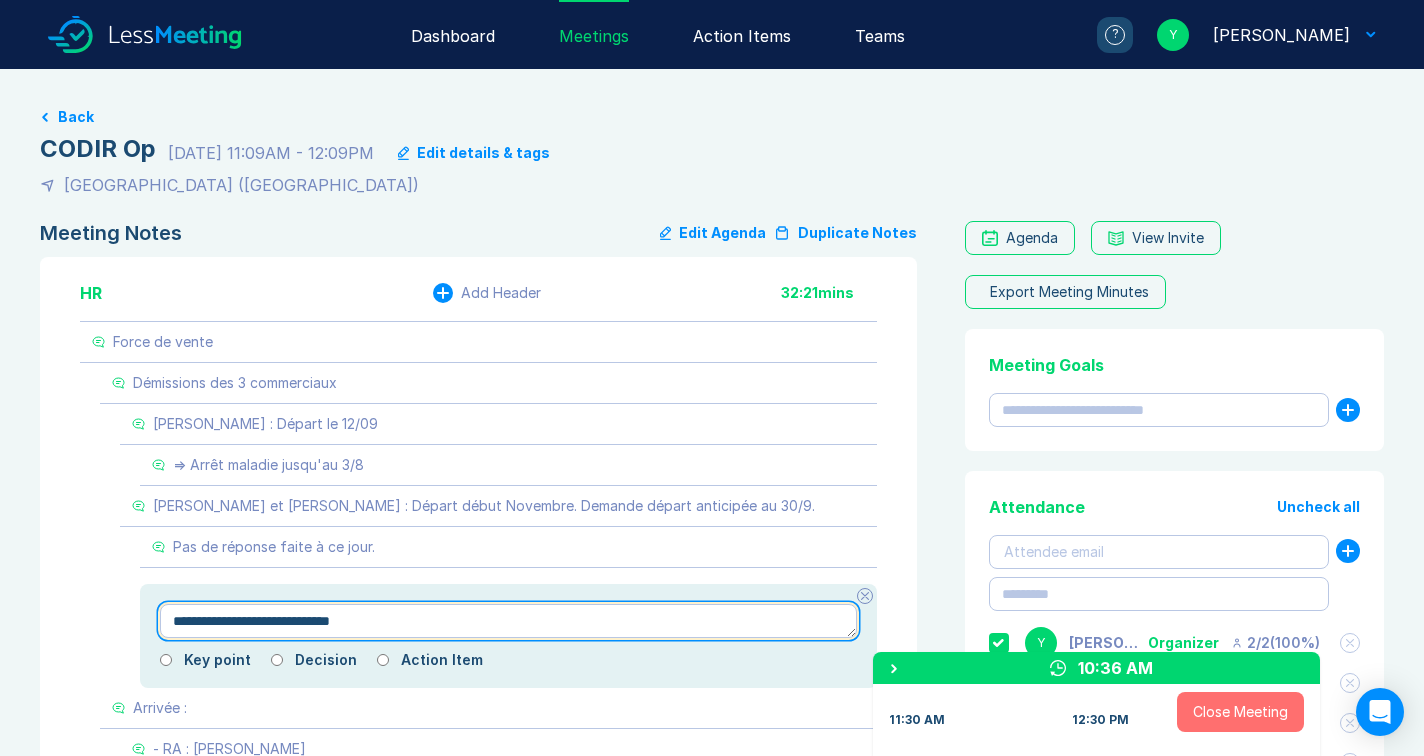 type on "*" 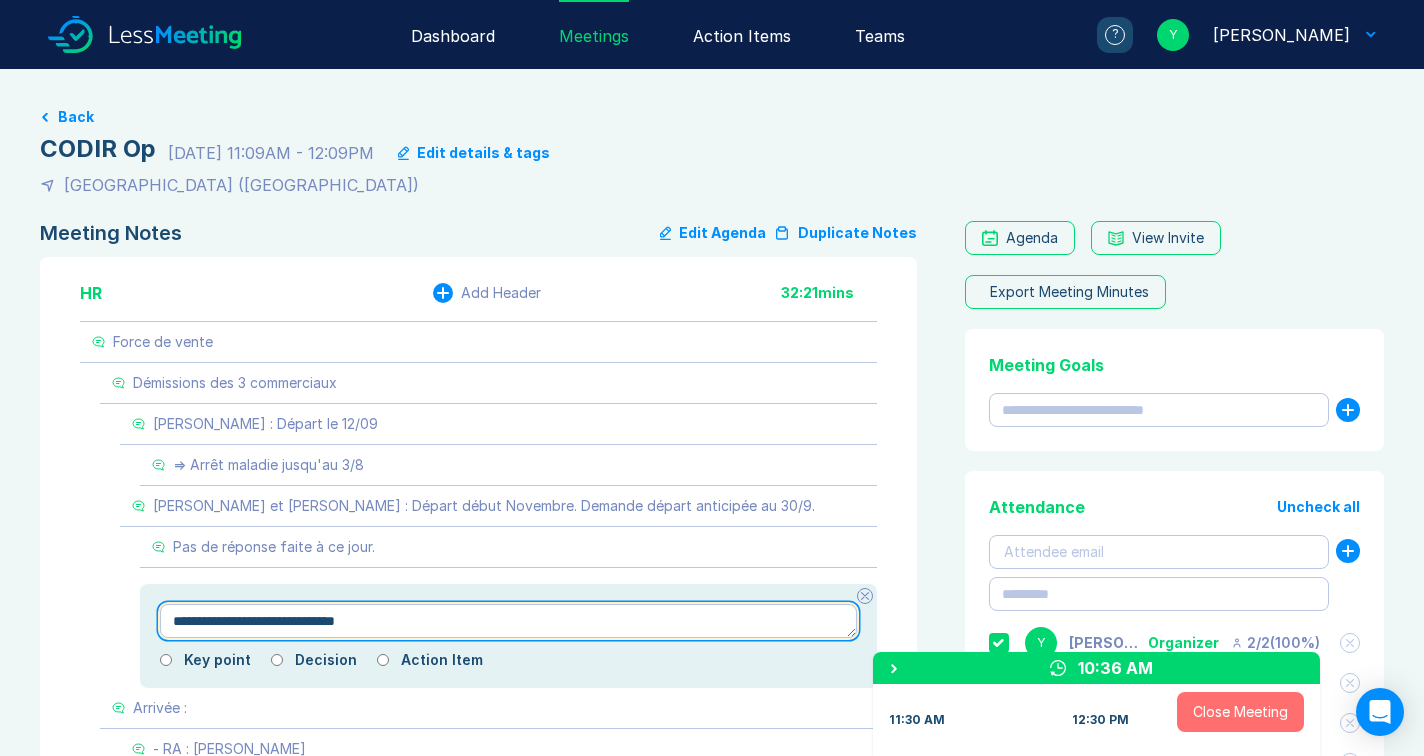 type on "*" 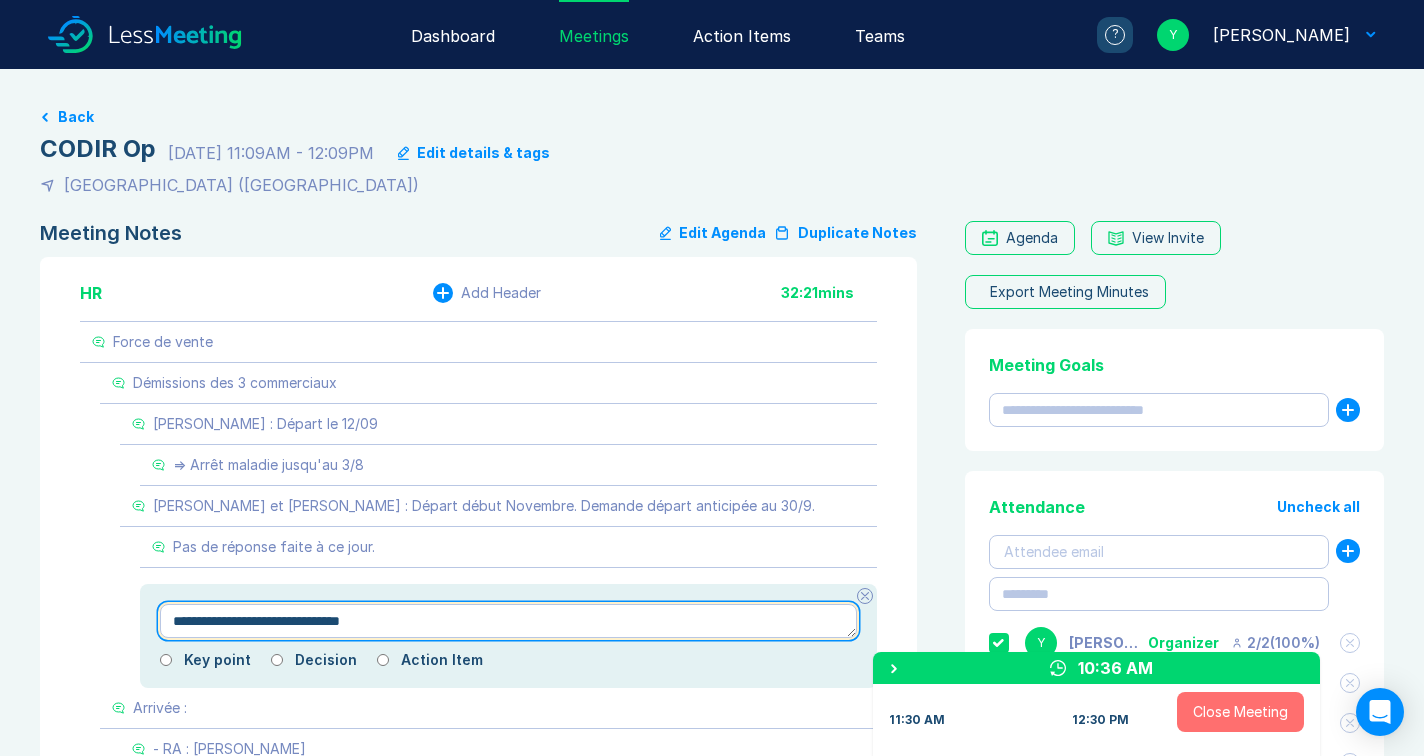 type on "*" 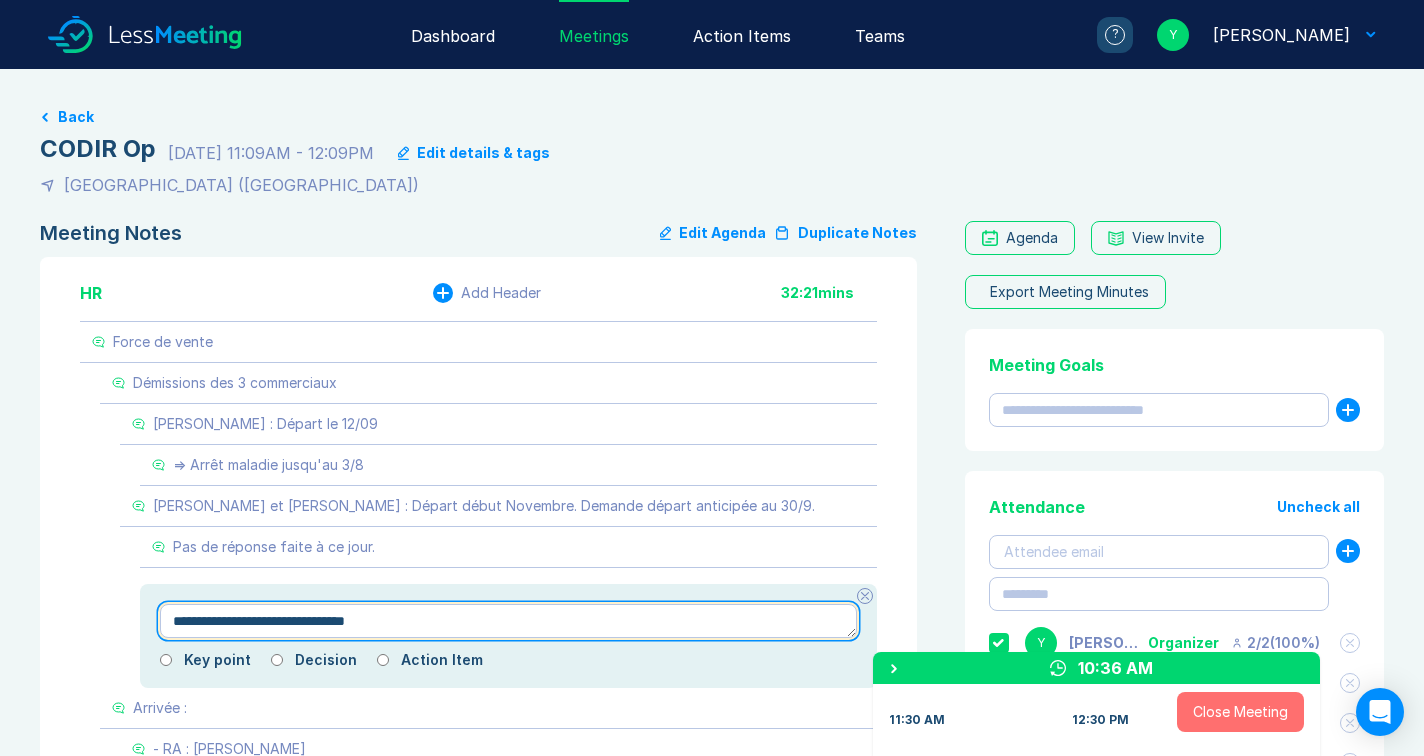 type on "*" 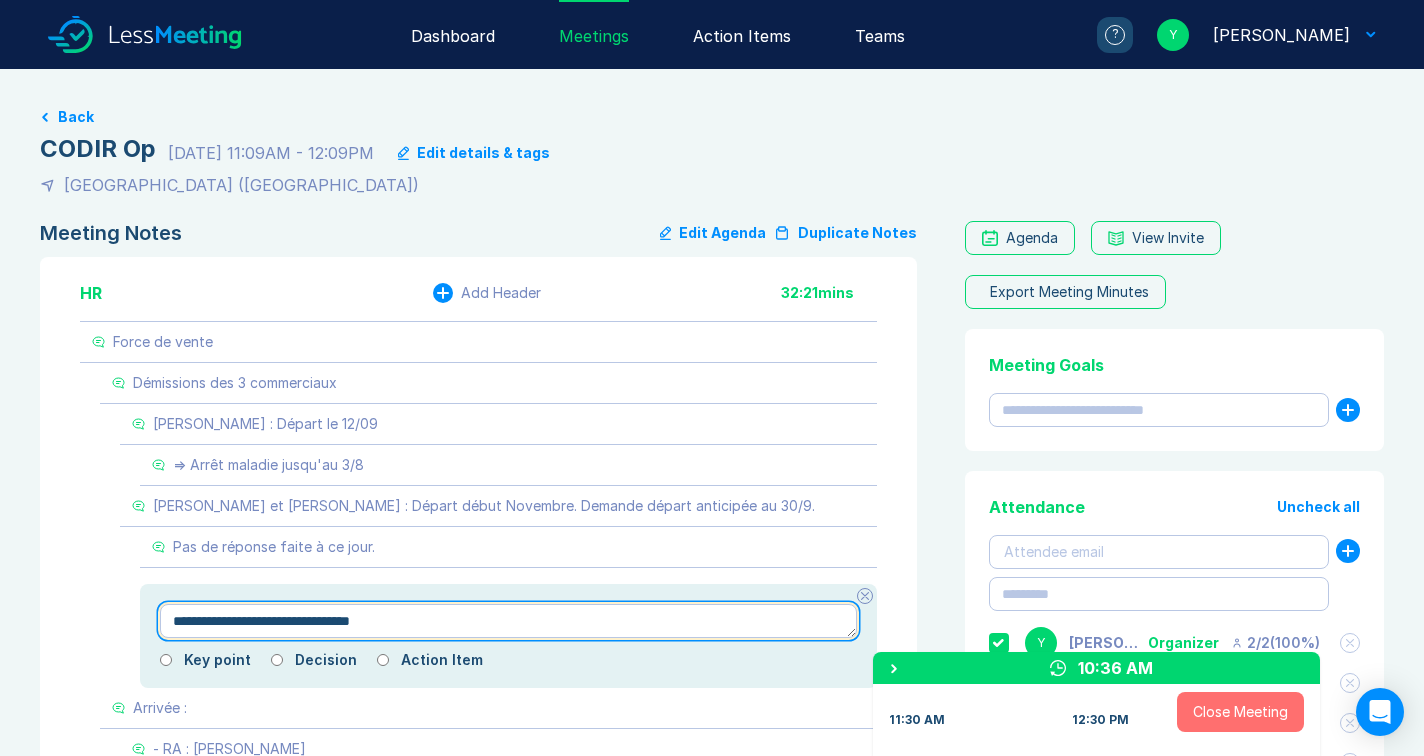 type on "*" 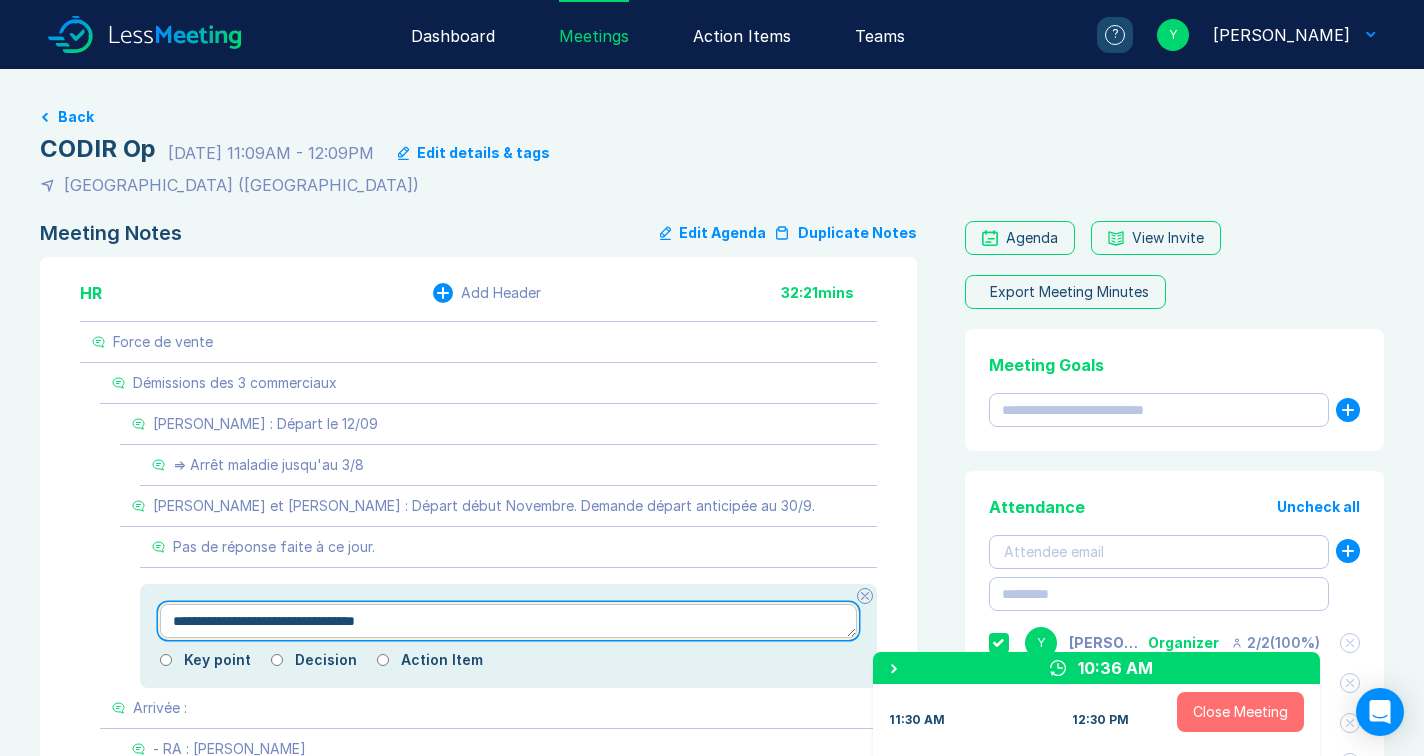 type on "*" 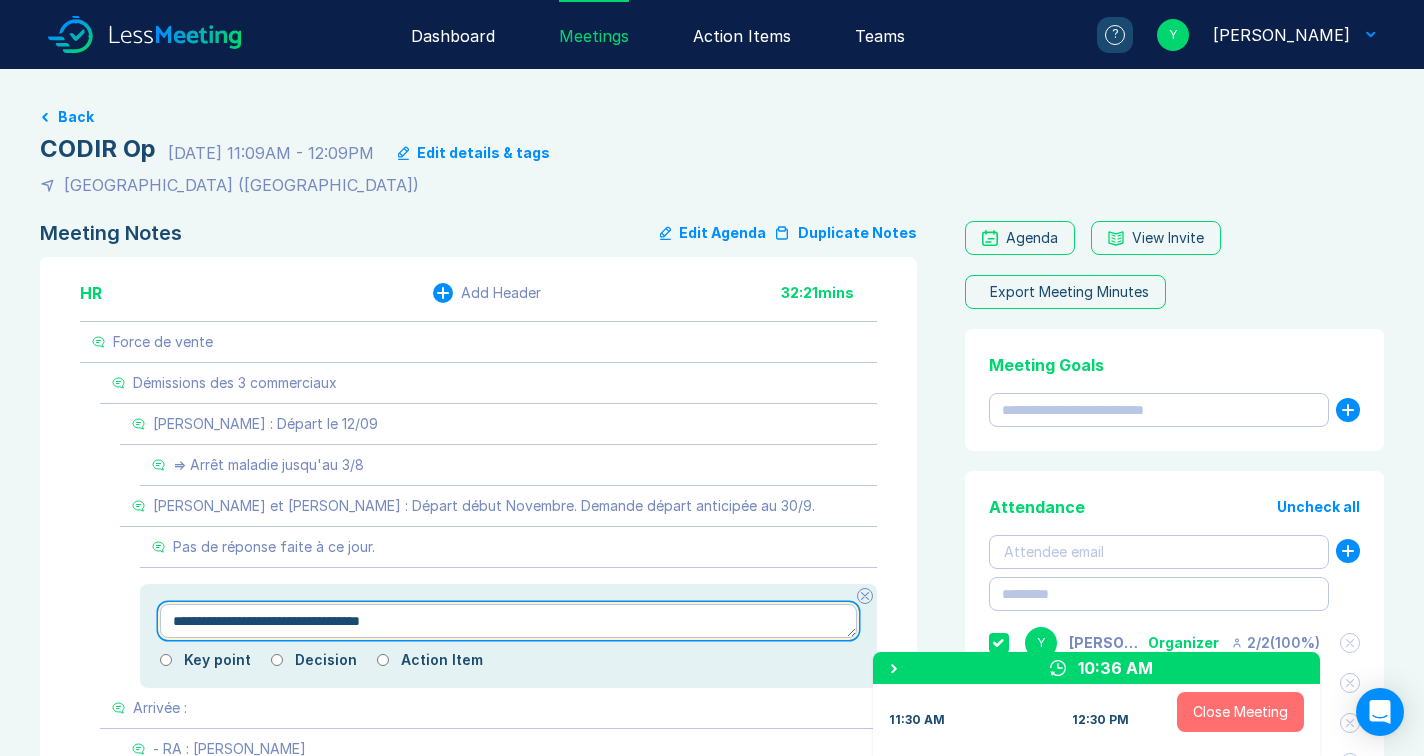 type on "*" 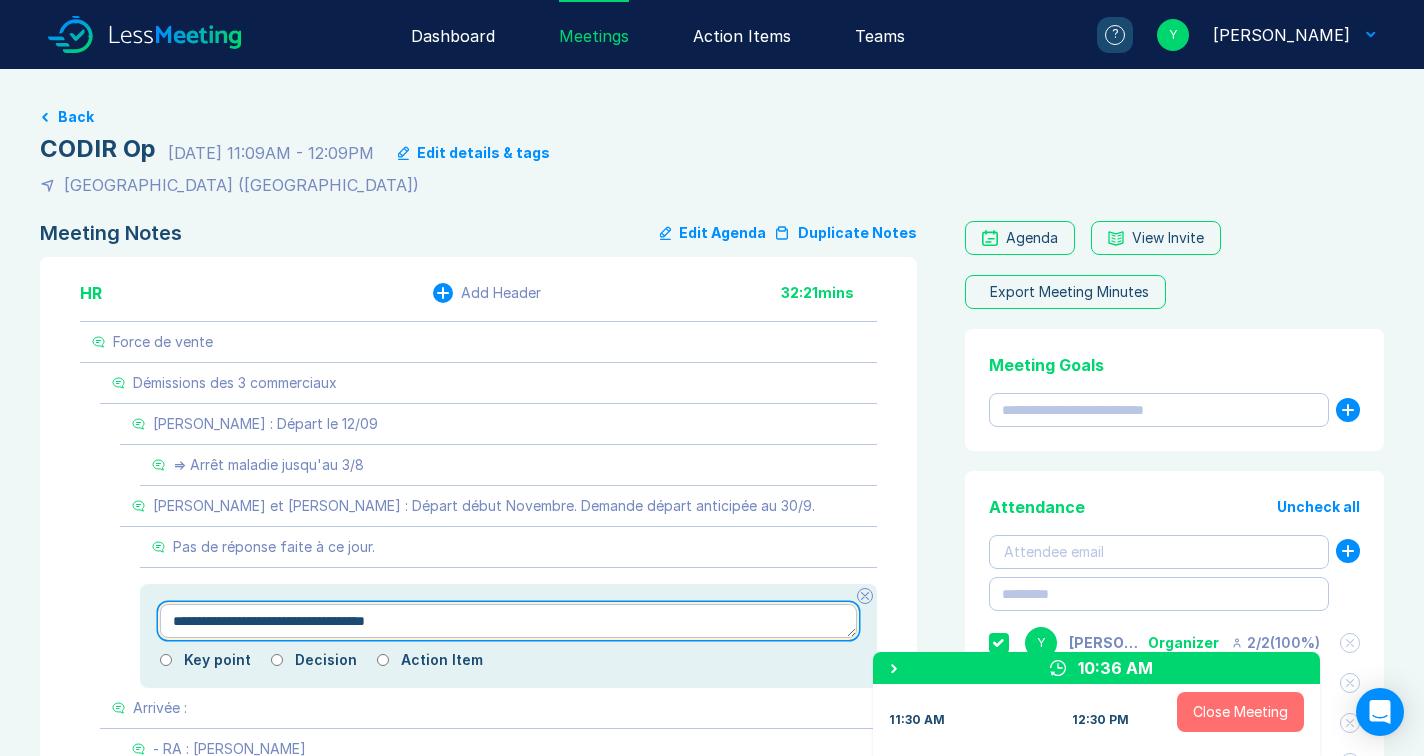 type on "*" 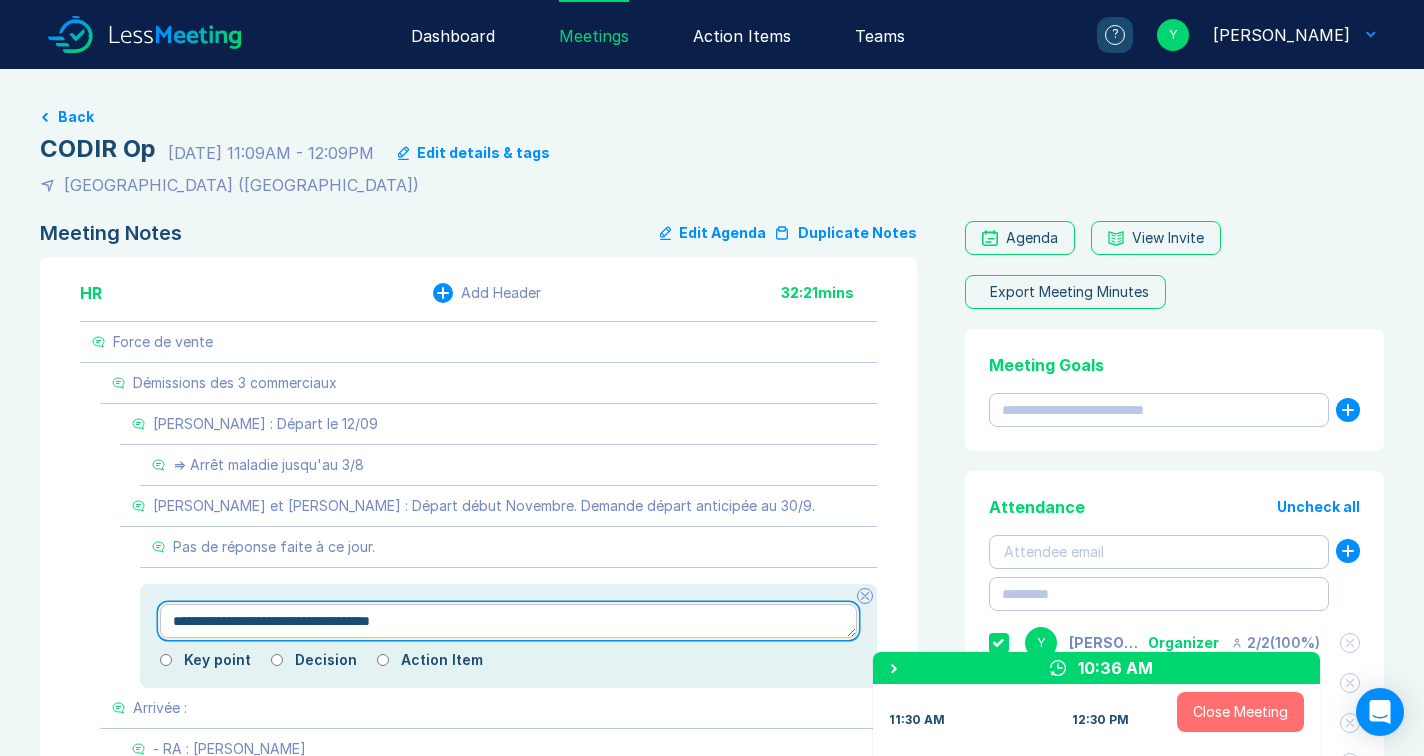 type on "*" 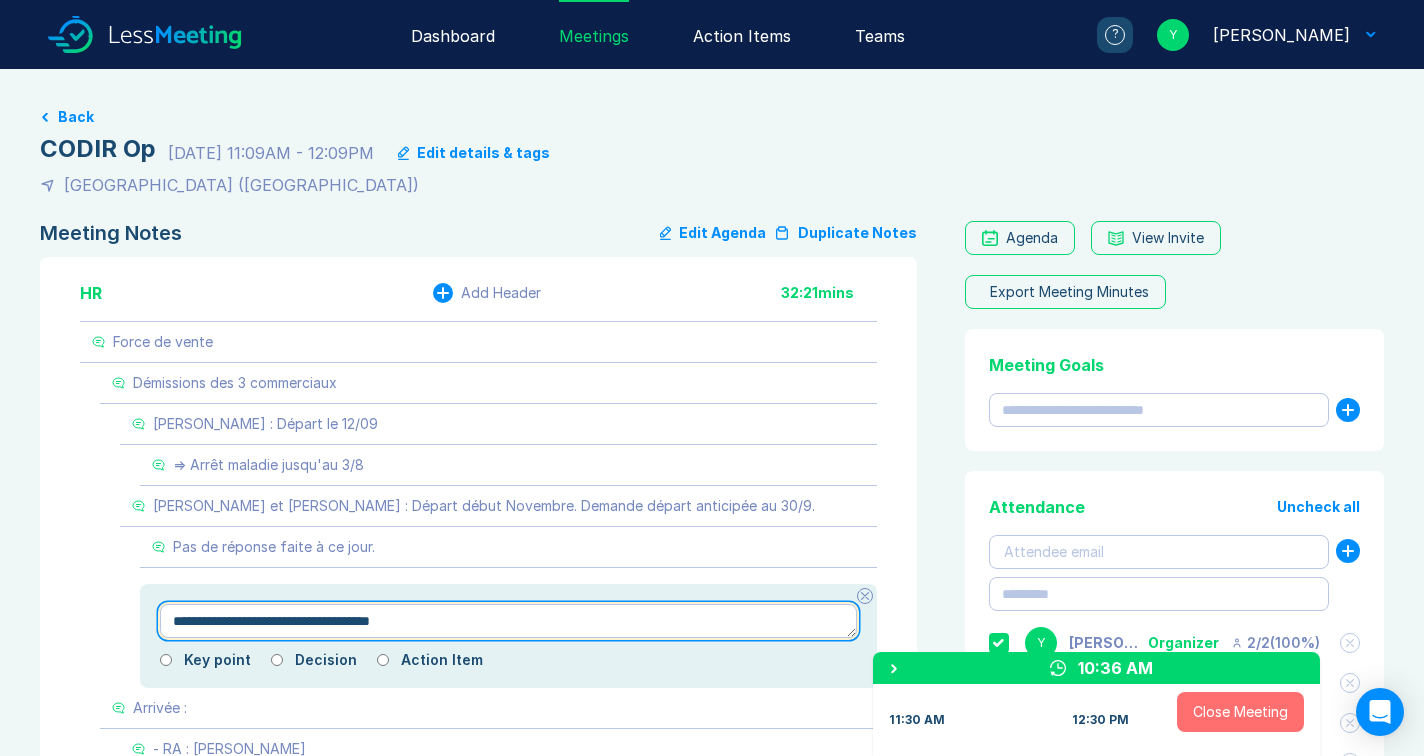 type on "**********" 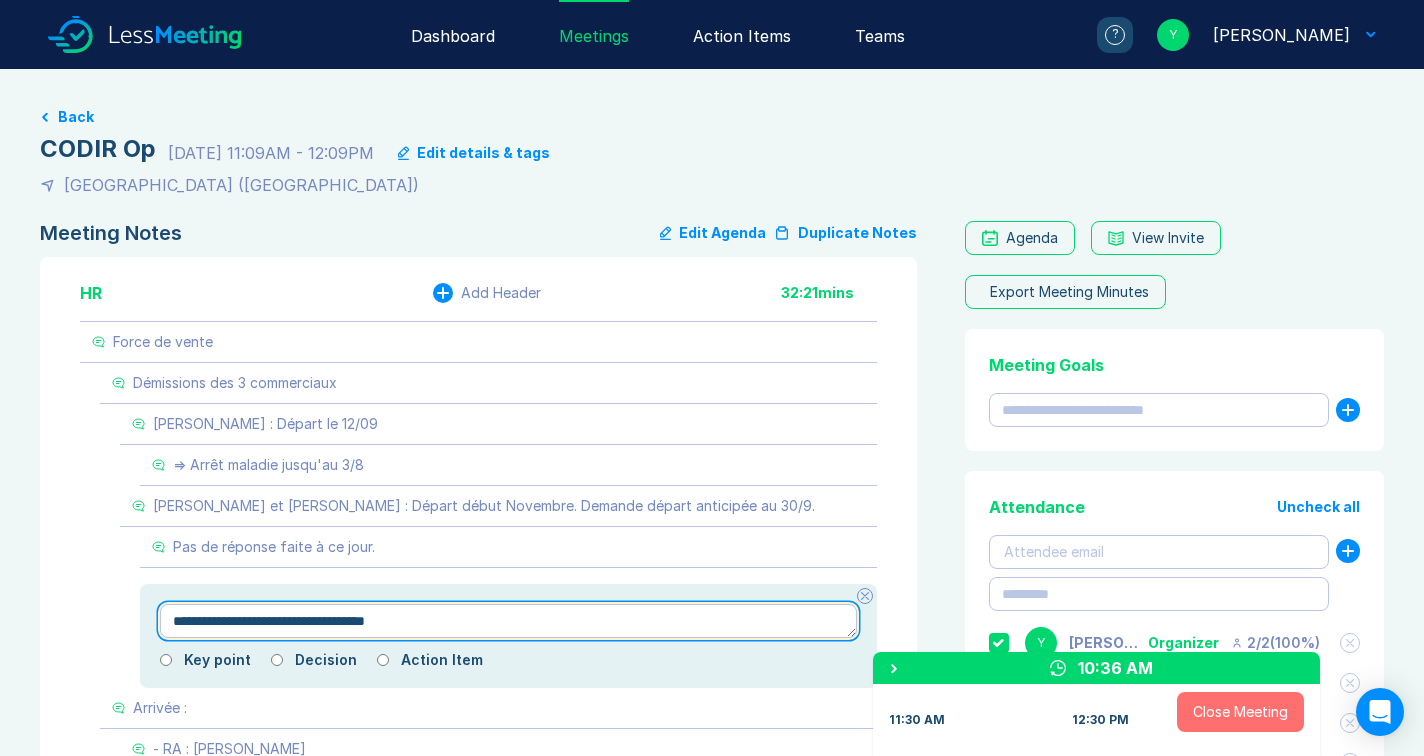 type on "*" 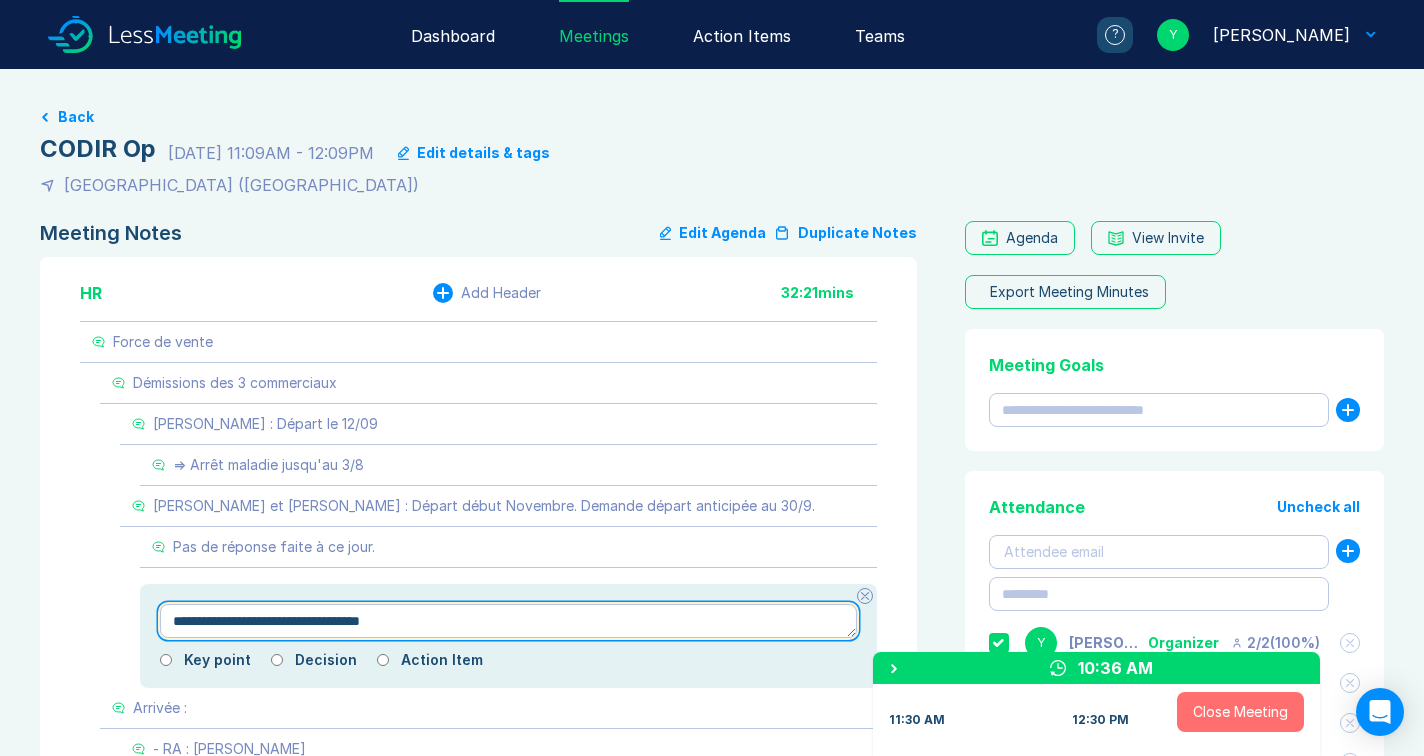 type on "*" 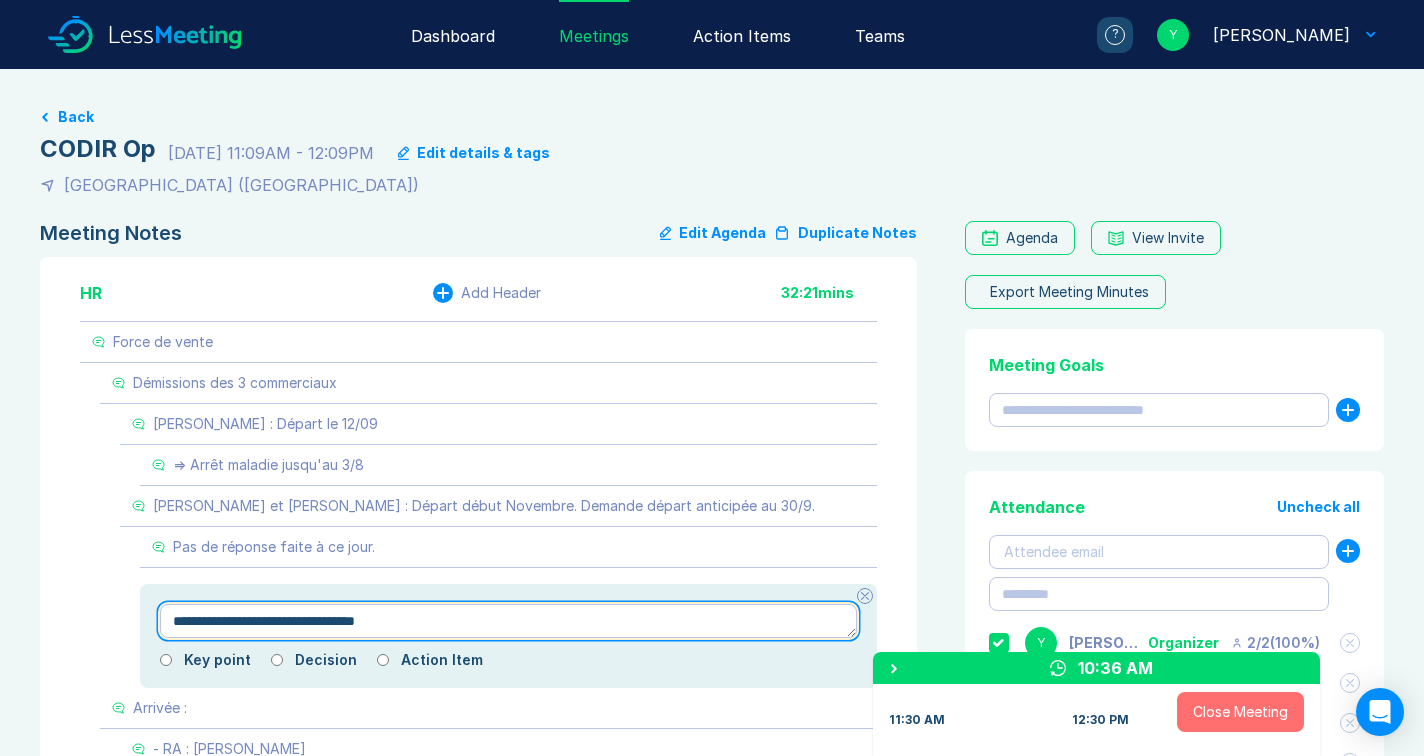 type on "*" 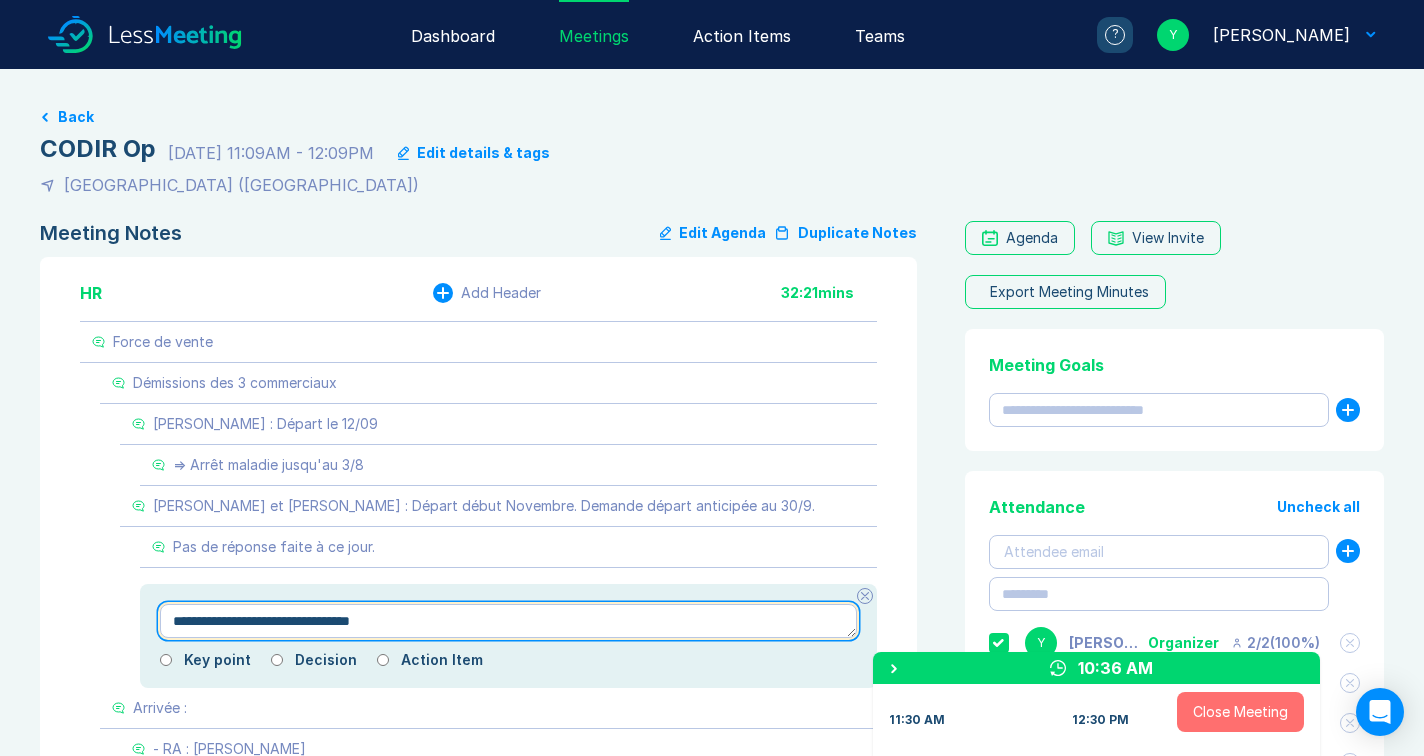 type on "*" 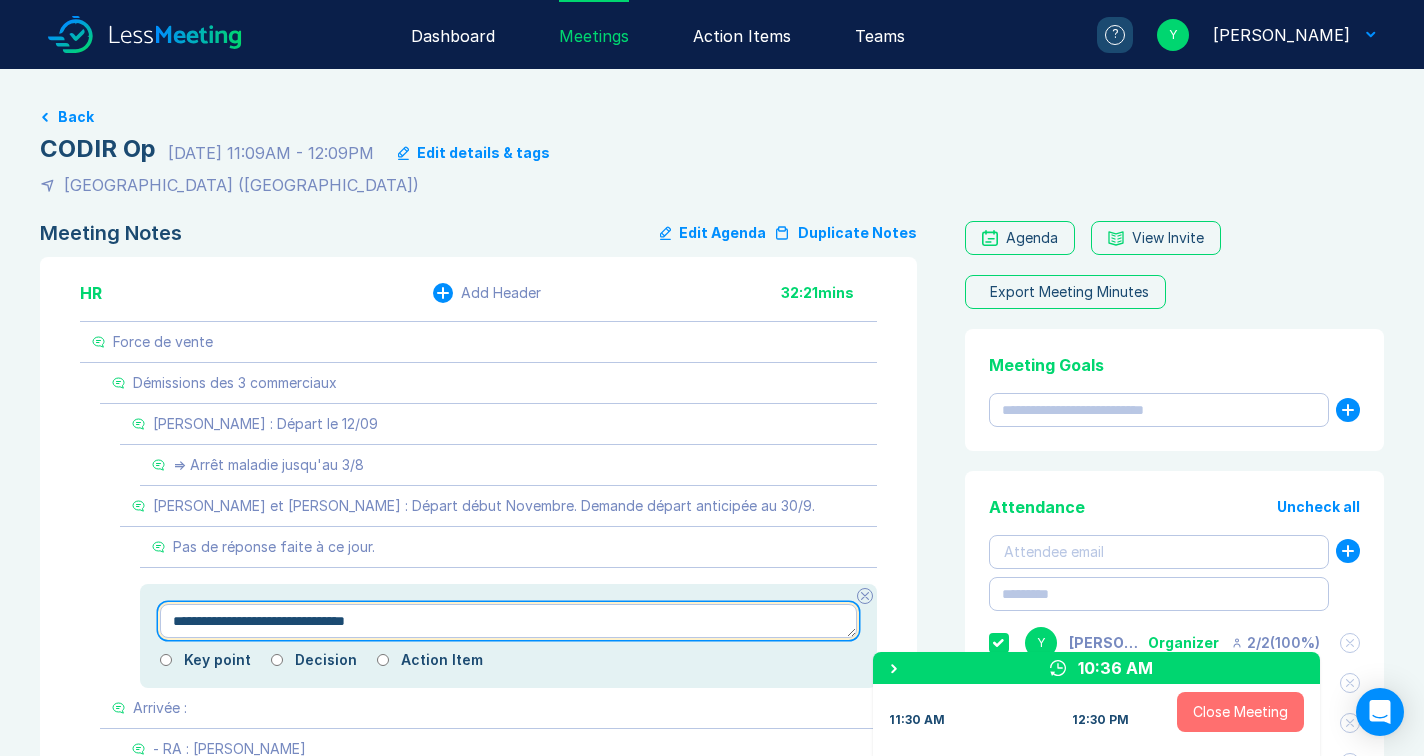 type on "*" 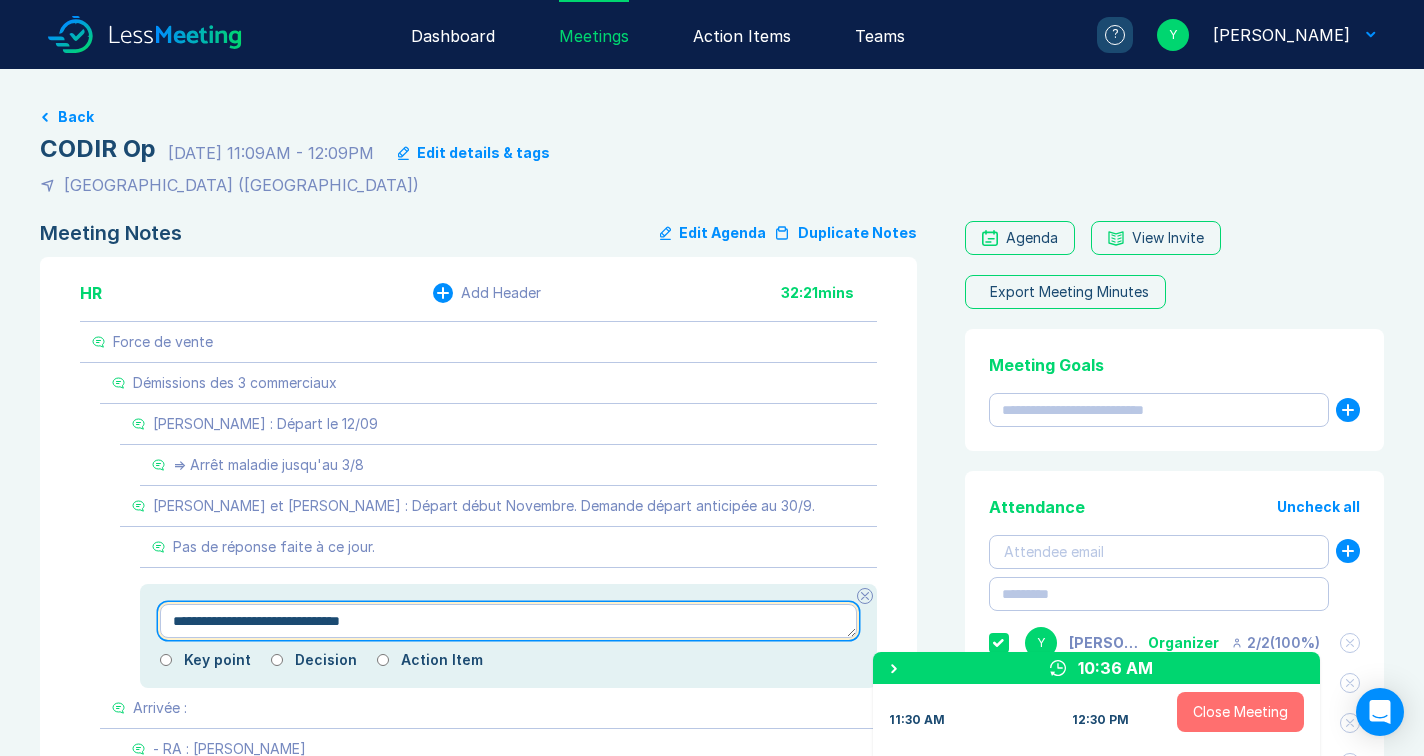 type on "*" 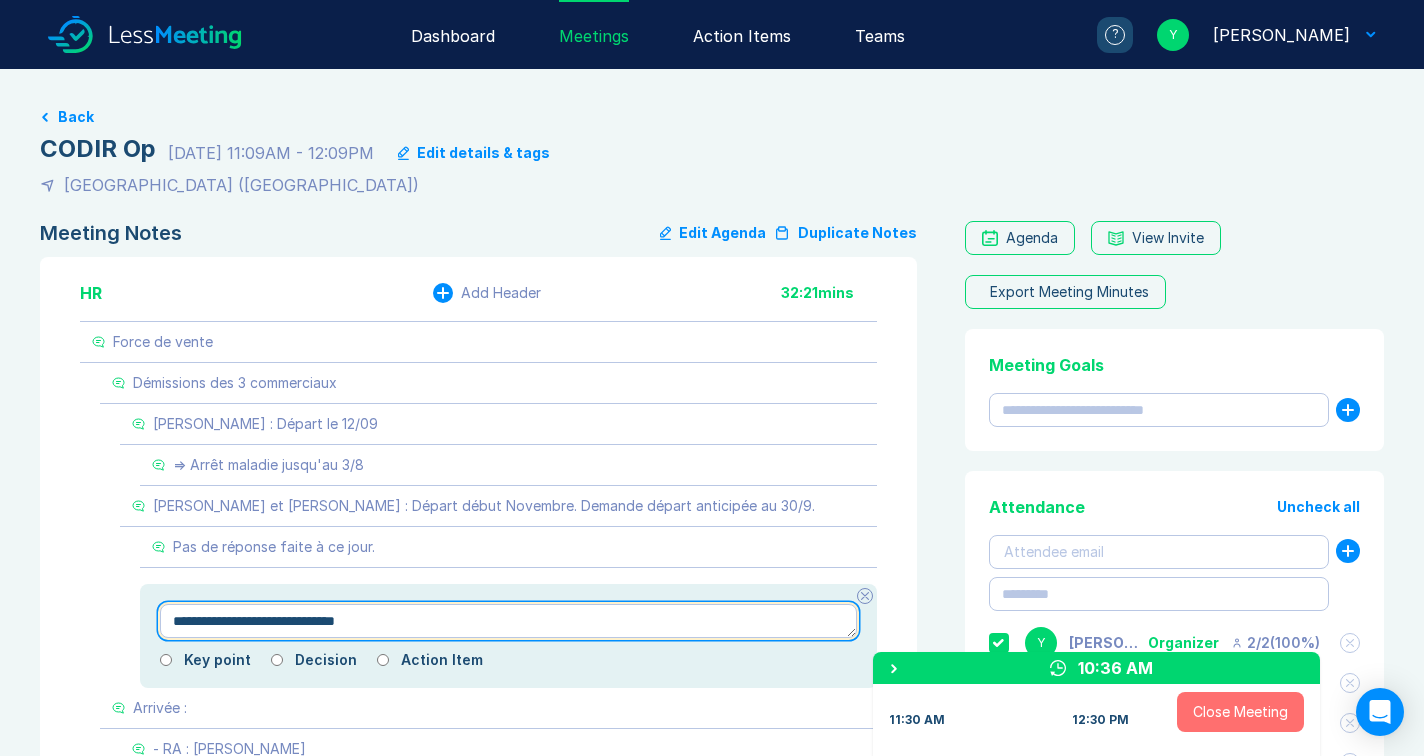 type on "*" 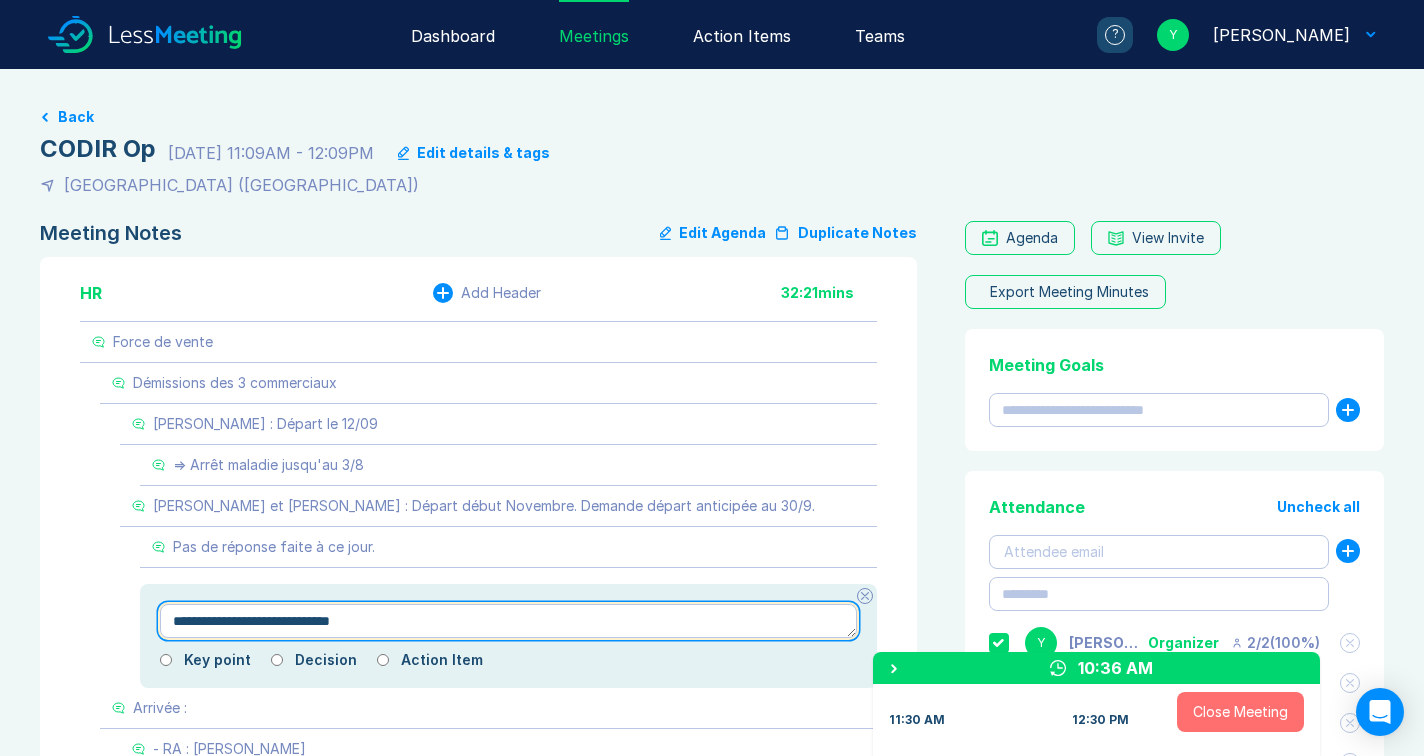 type on "*" 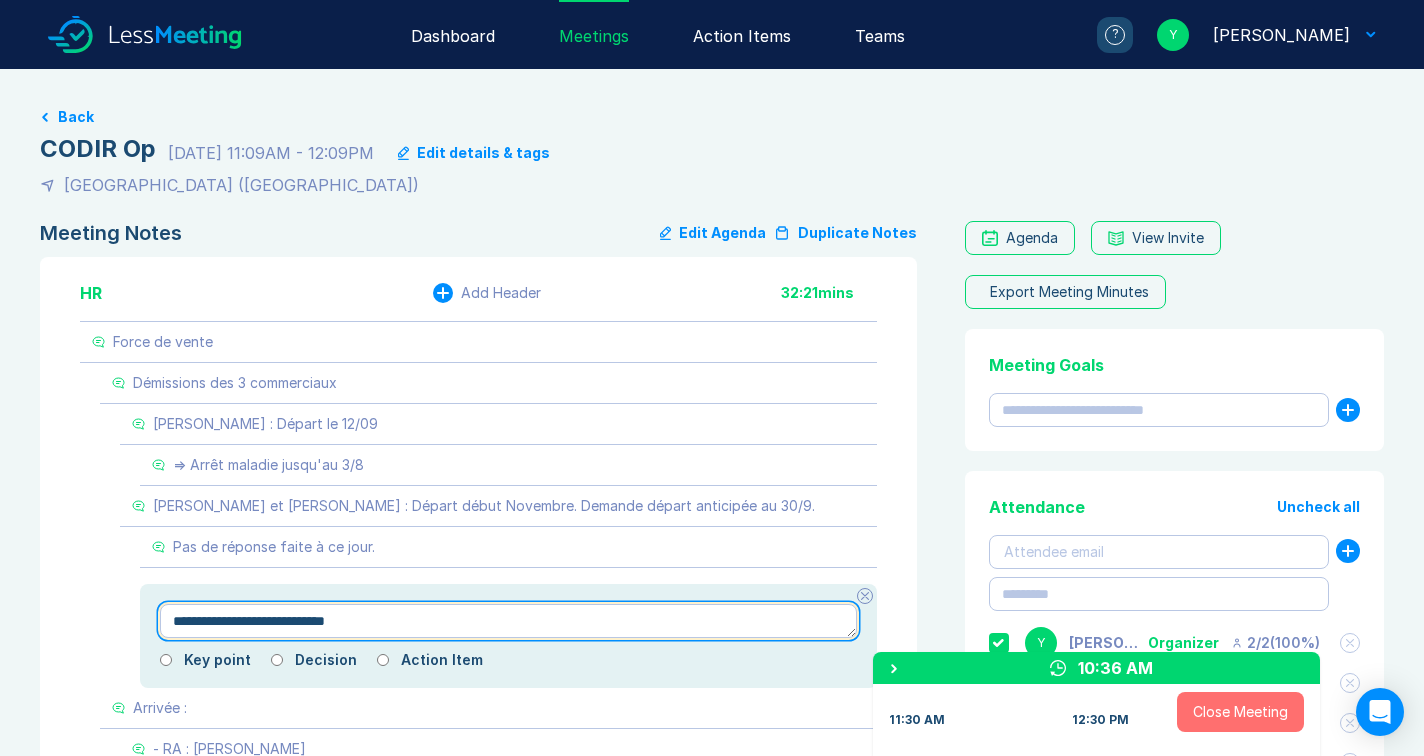 type on "*" 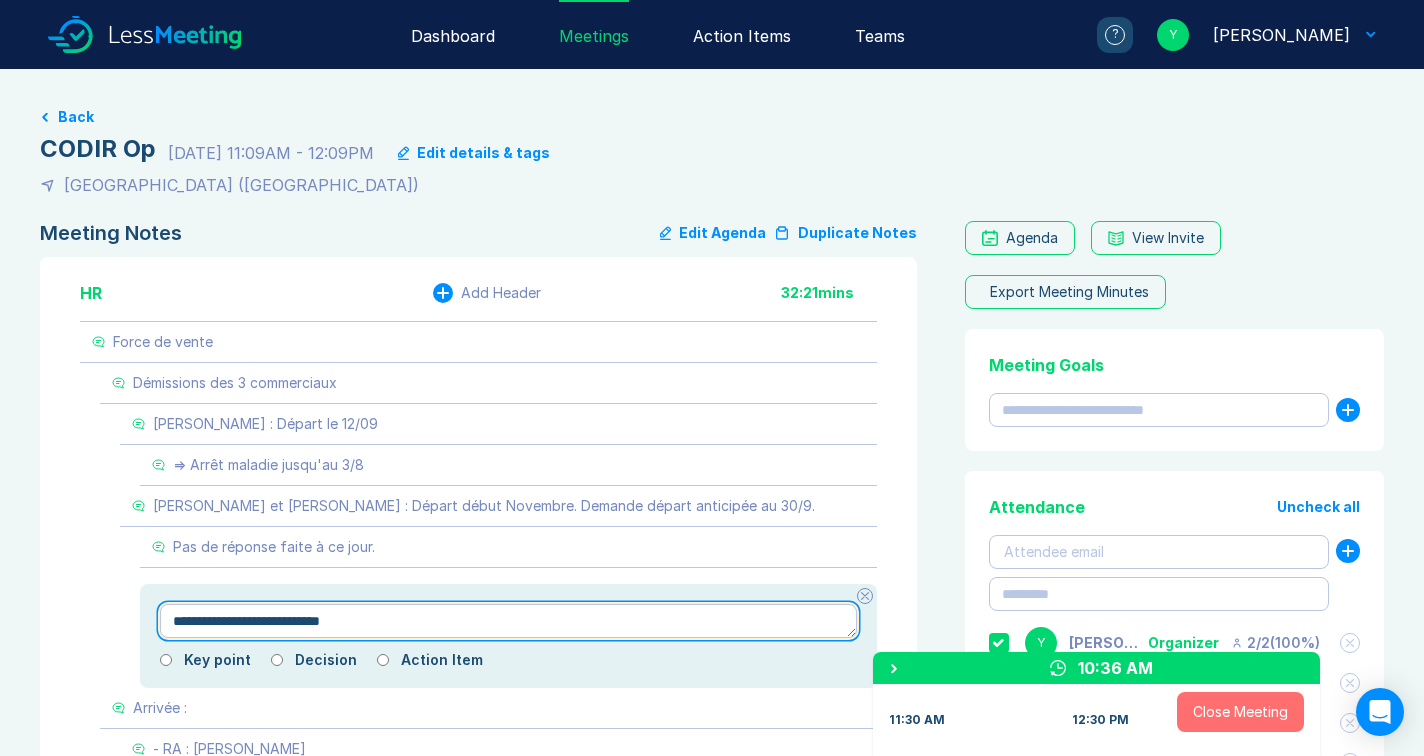 type on "*" 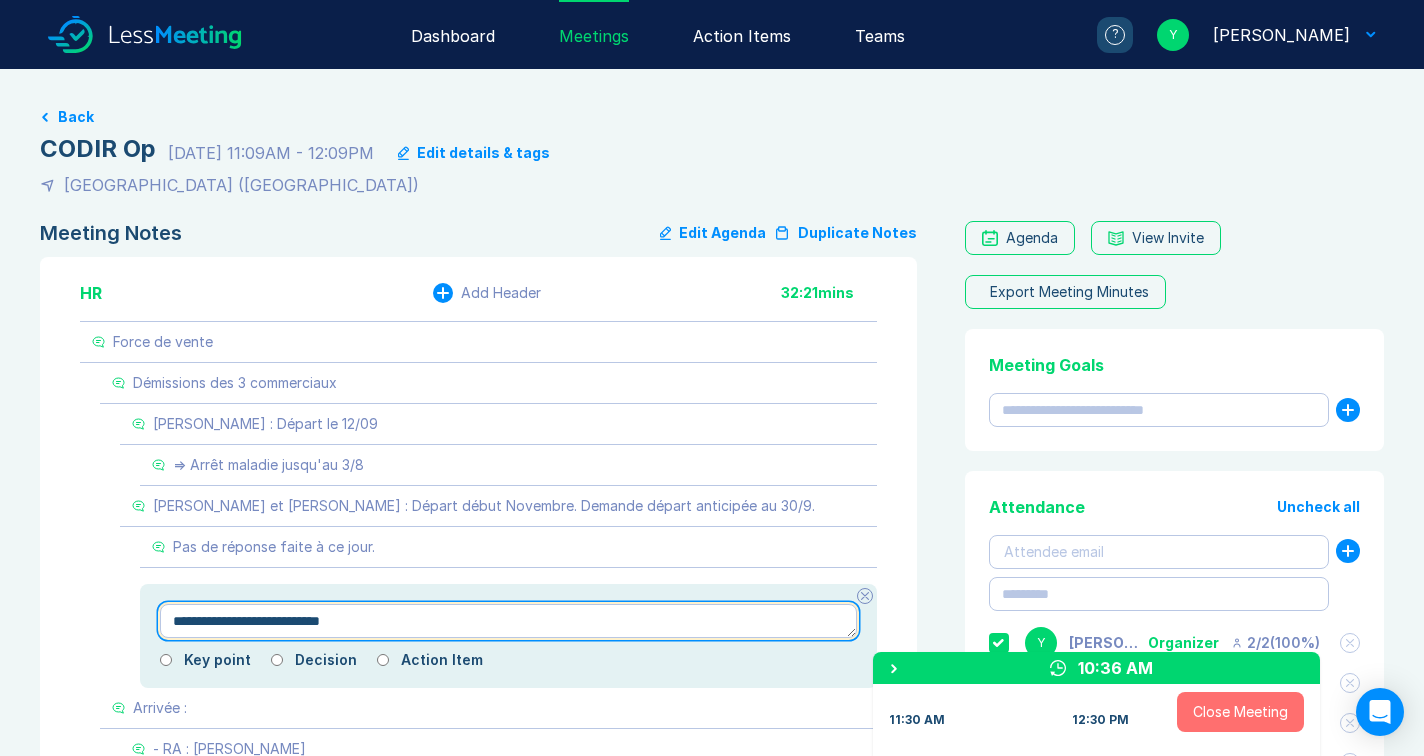 type on "**********" 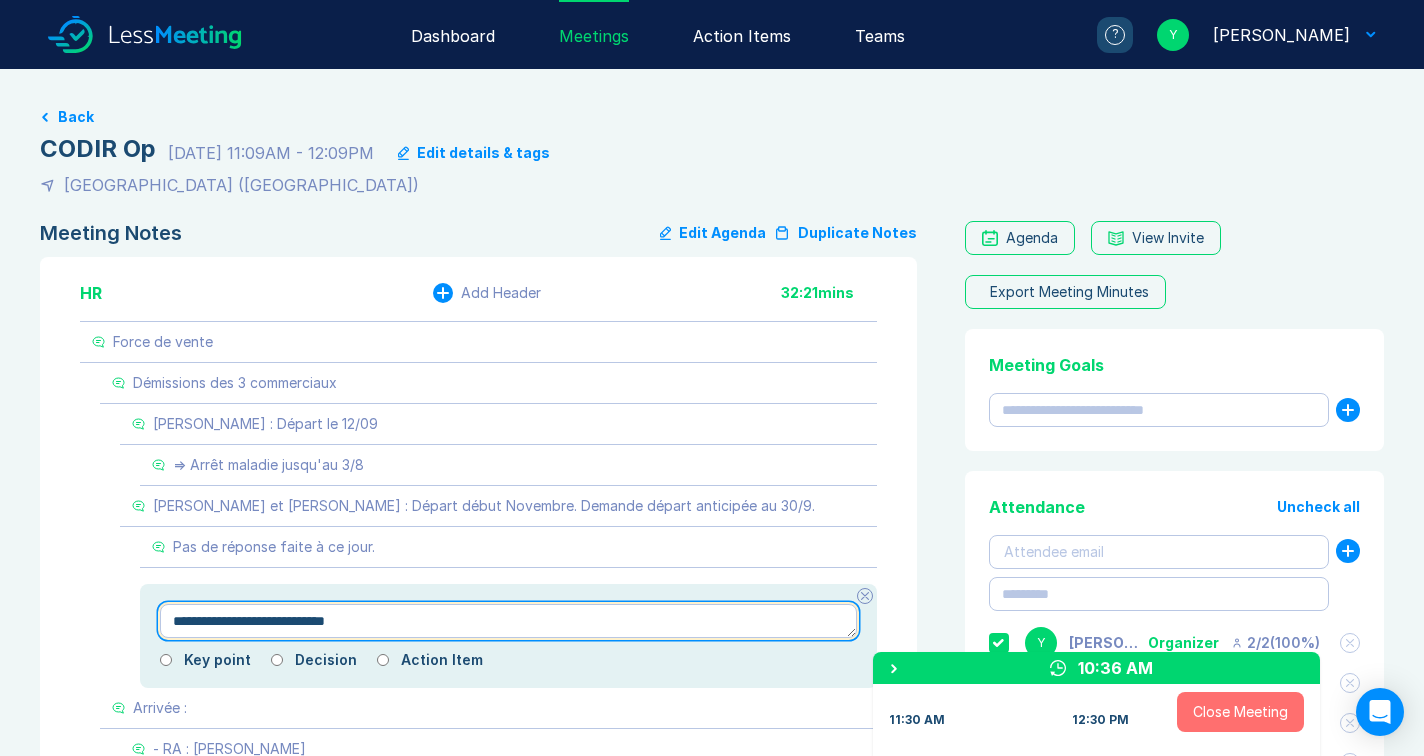 type on "*" 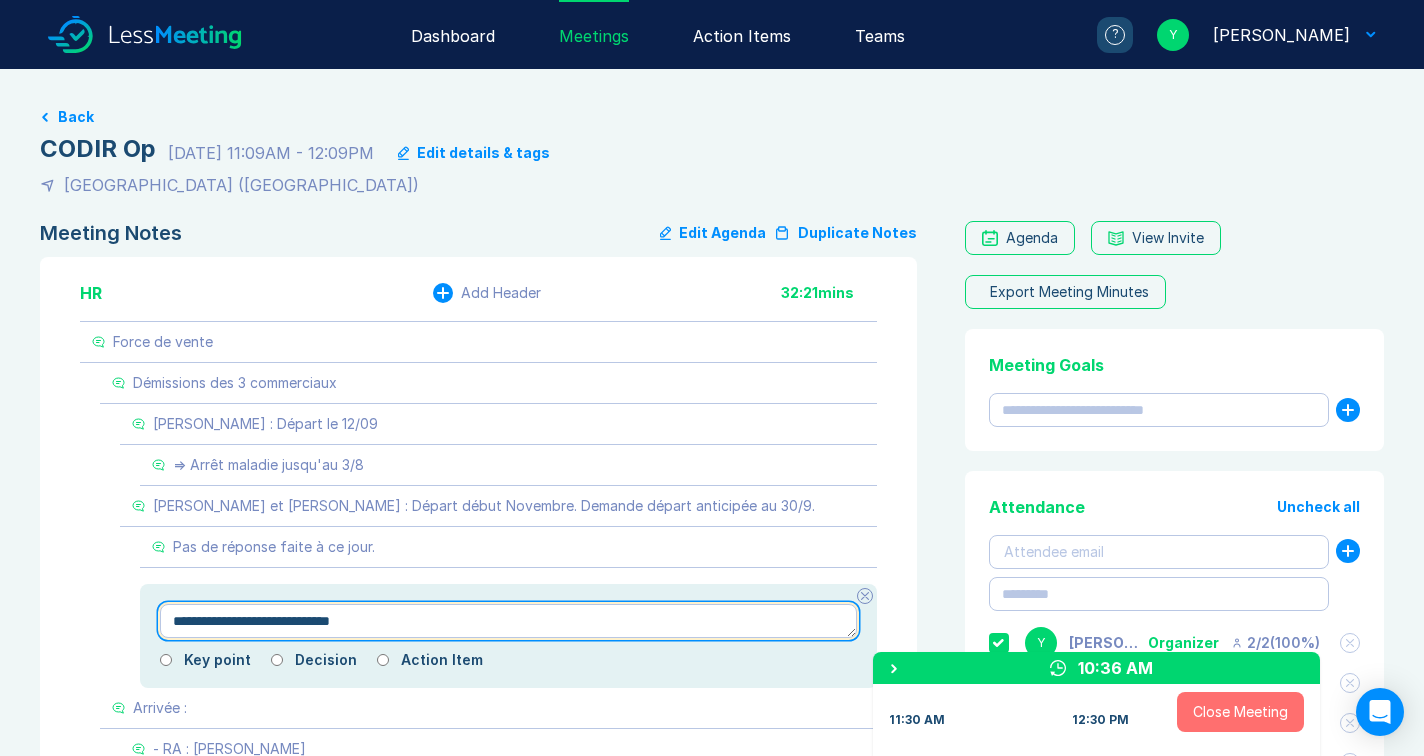 type on "*" 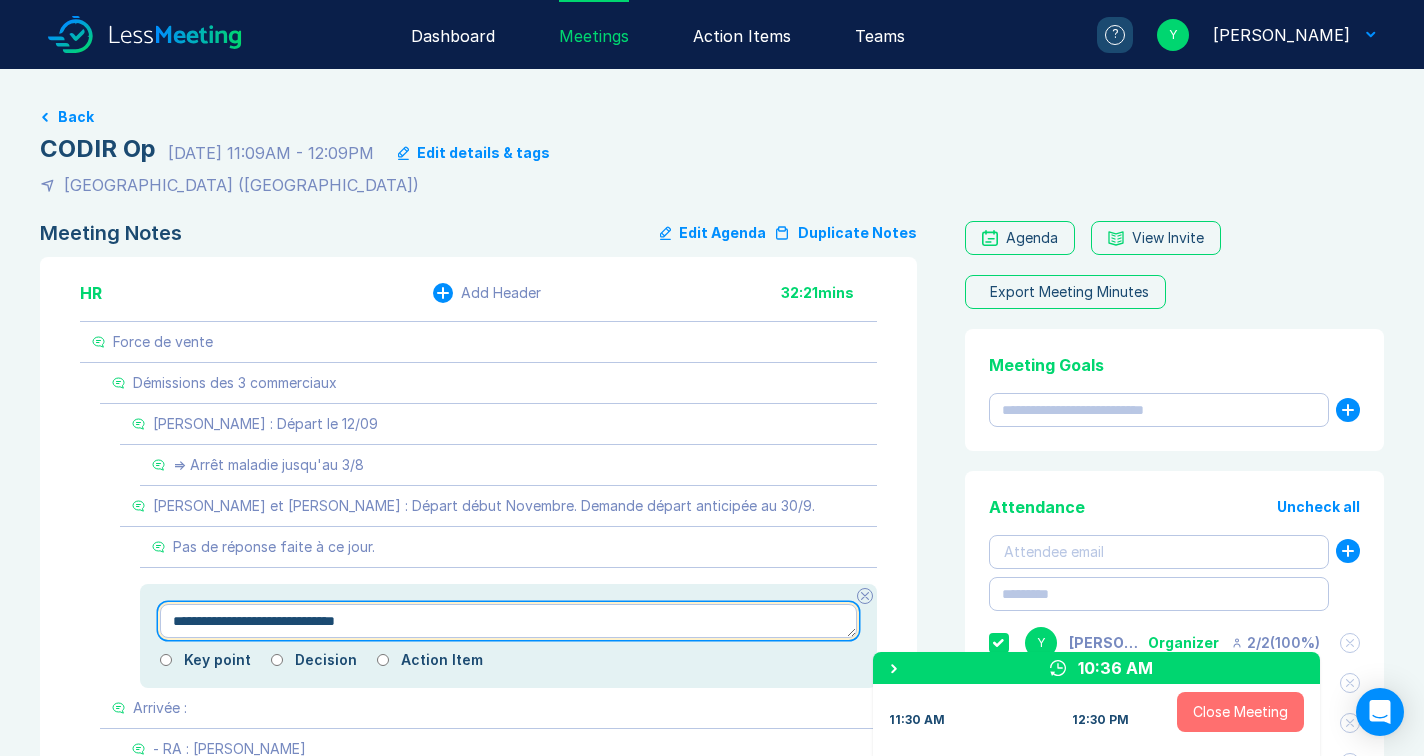 type on "*" 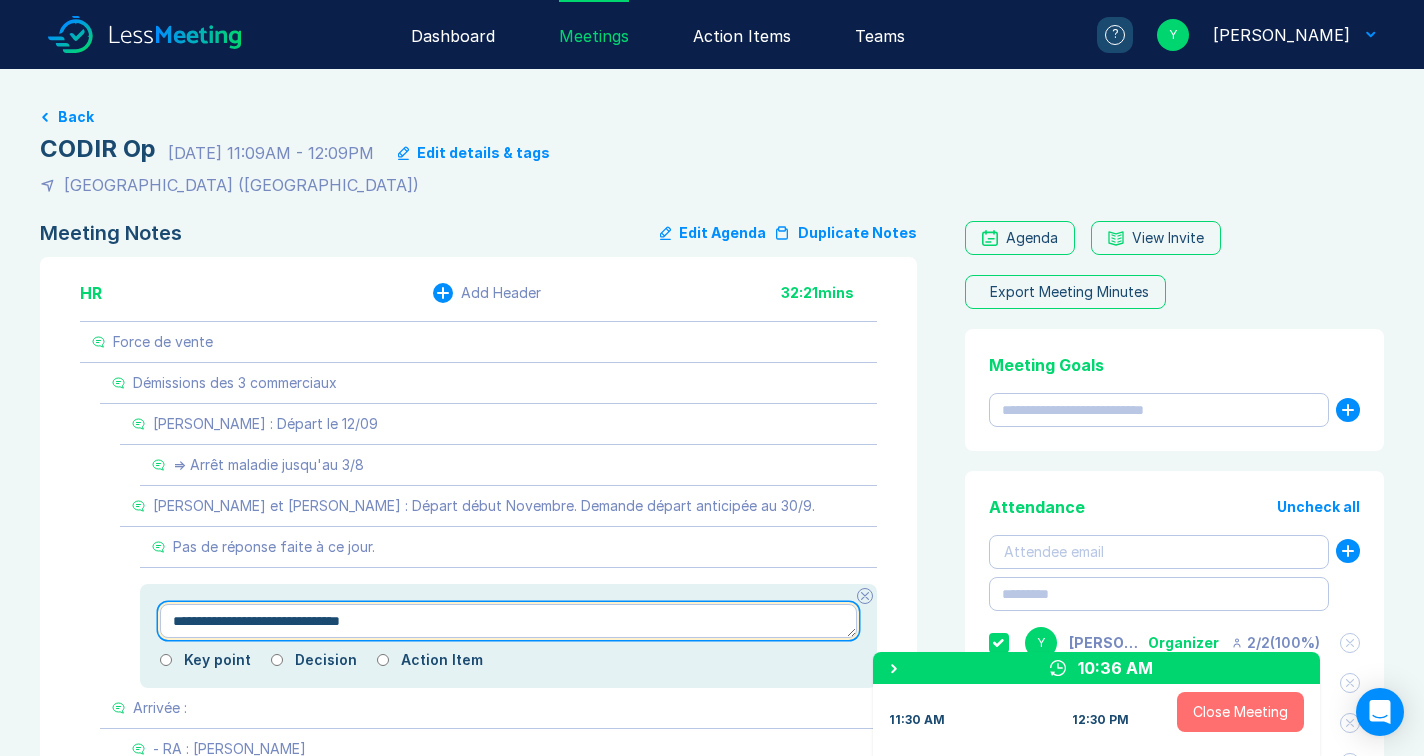 type on "*" 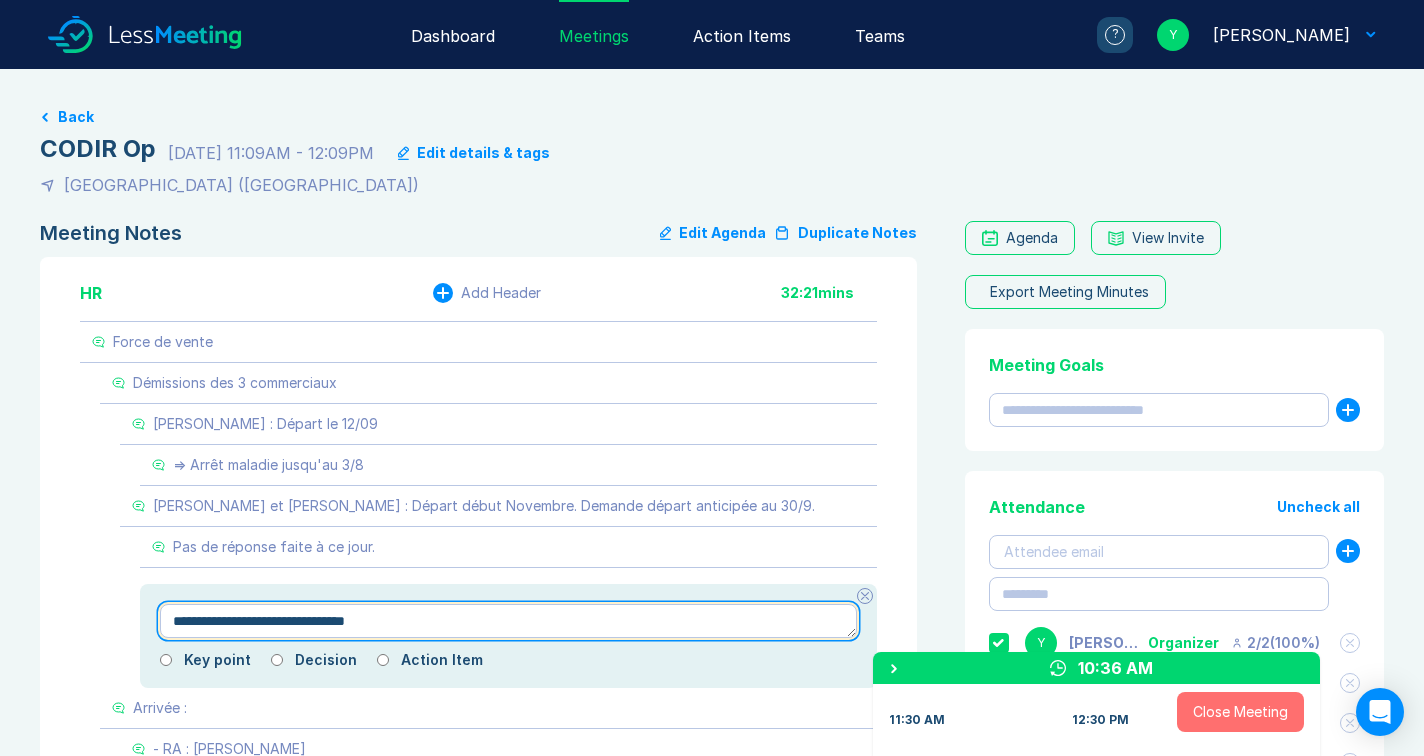 type on "*" 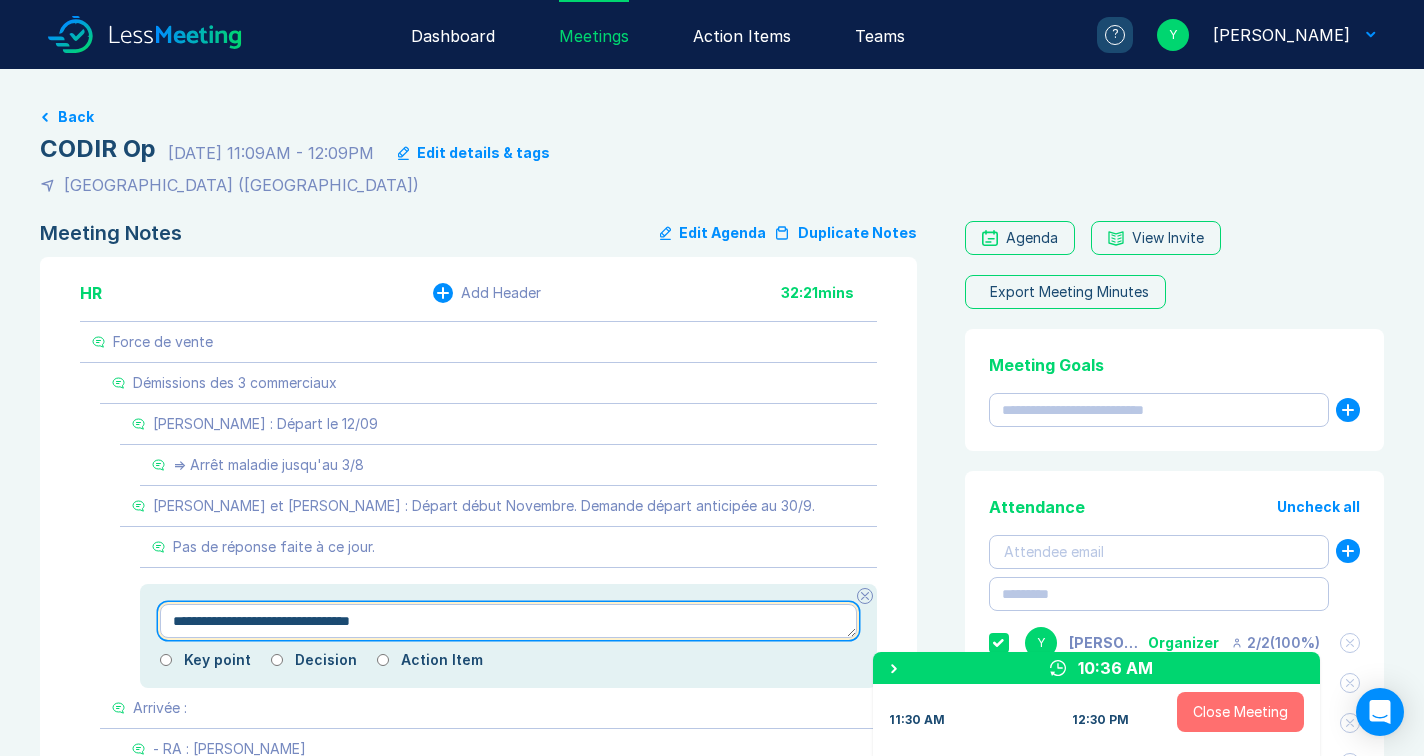 type on "*" 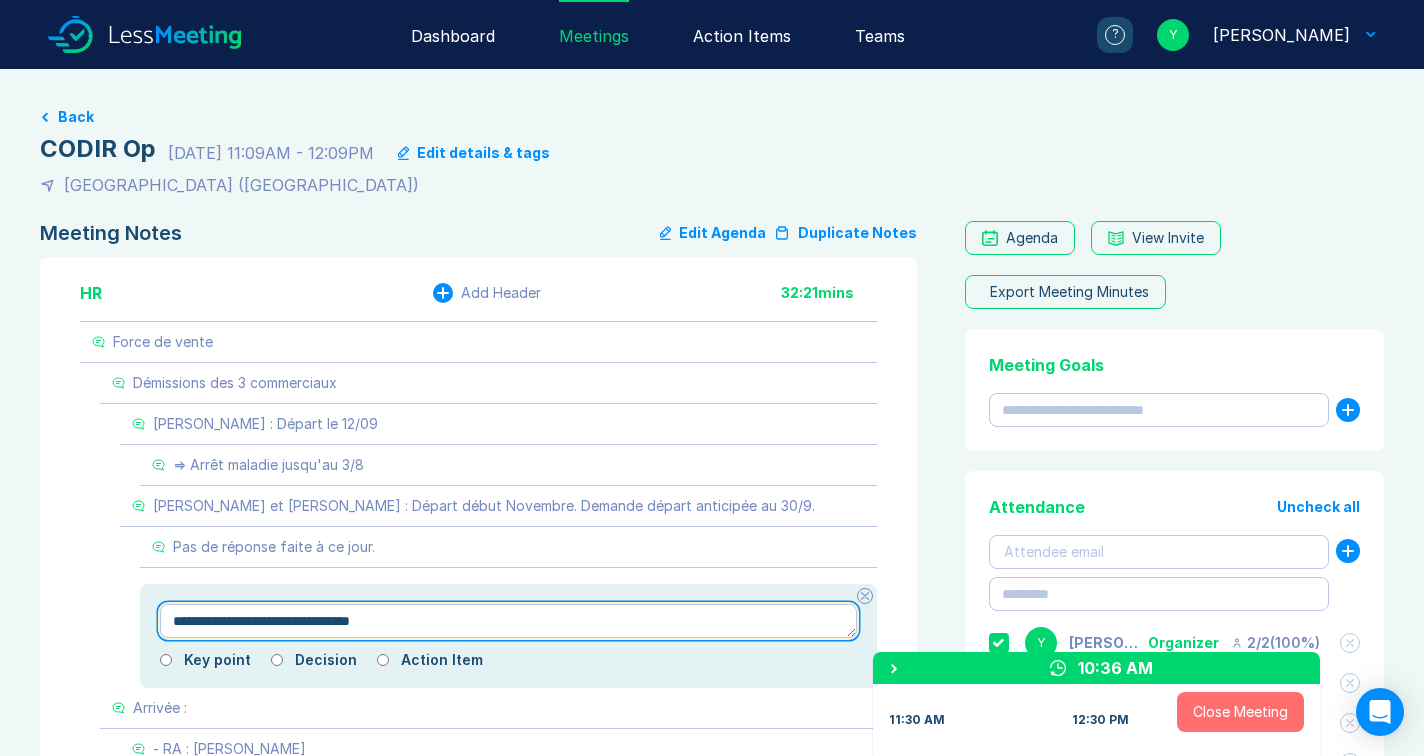 type on "**********" 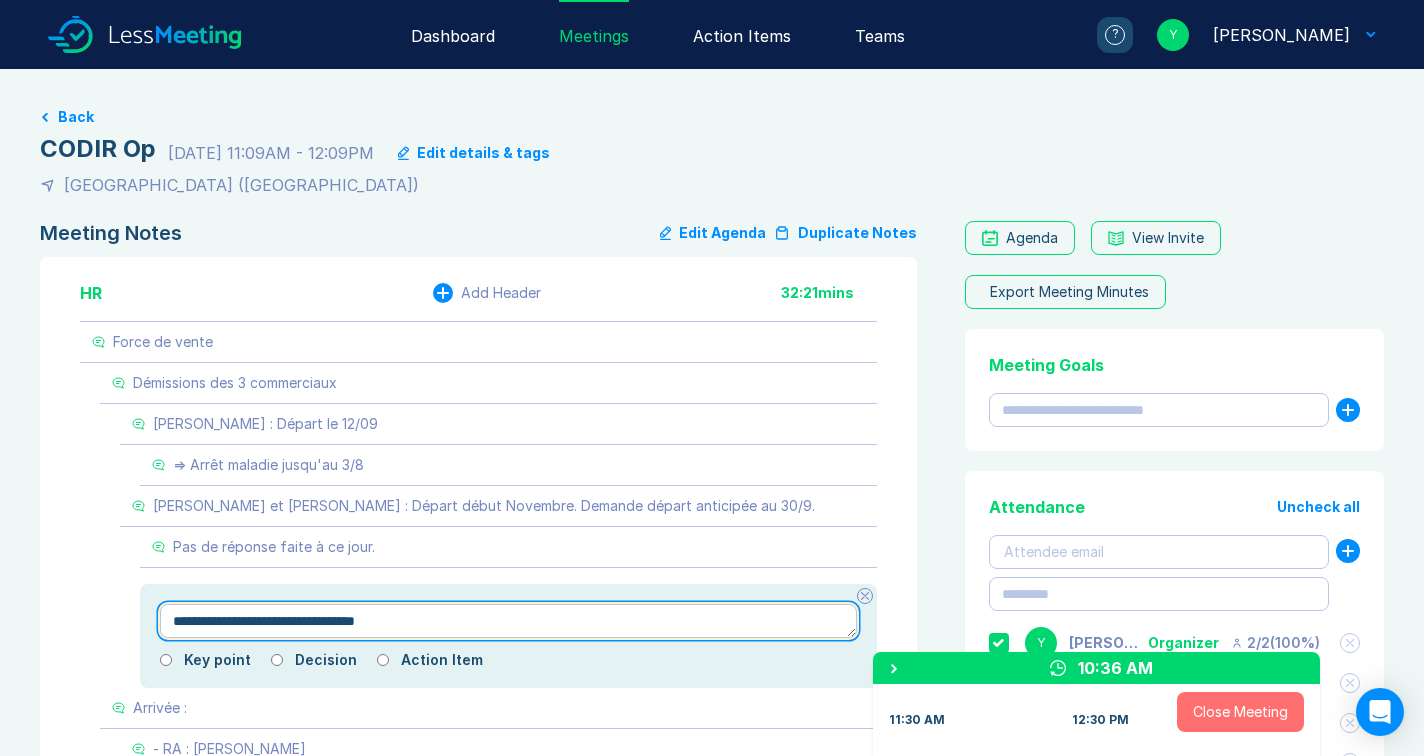 type on "*" 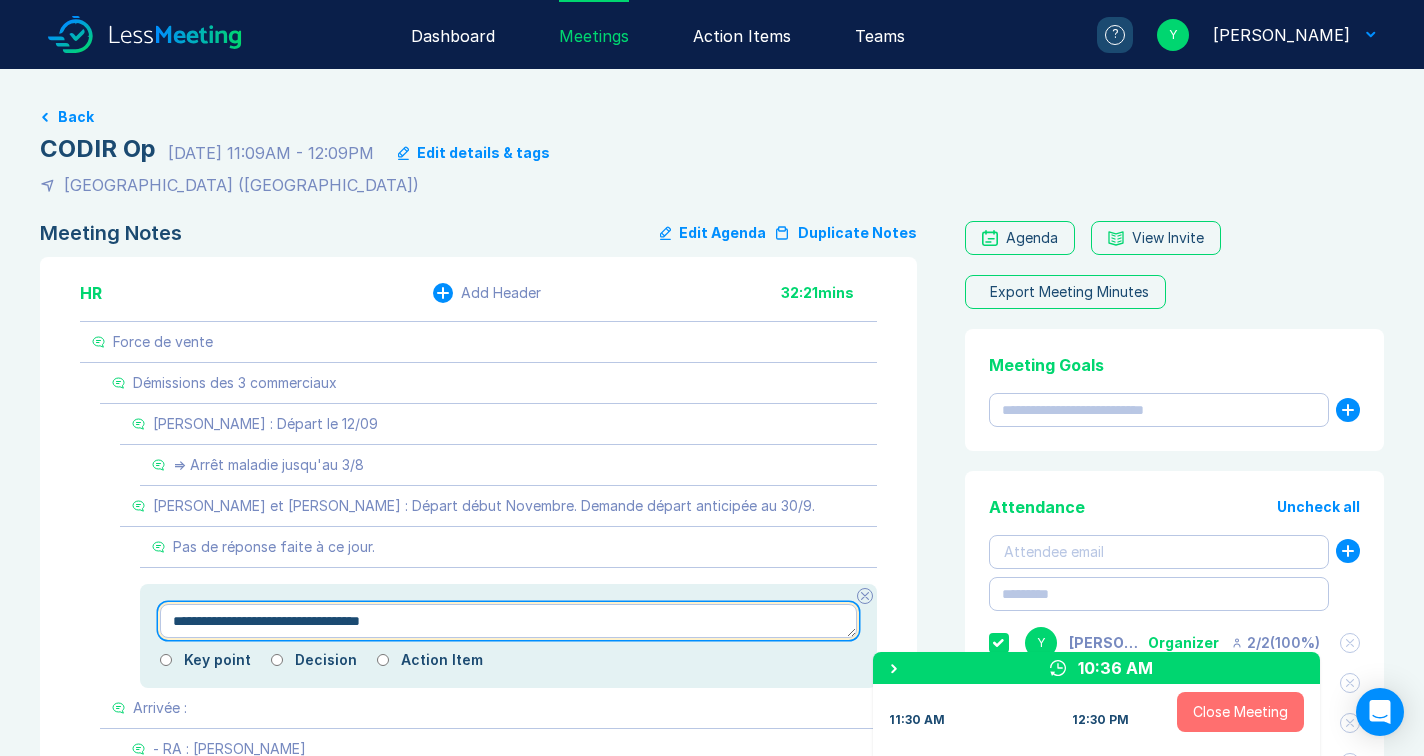type on "*" 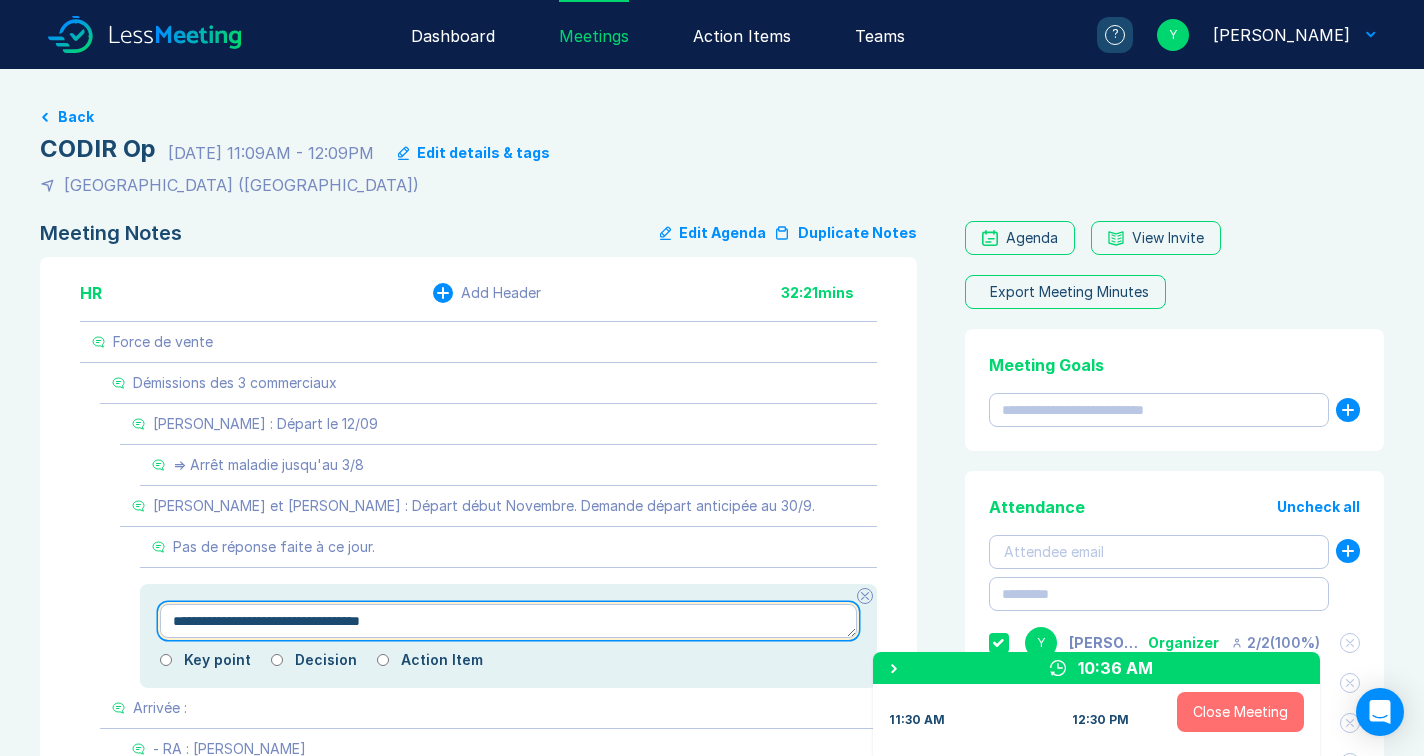 type on "**********" 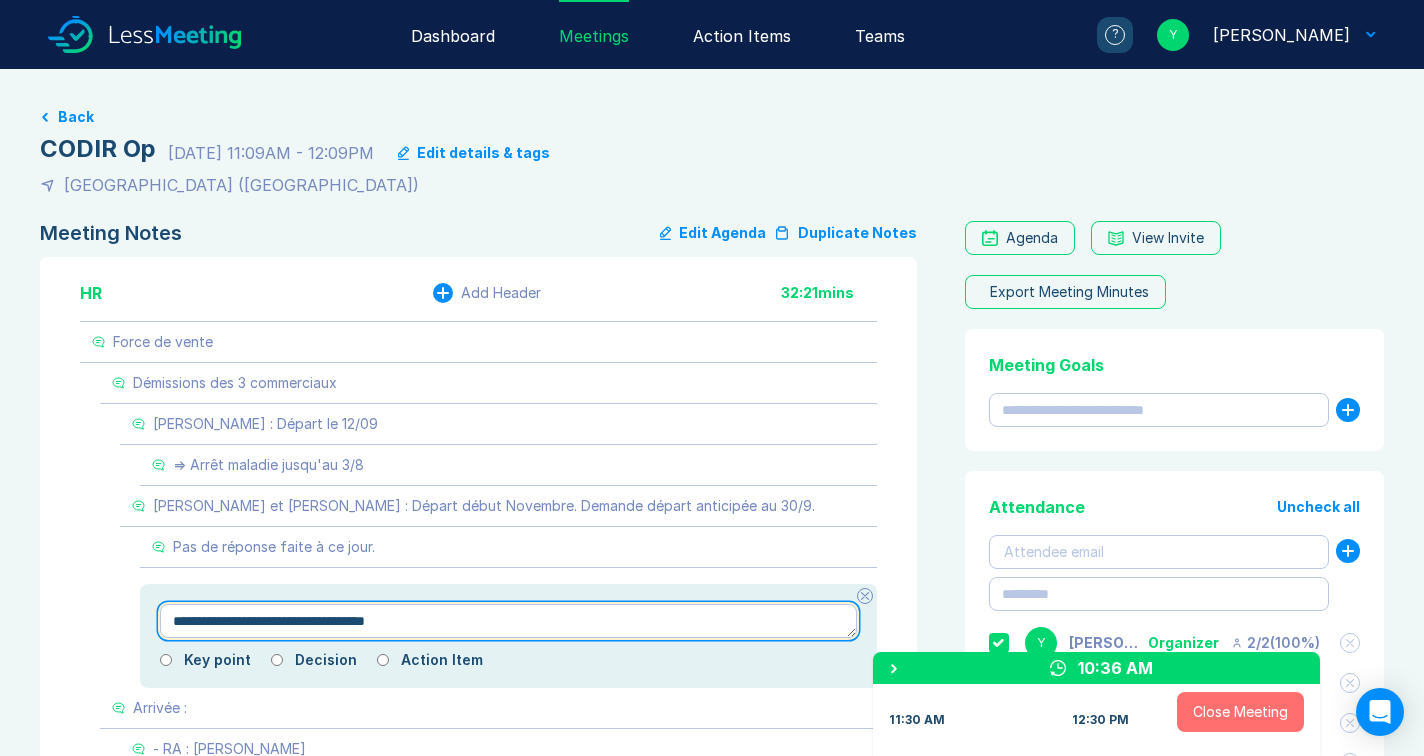 type on "*" 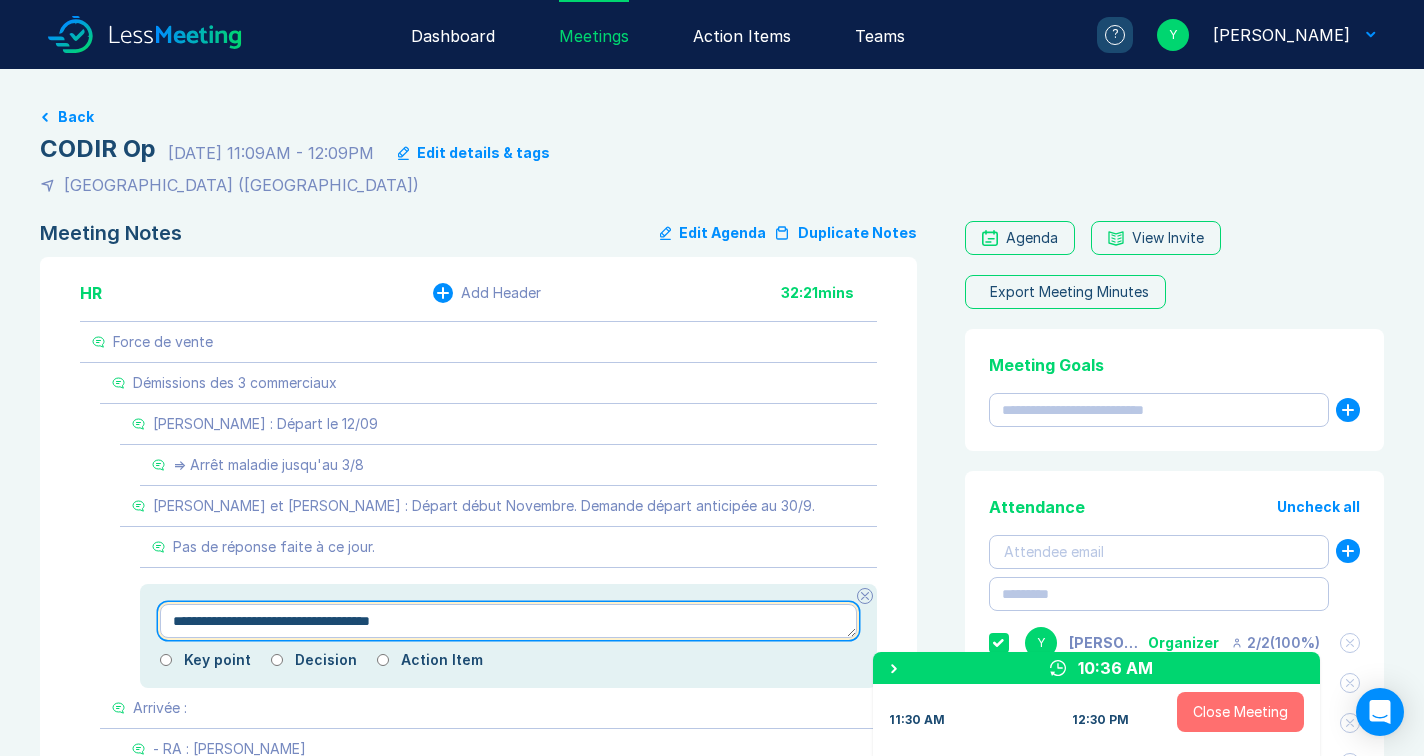 type on "*" 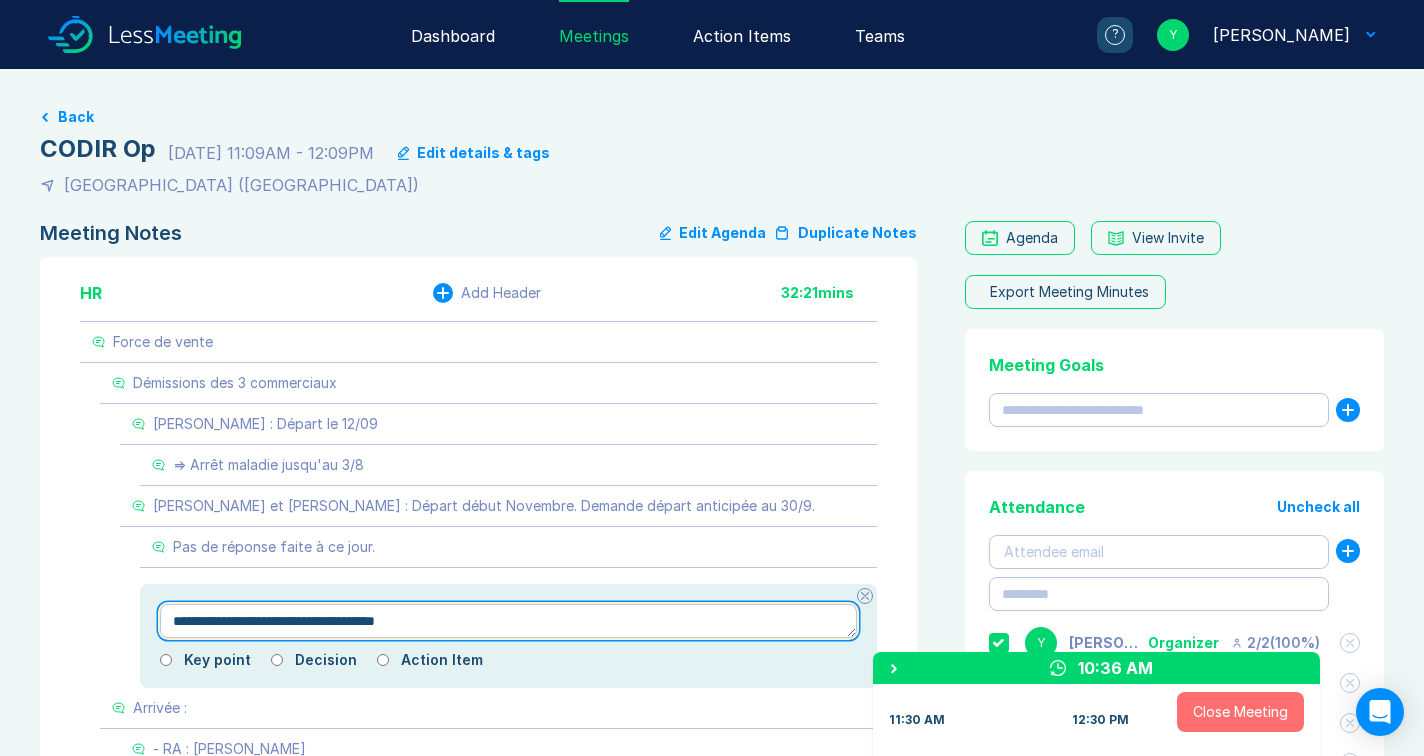 type on "*" 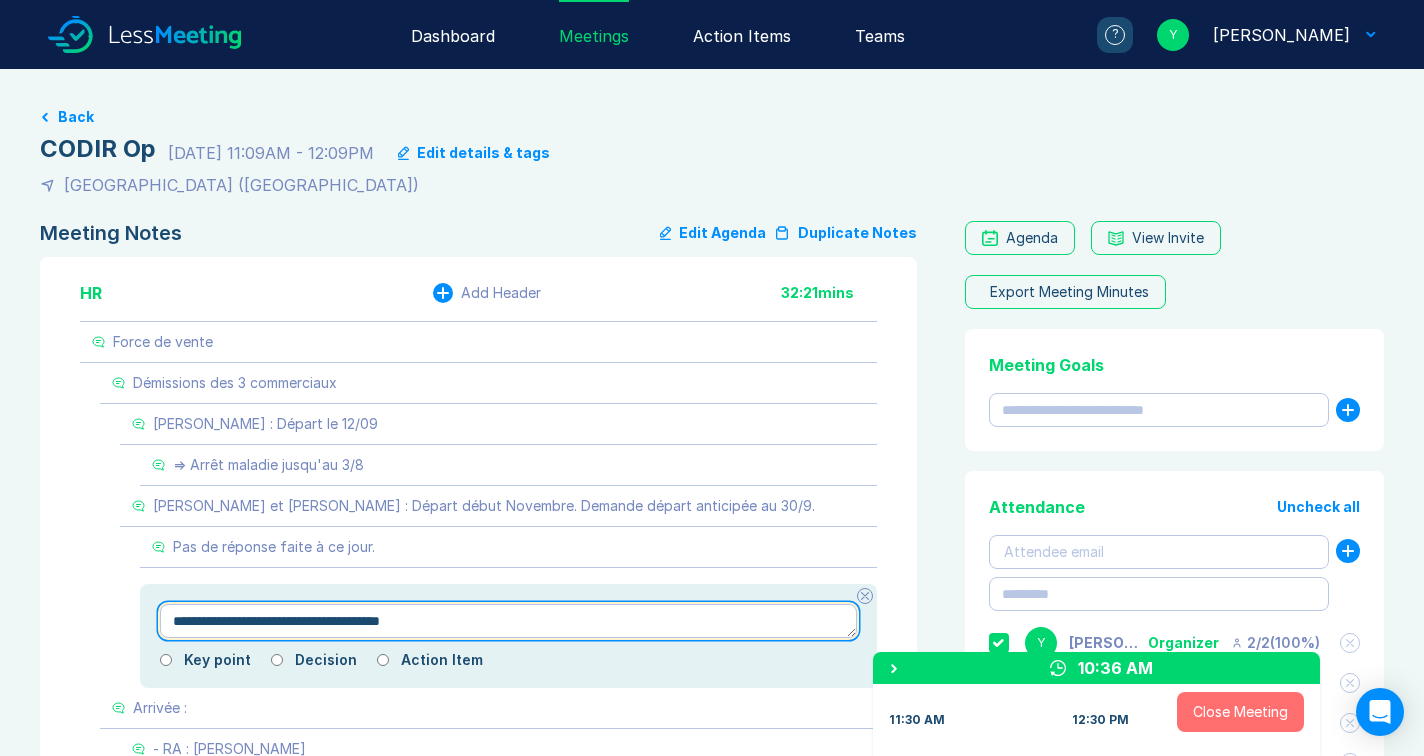 type on "*" 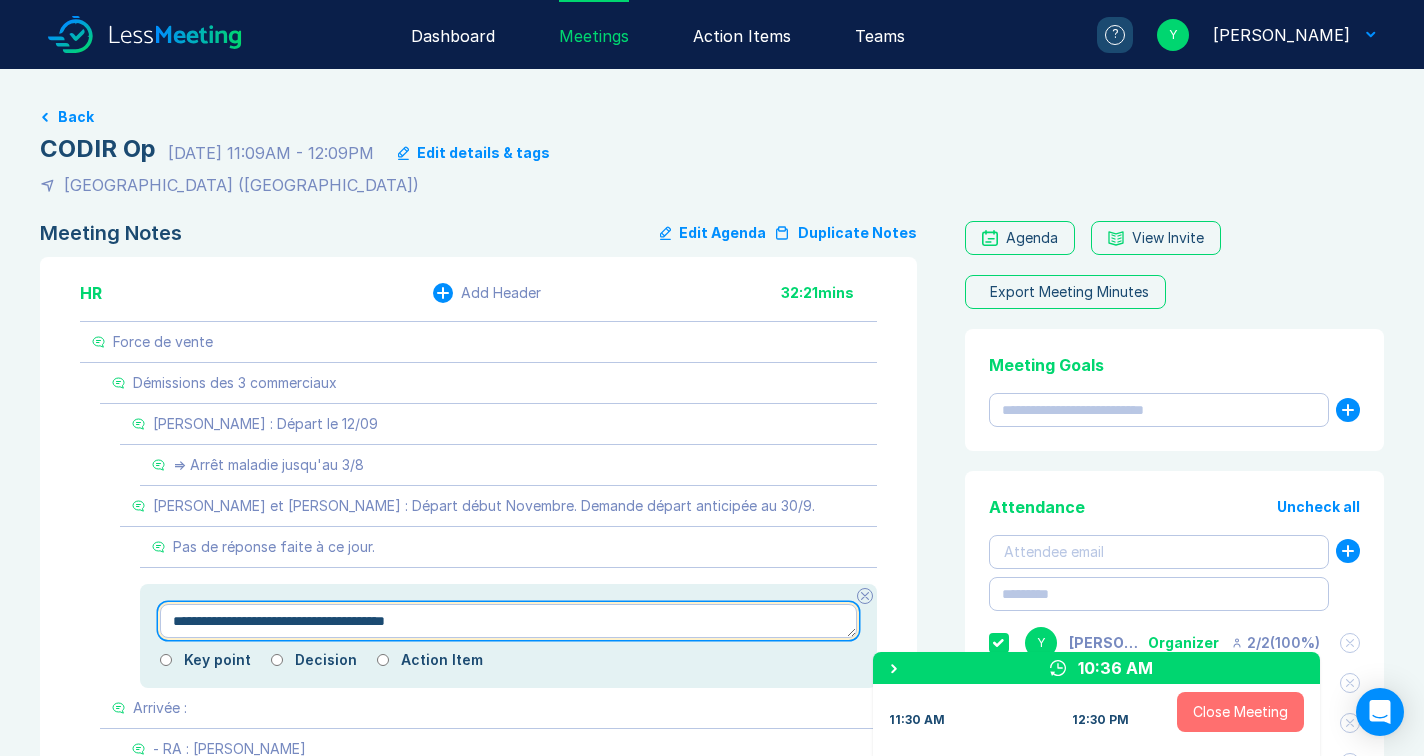 type on "*" 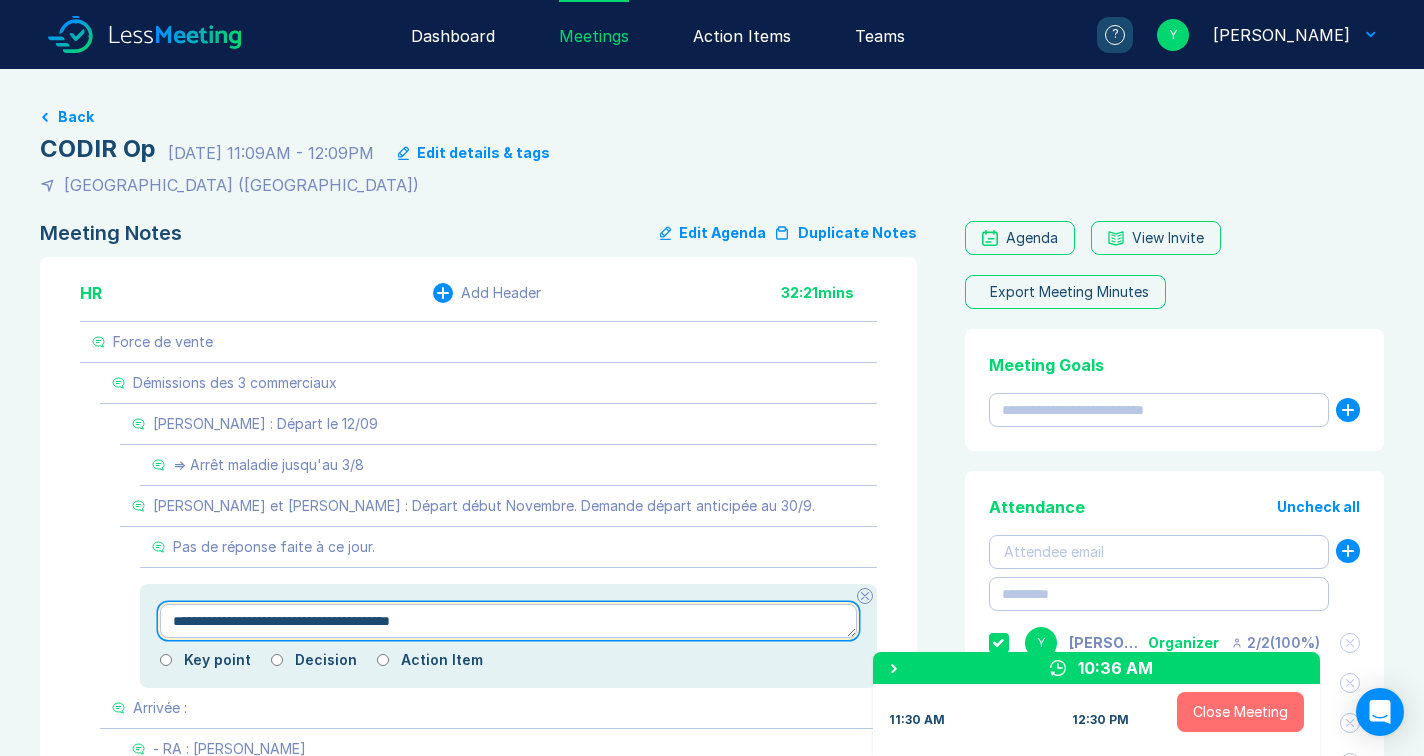 type on "*" 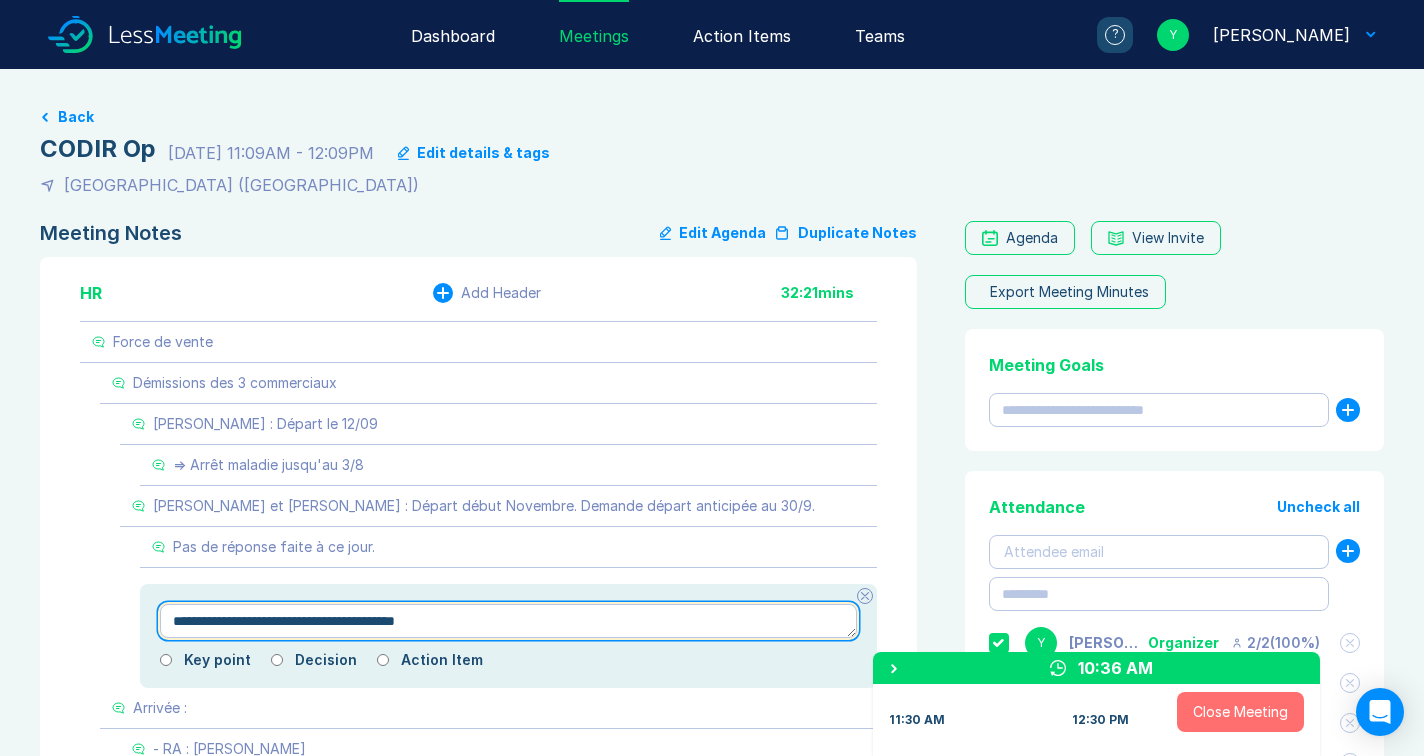type on "*" 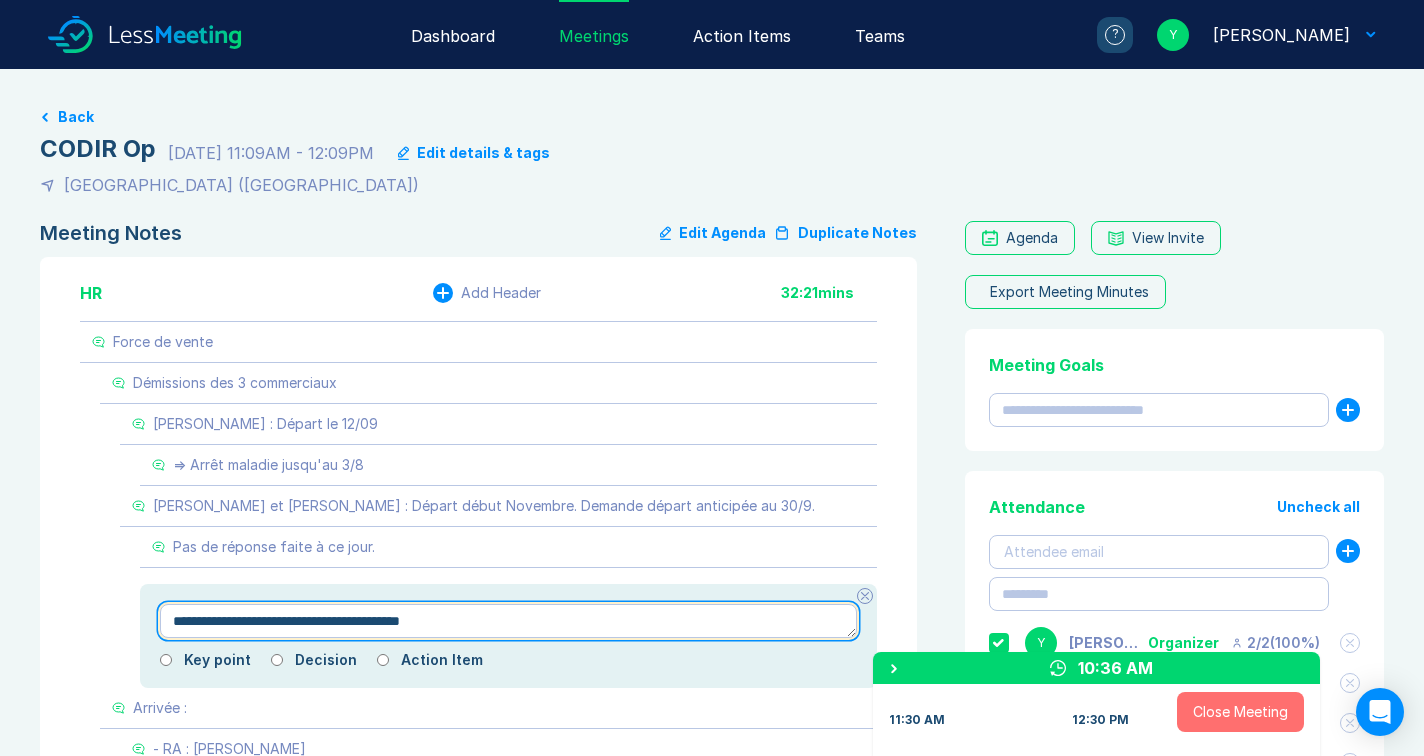 type on "*" 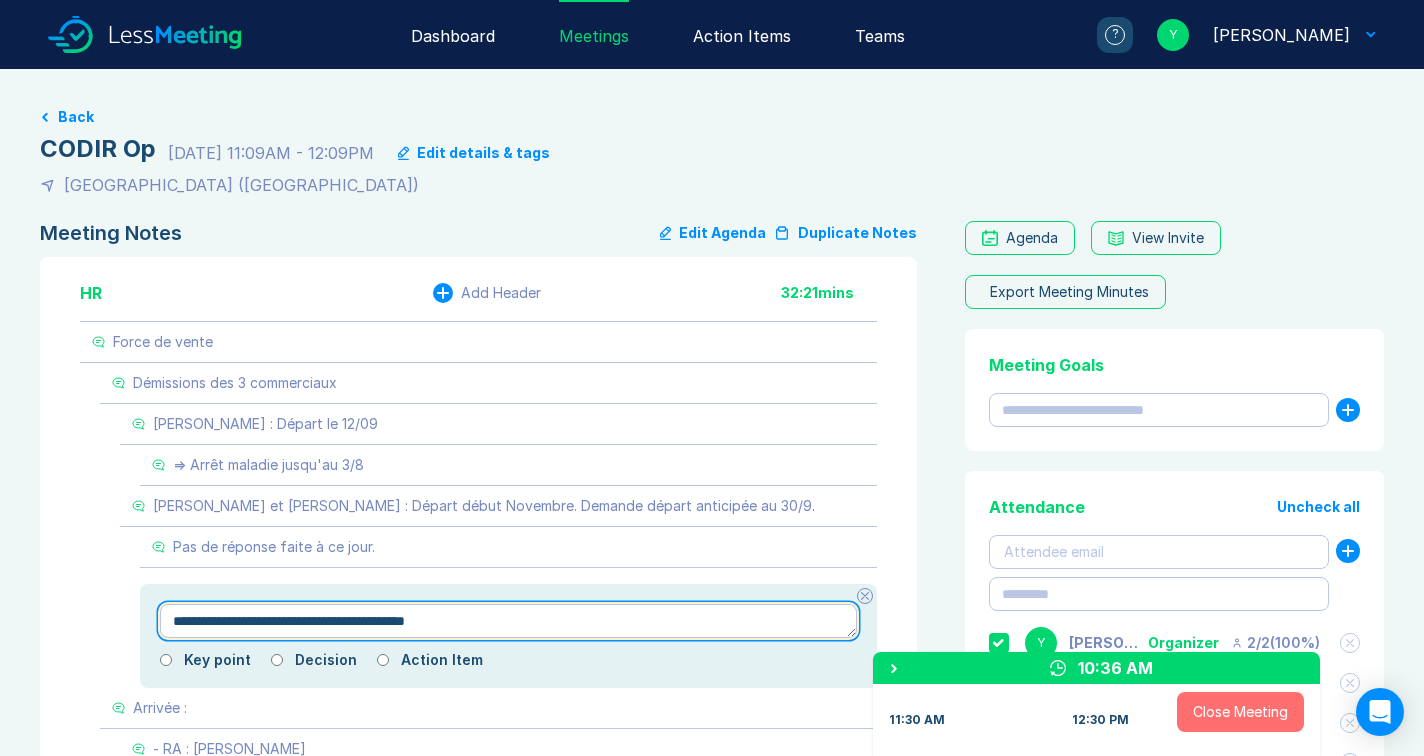 type on "*" 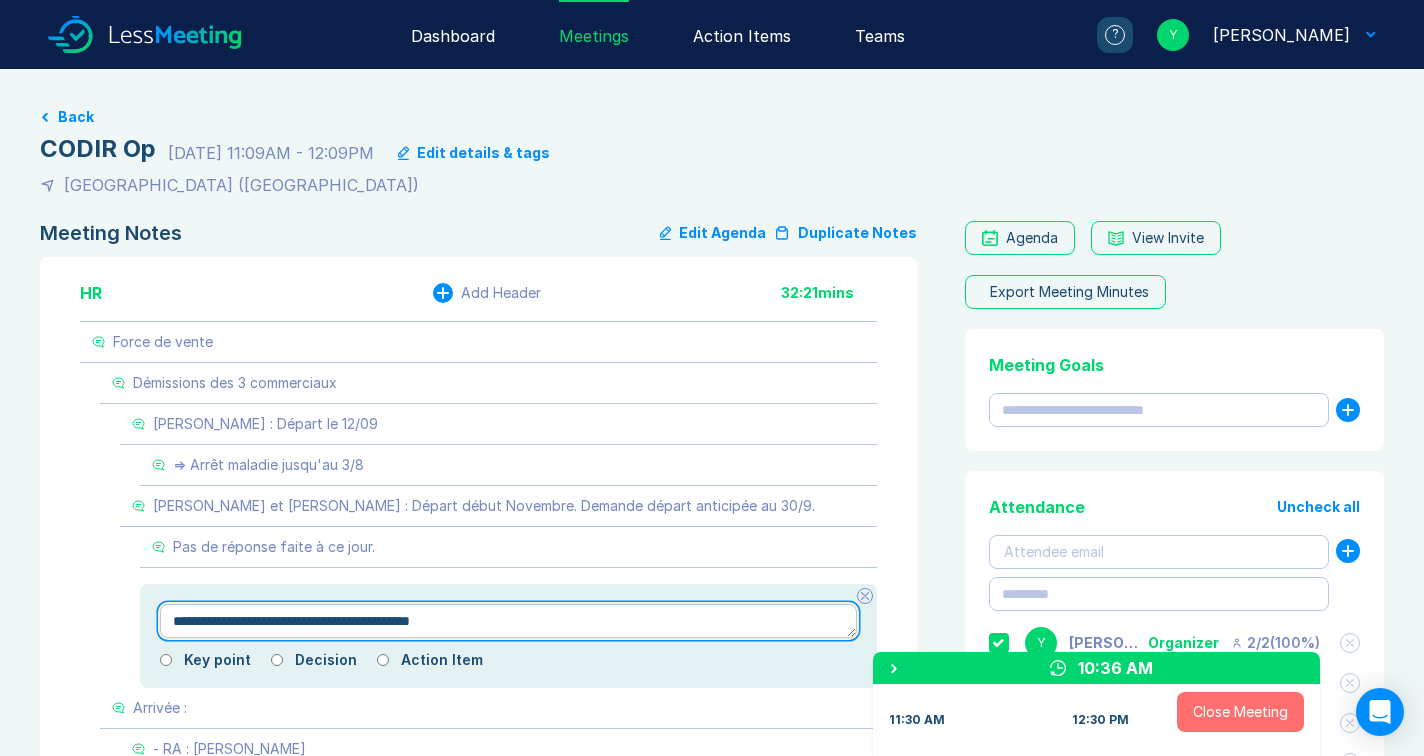 type on "*" 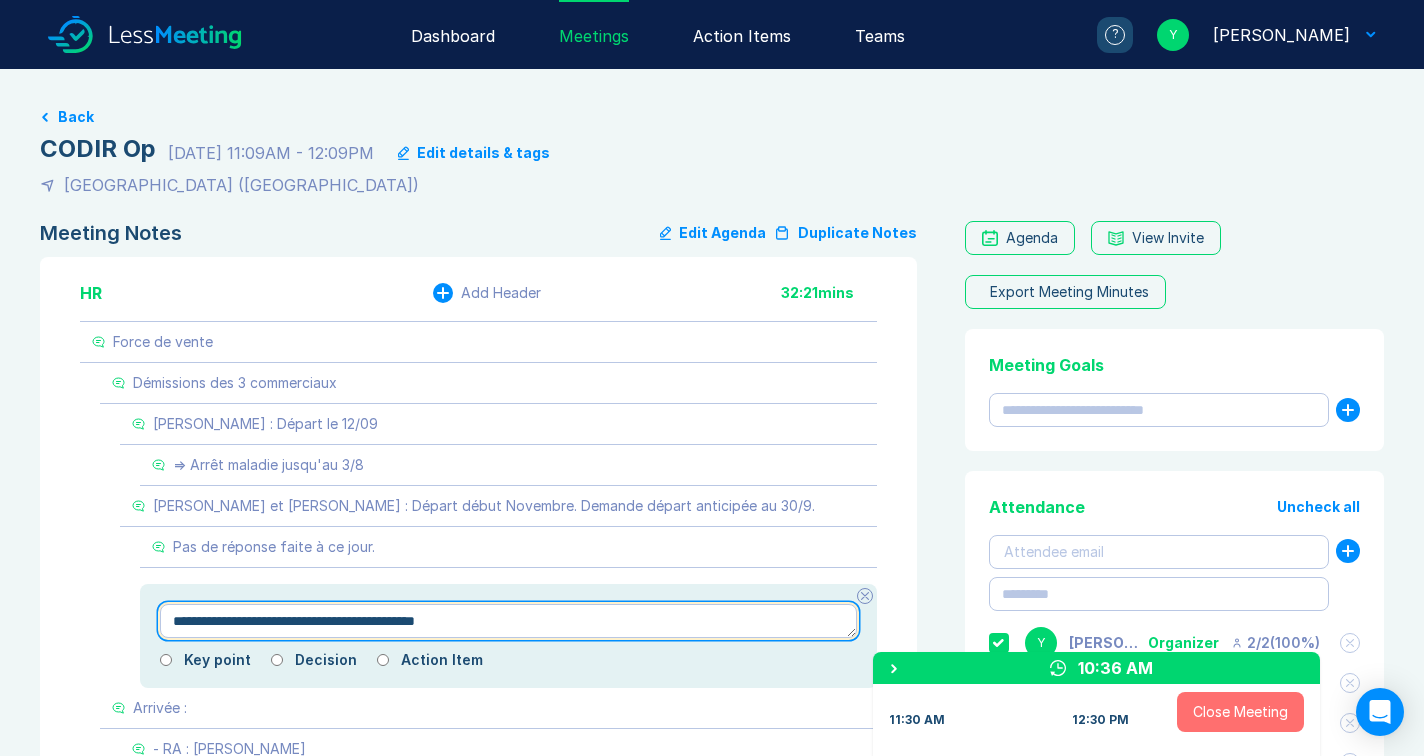 type on "*" 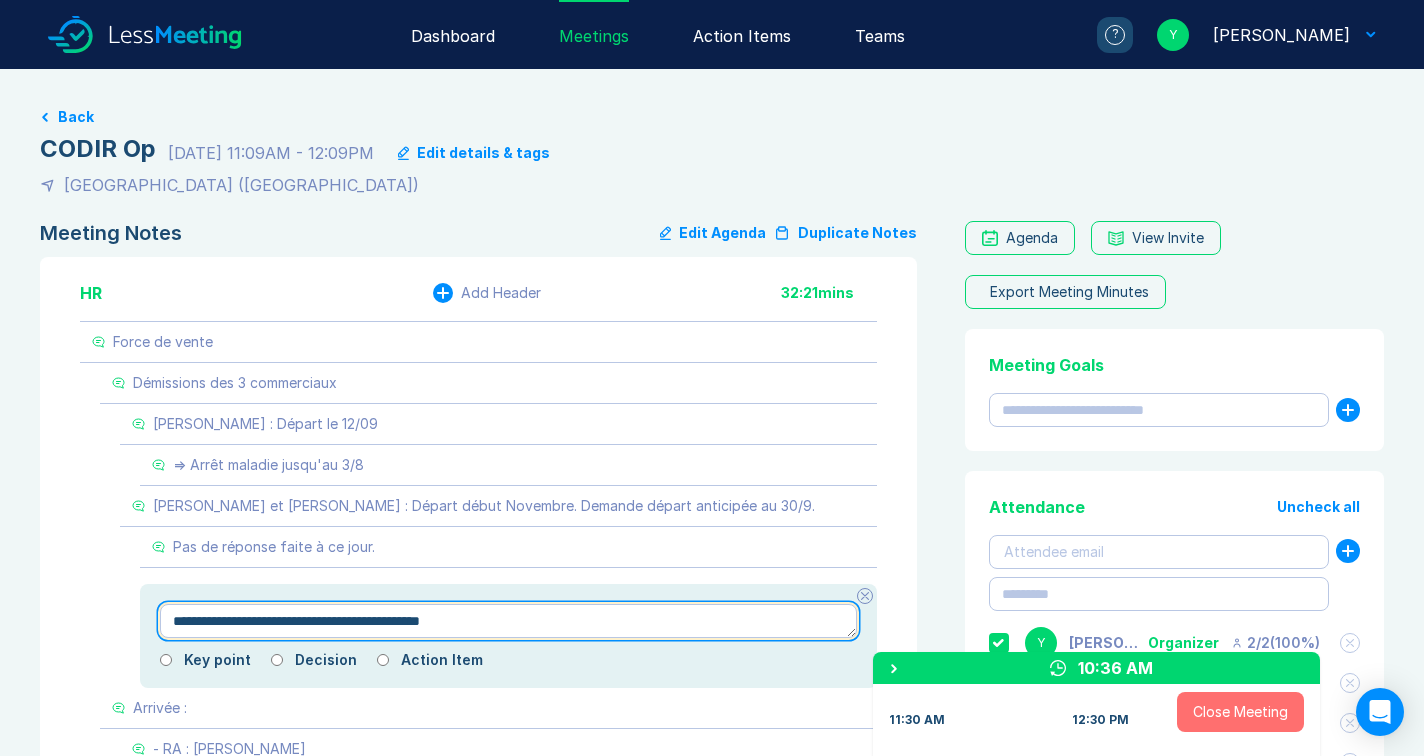 type on "*" 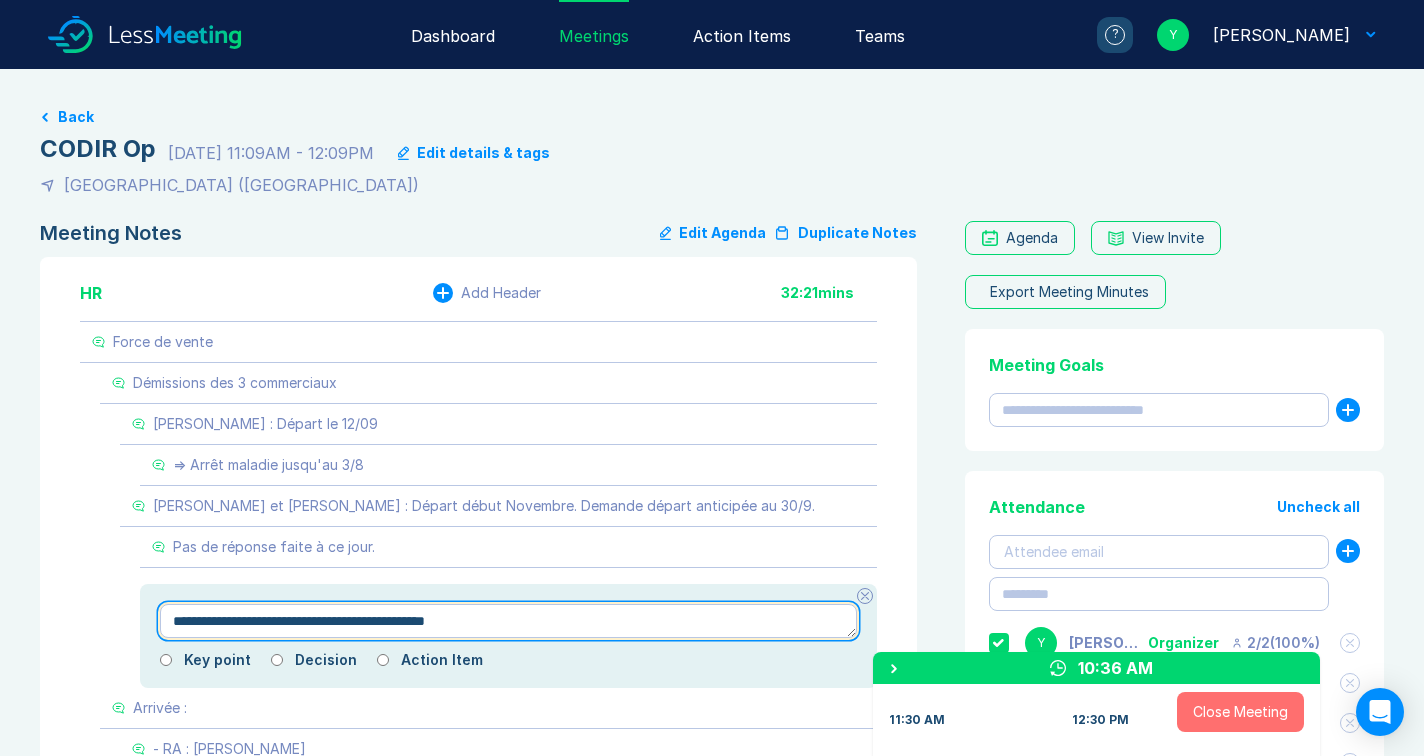 type on "*" 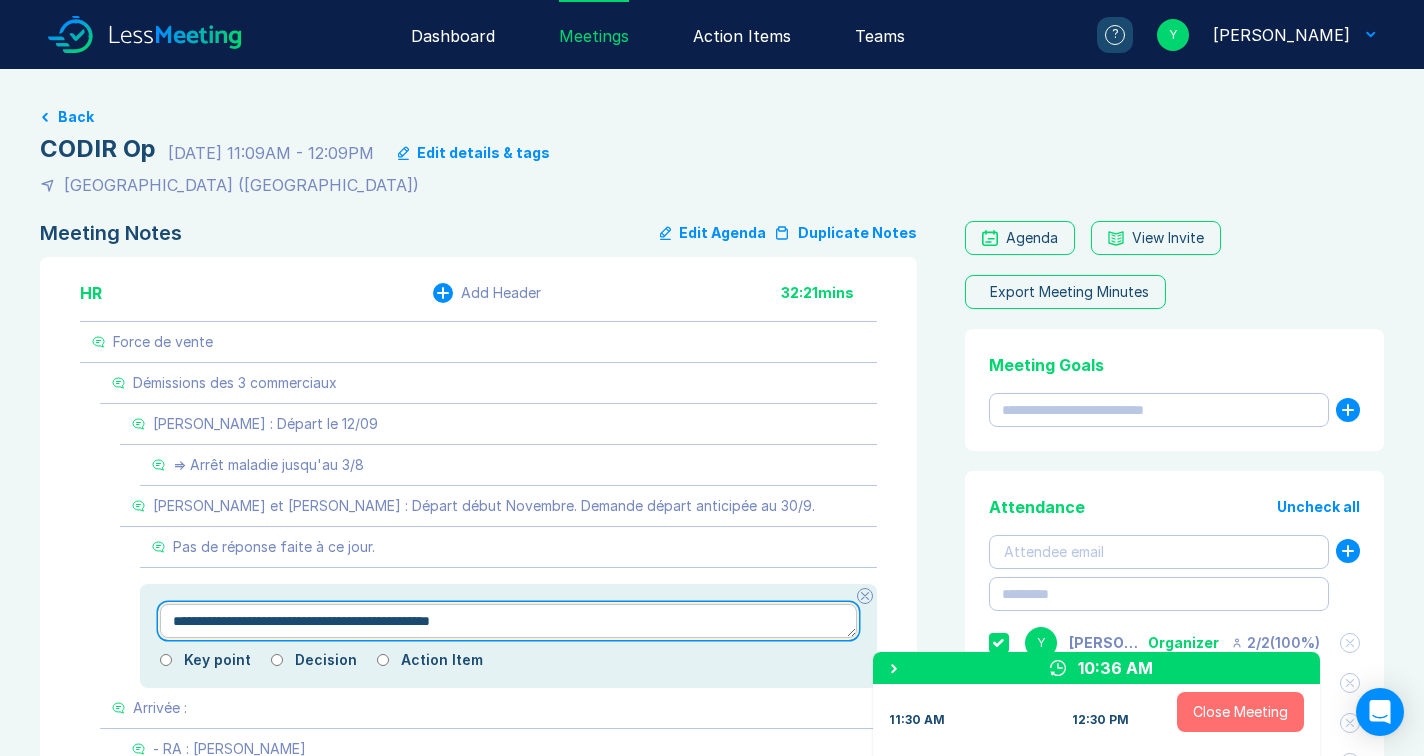 type 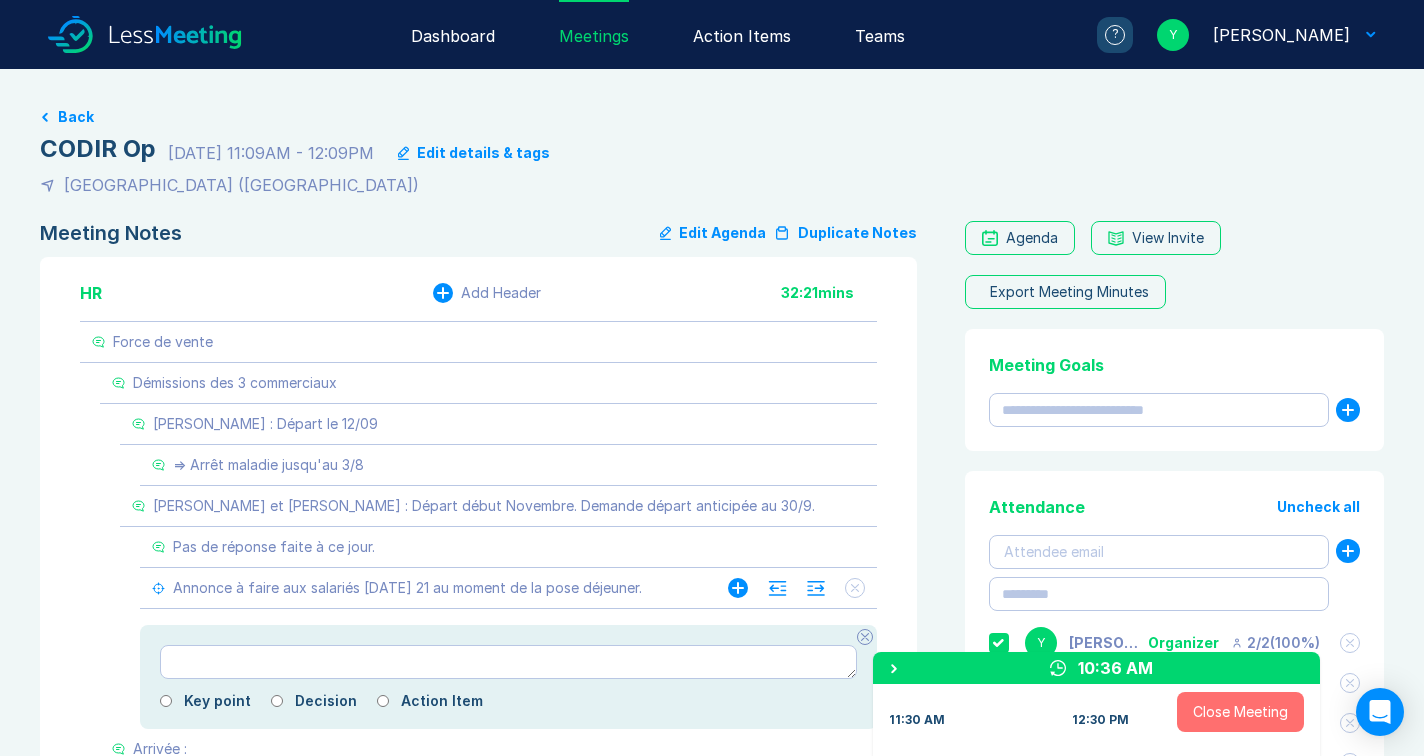 click 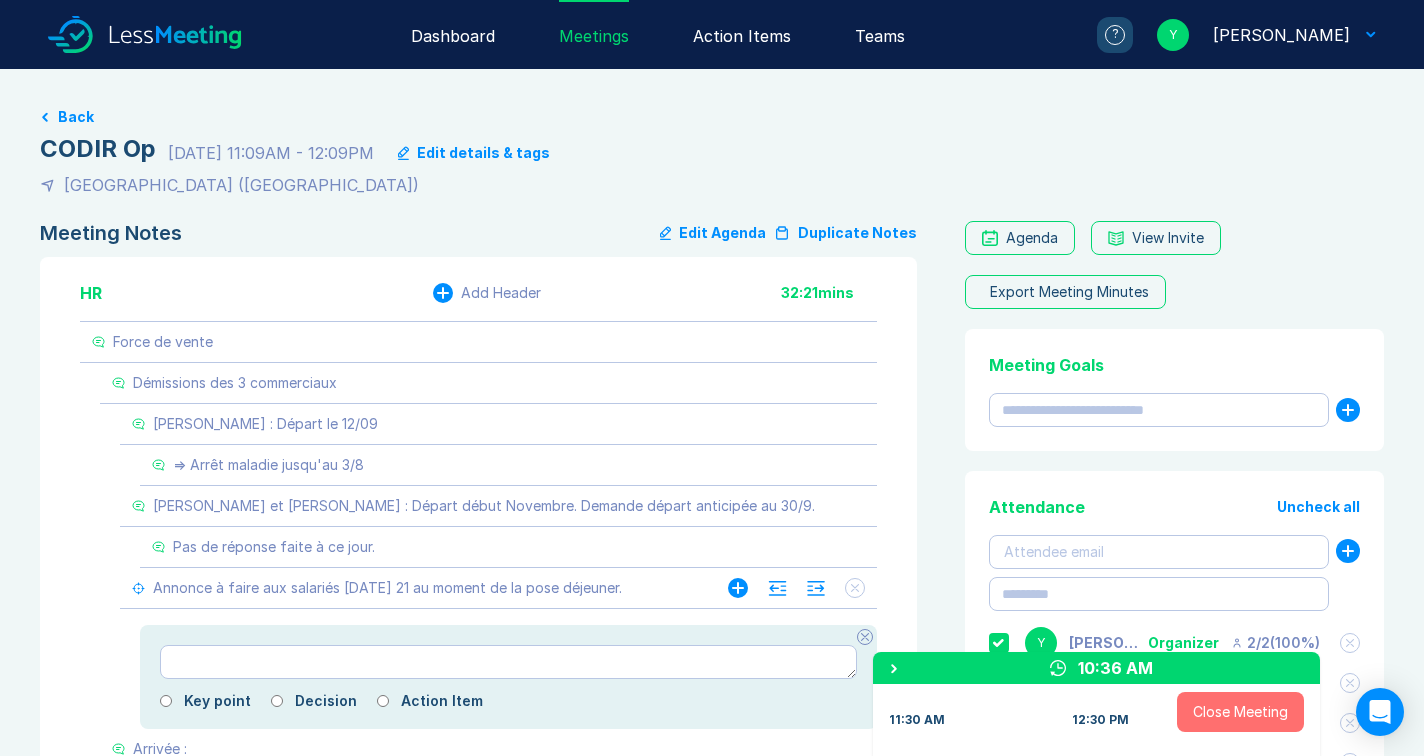 click 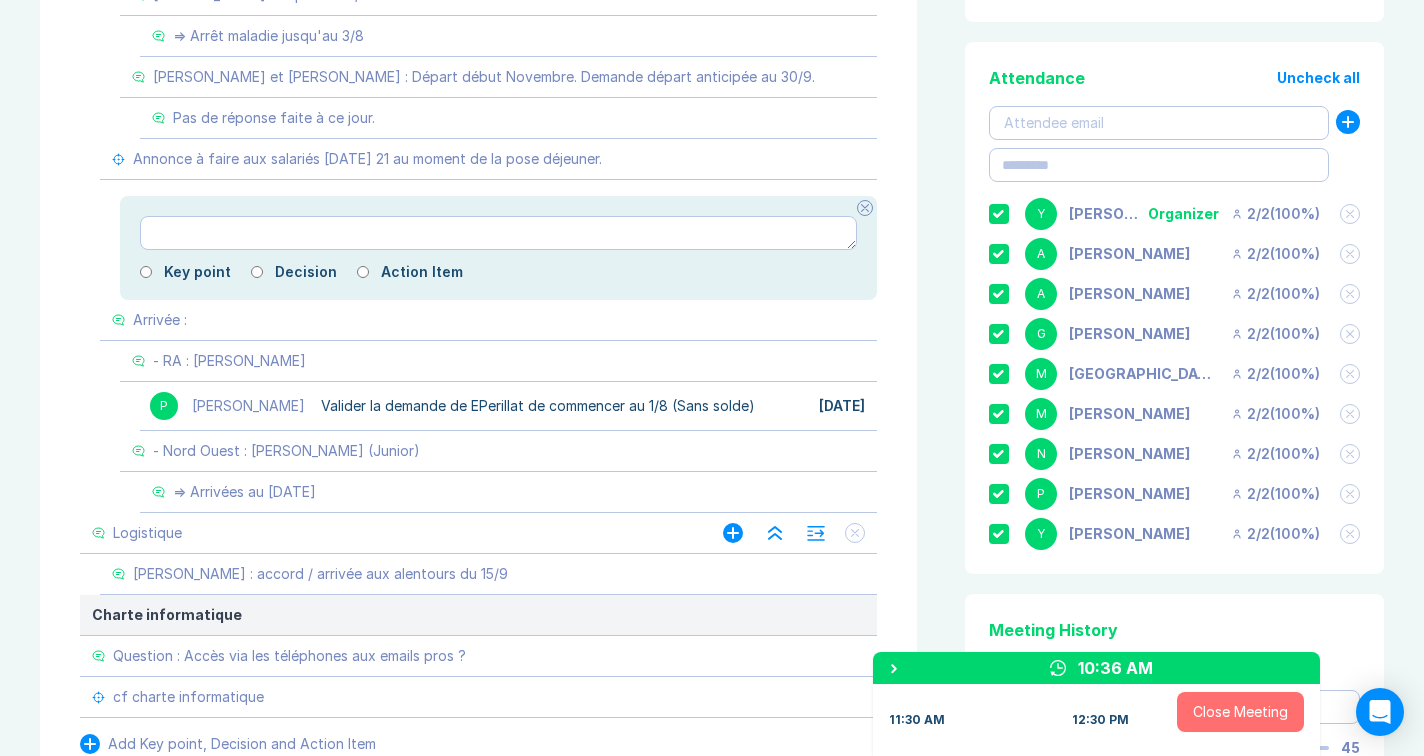 scroll, scrollTop: 430, scrollLeft: 0, axis: vertical 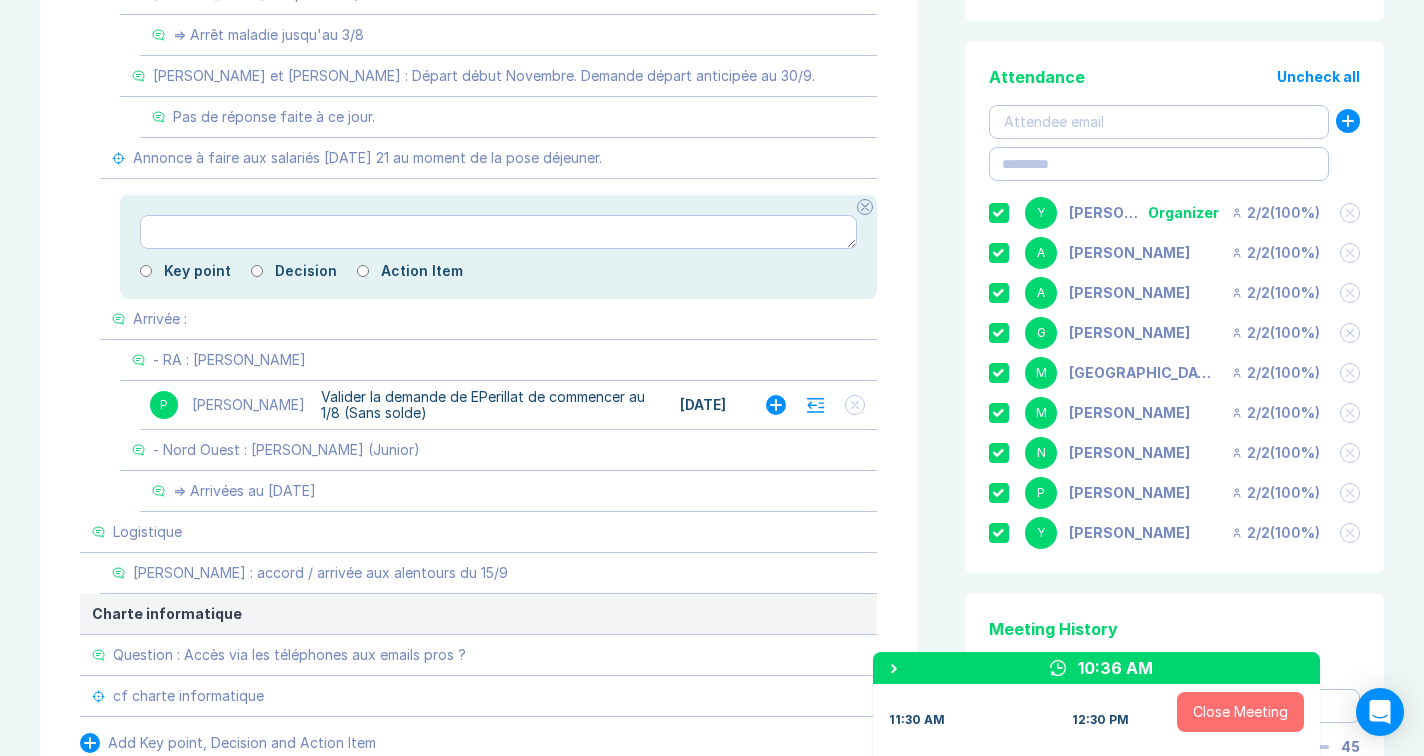 click 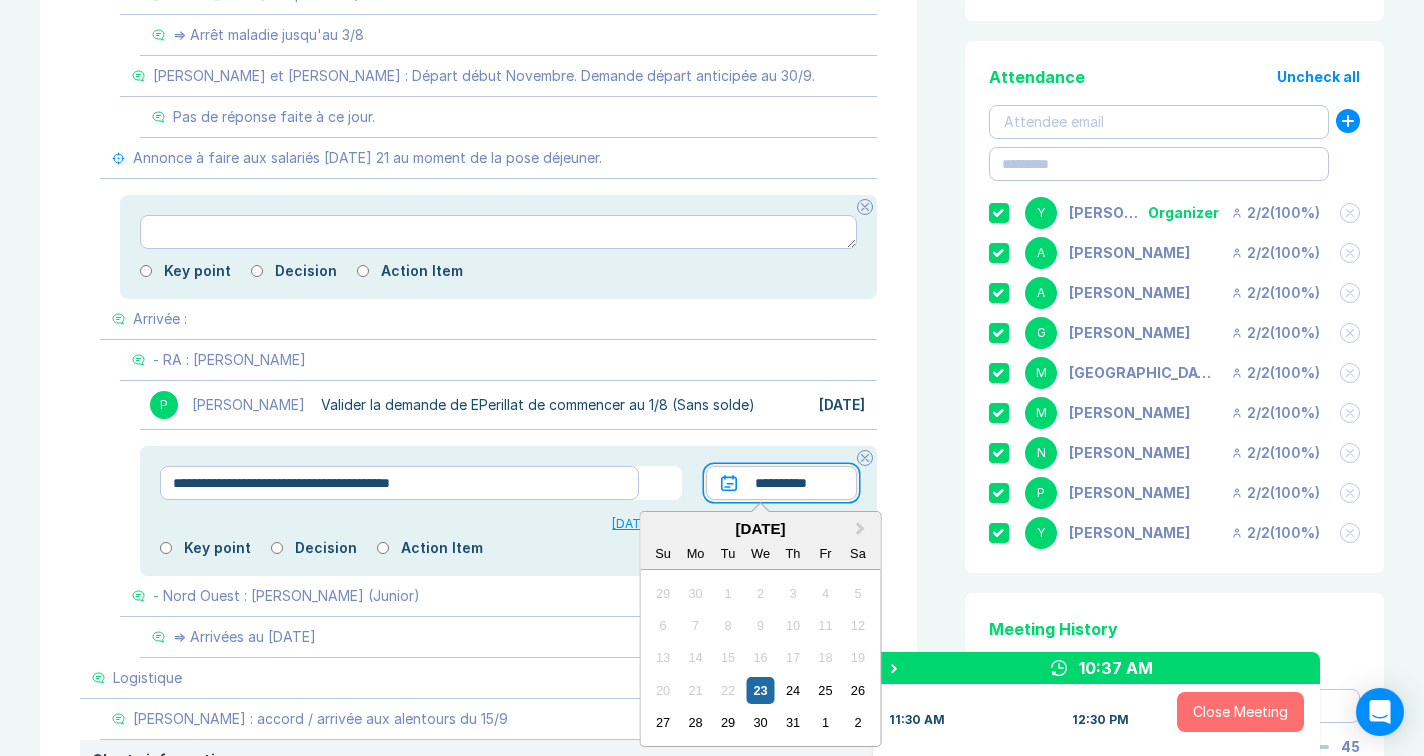 click on "**********" at bounding box center (781, 483) 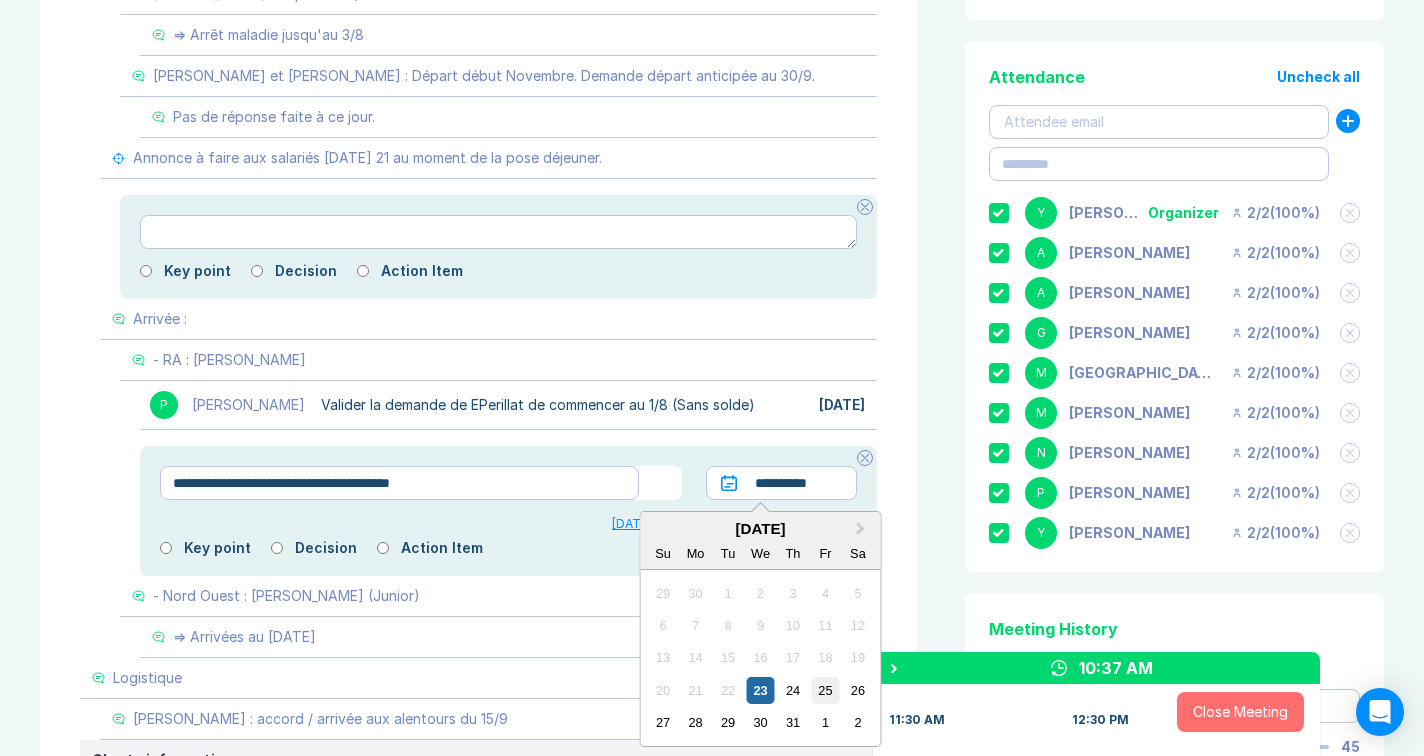 click on "25" at bounding box center [825, 690] 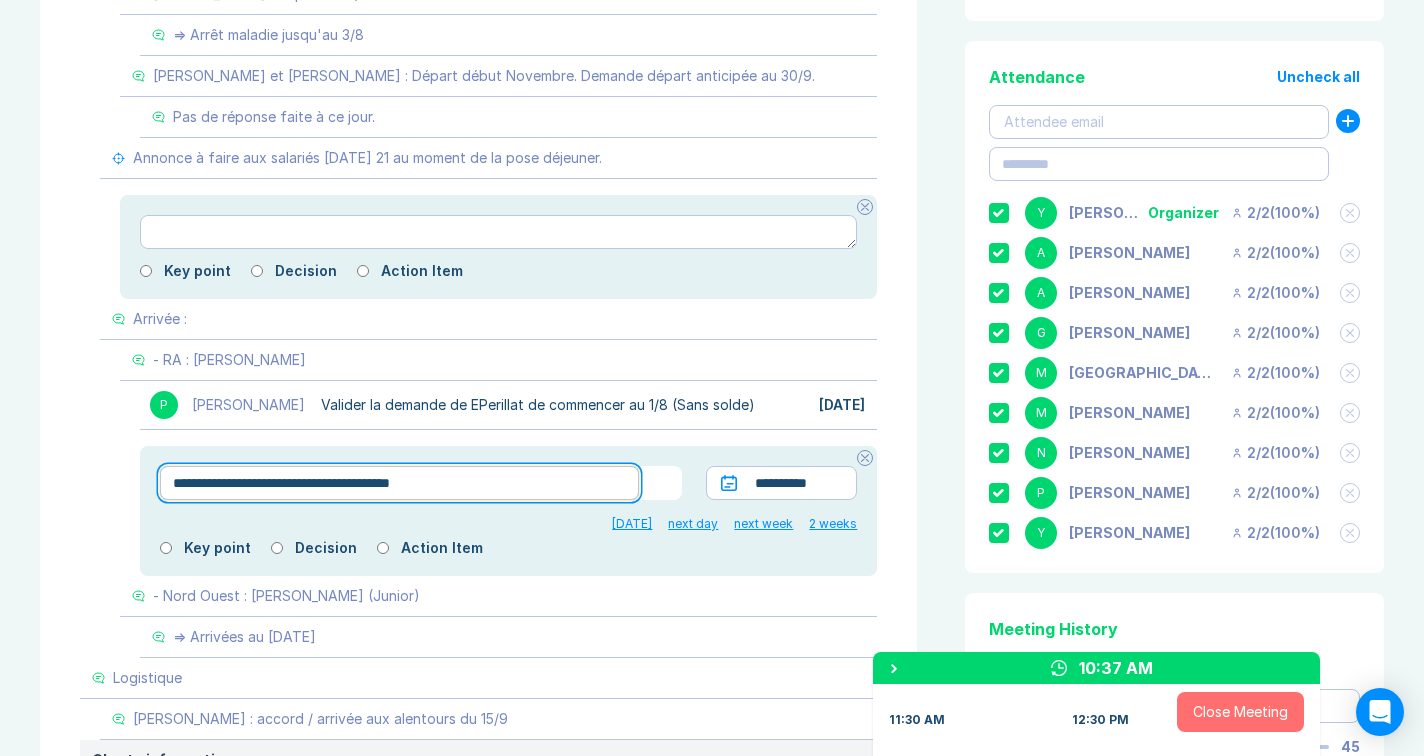 click on "**********" at bounding box center [399, 483] 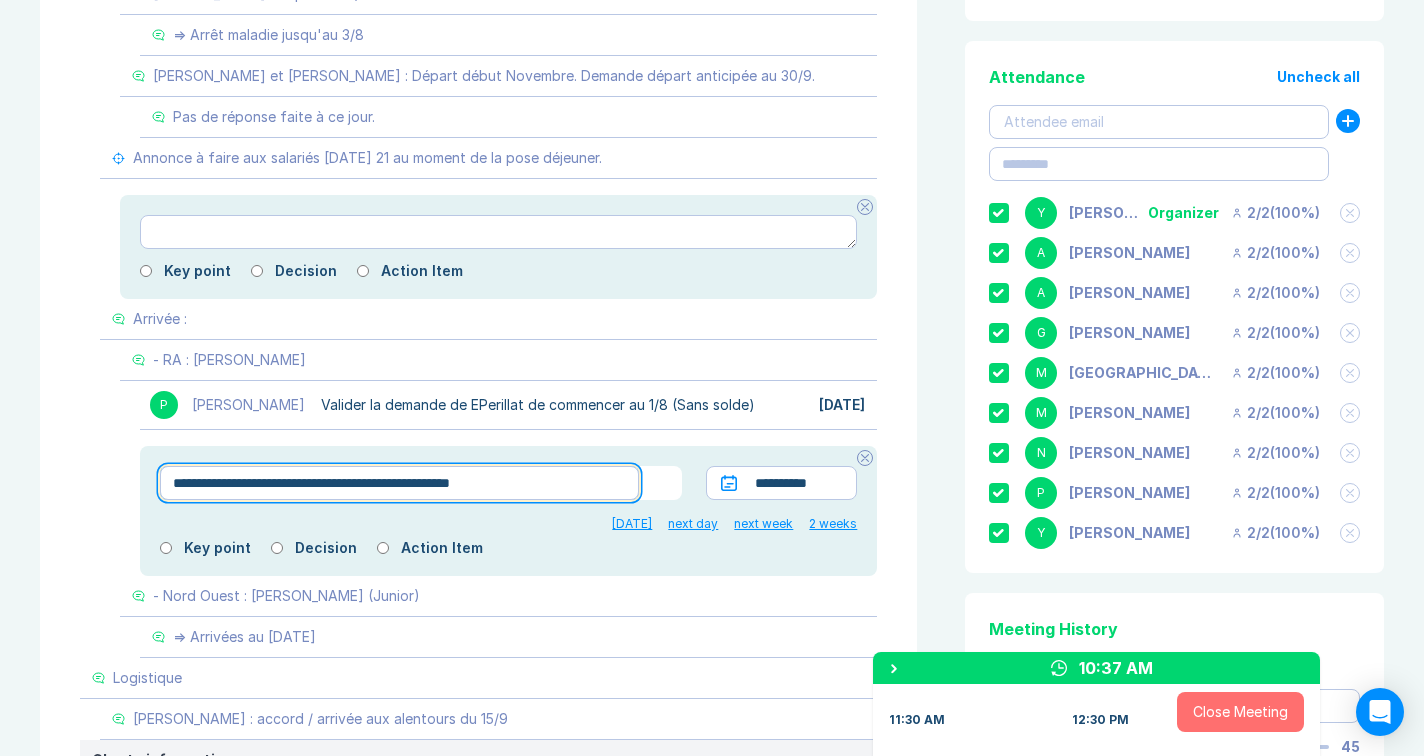 click on "**********" at bounding box center (399, 483) 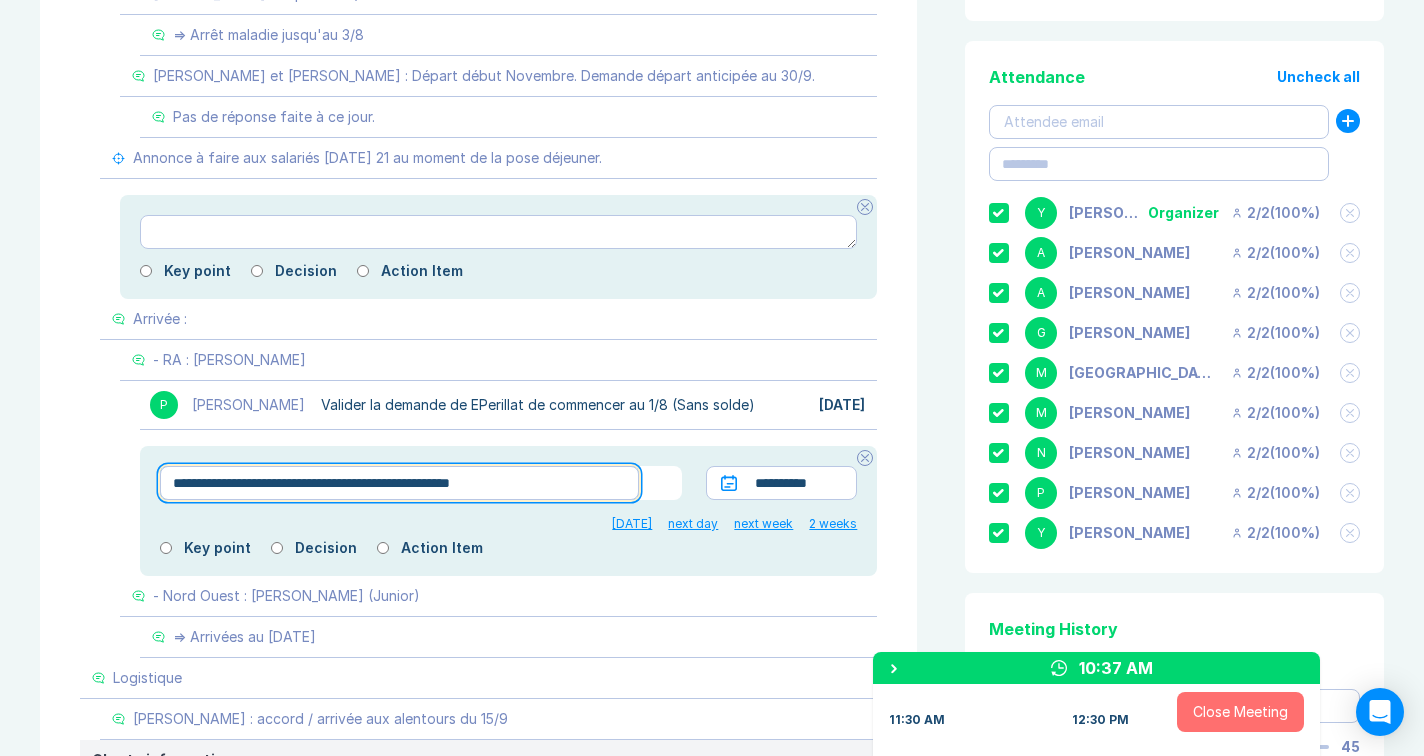 click on "**********" at bounding box center (399, 483) 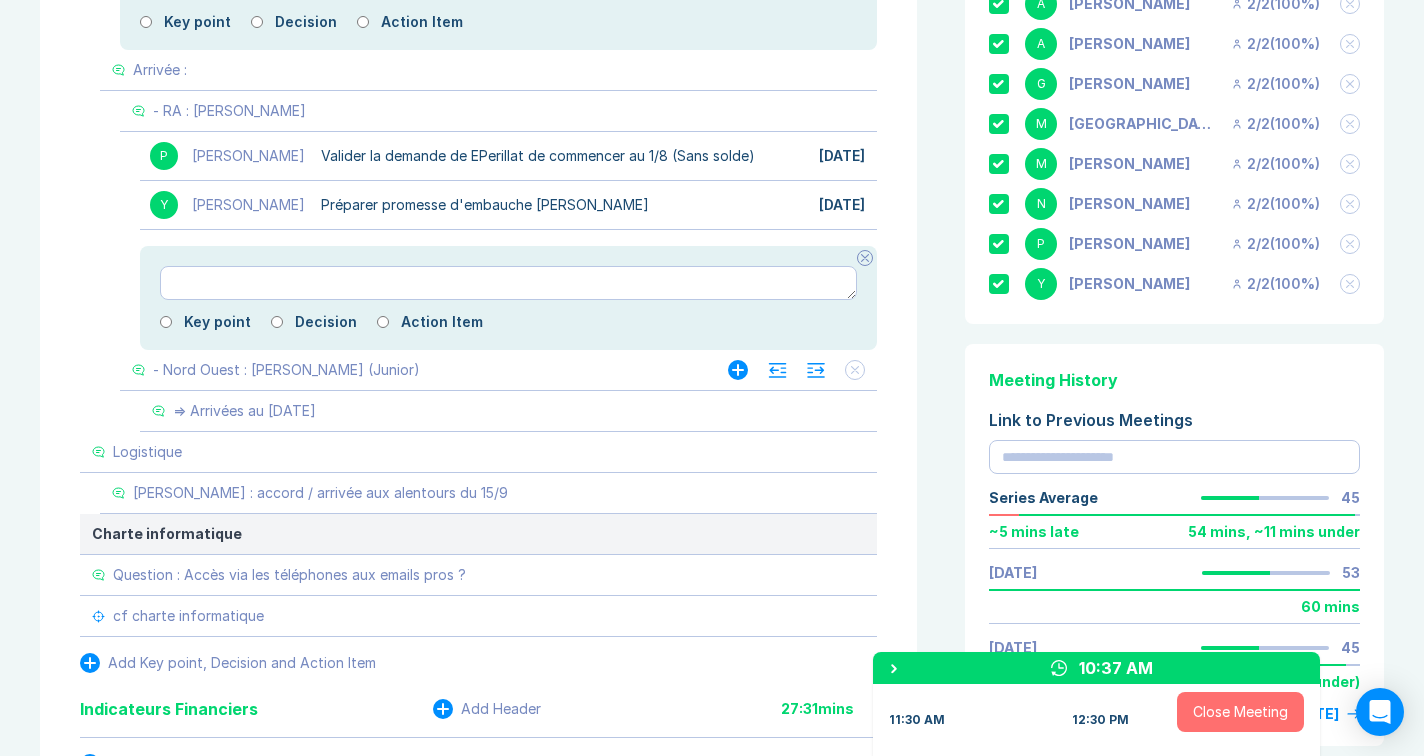 scroll, scrollTop: 684, scrollLeft: 0, axis: vertical 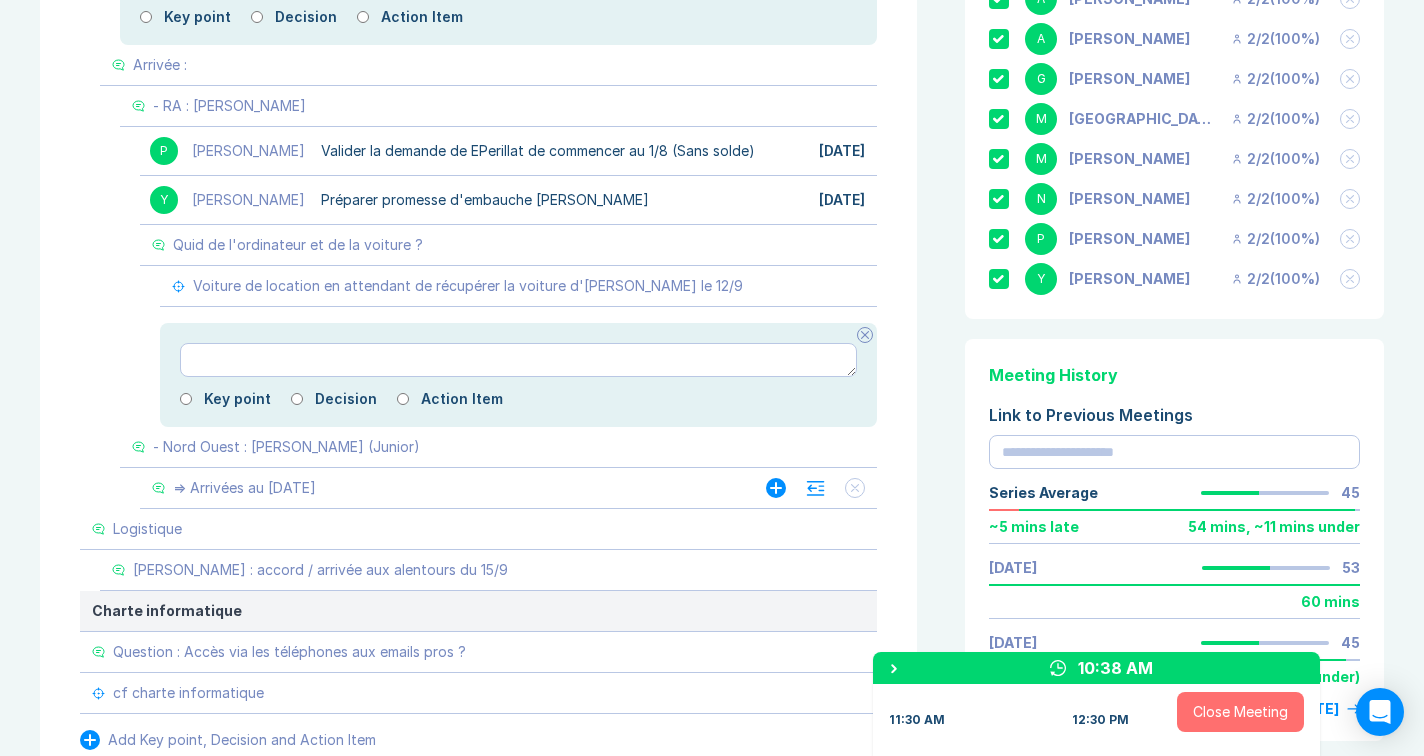 click 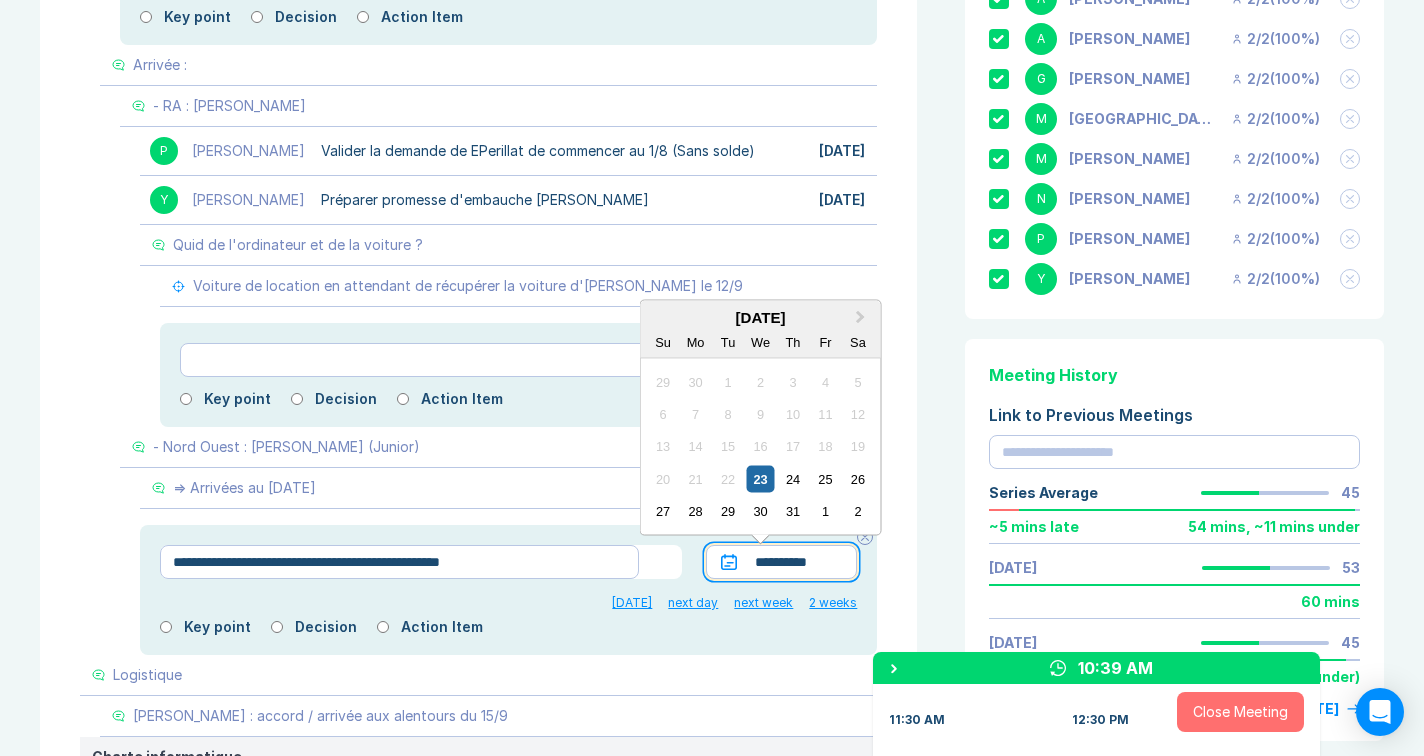 click on "**********" at bounding box center (781, 562) 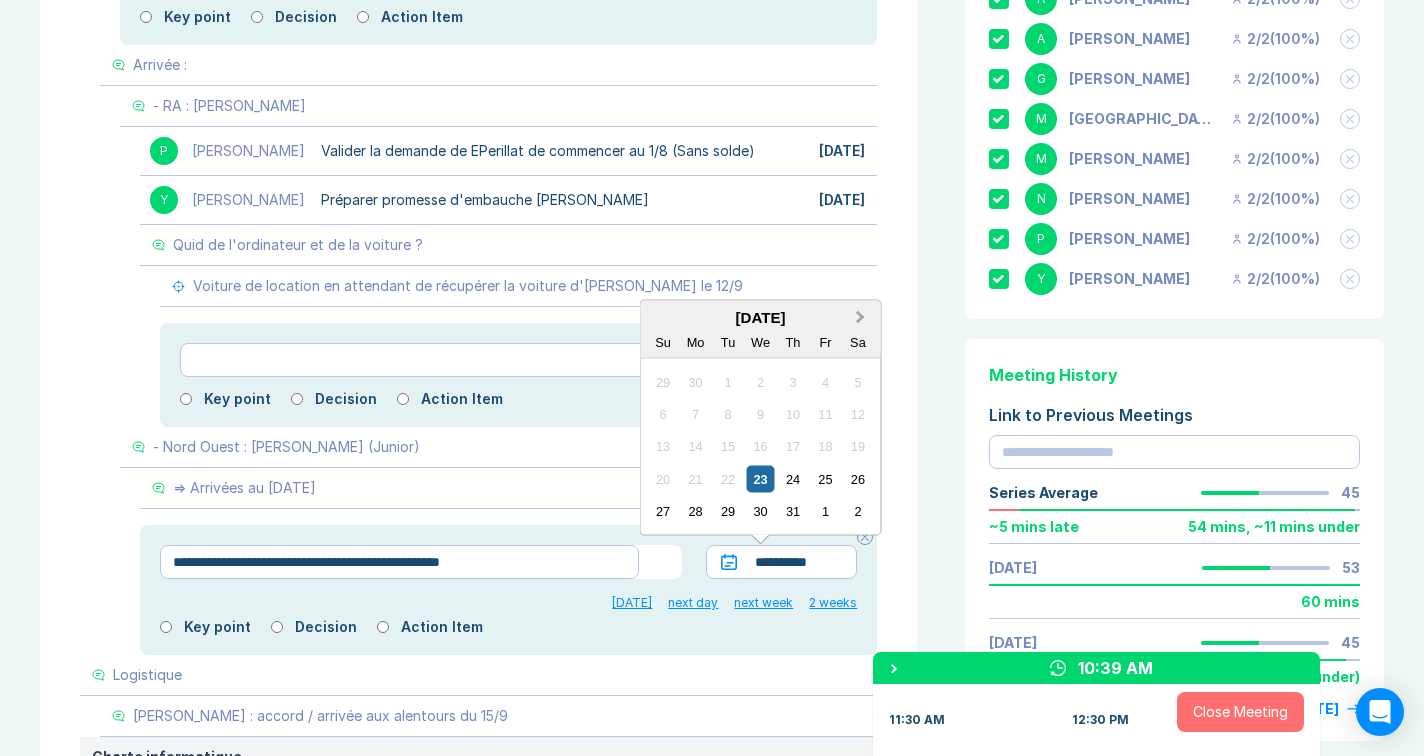 click on "Next Month" at bounding box center (861, 317) 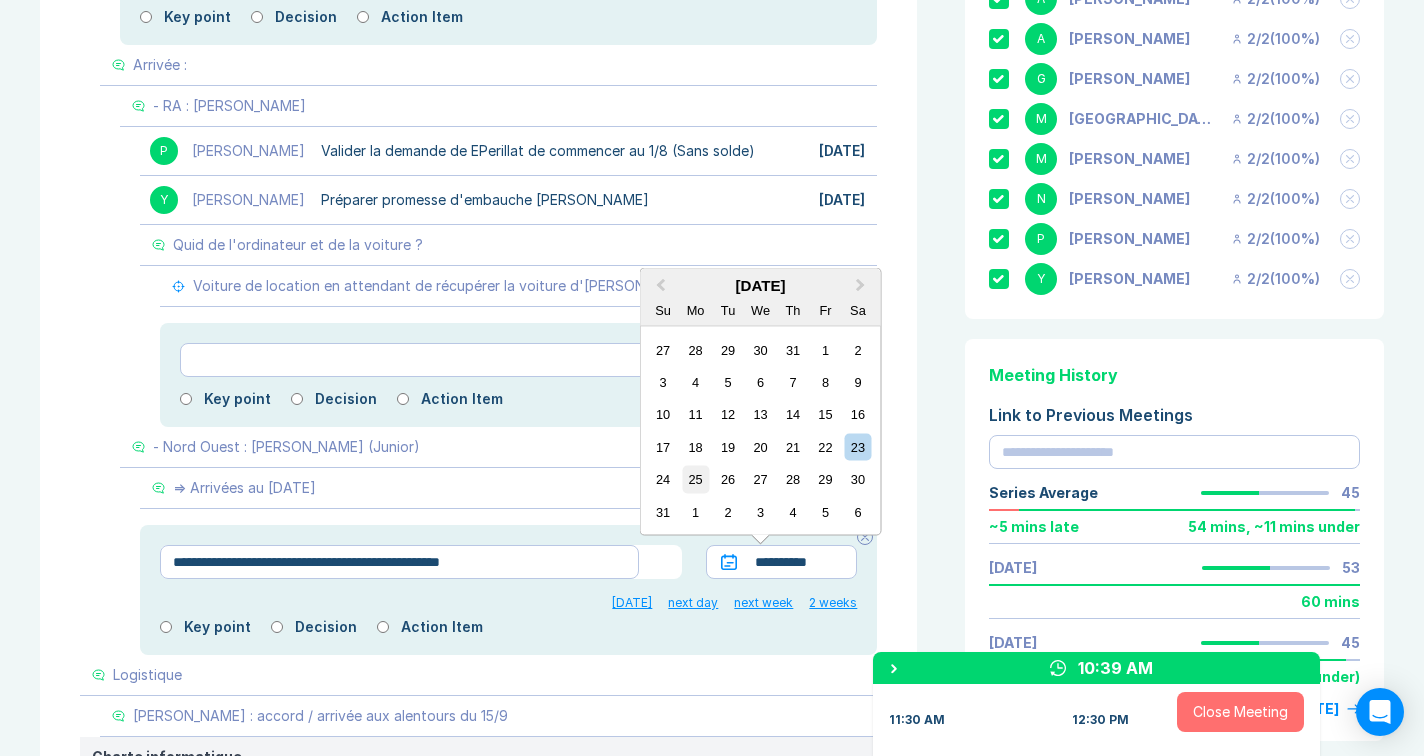 click on "25" at bounding box center (695, 479) 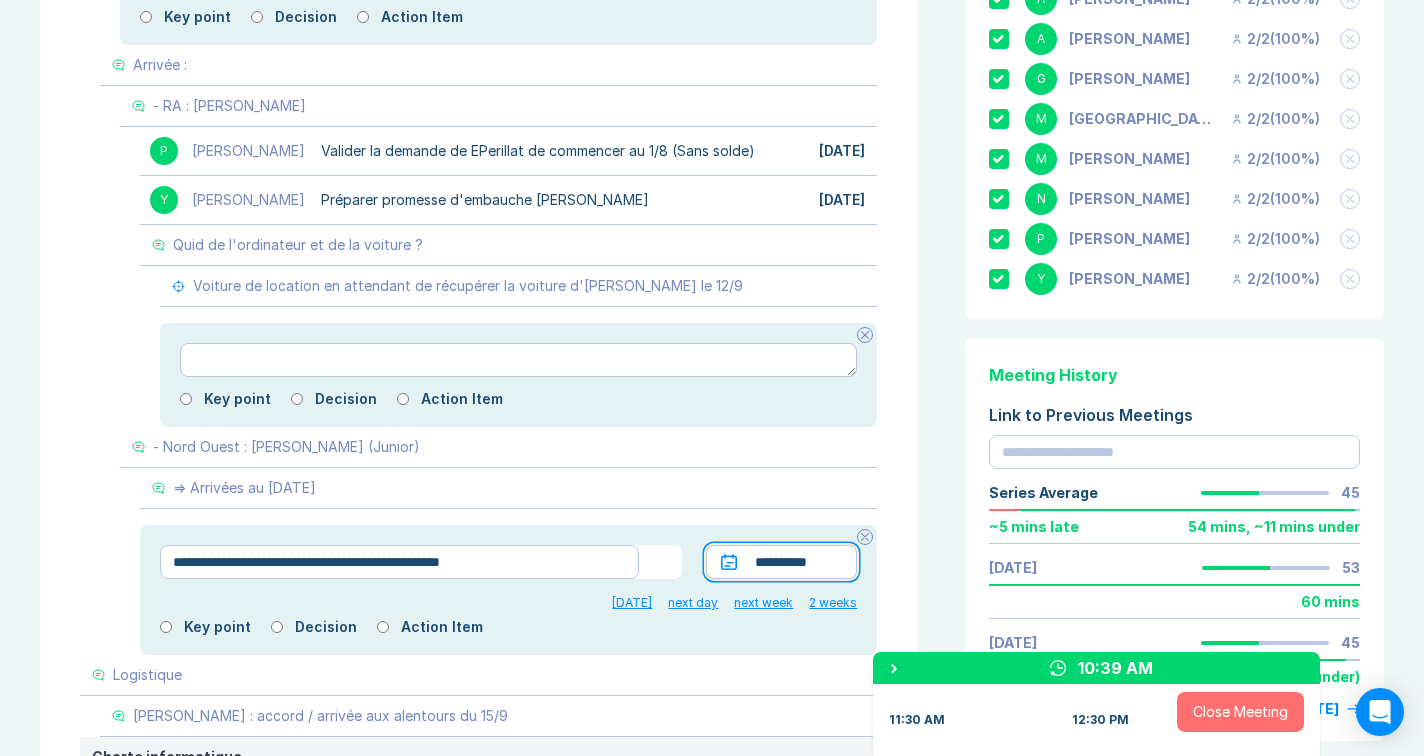 click at bounding box center [0, 0] 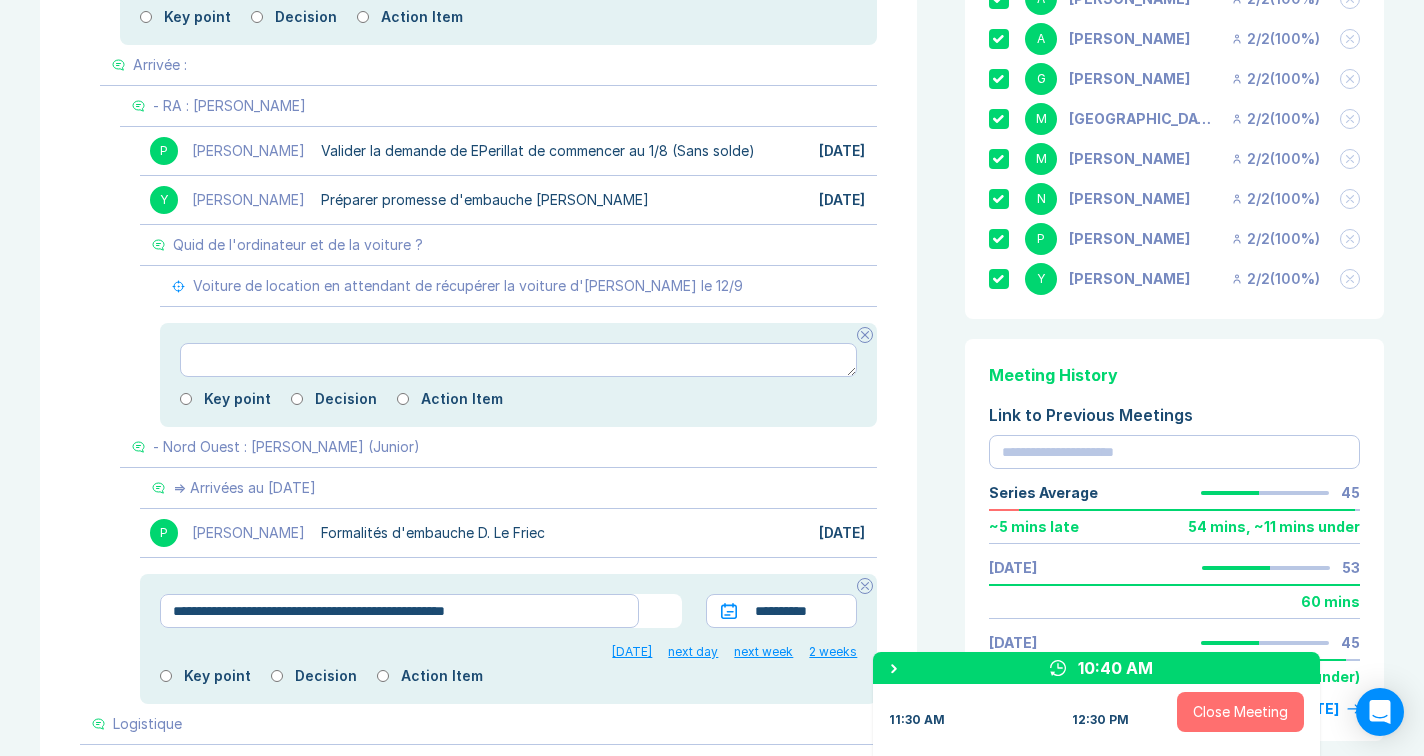click on "next day" at bounding box center (693, 652) 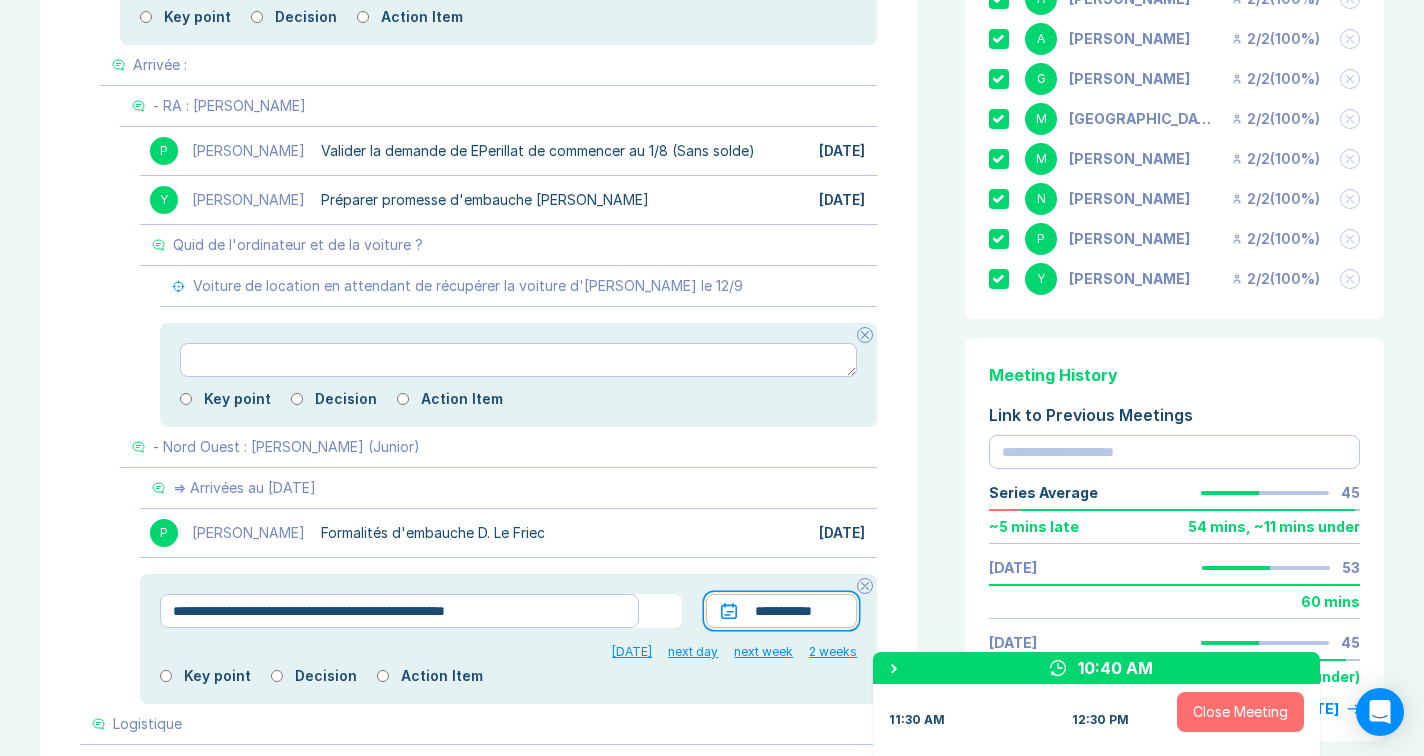click on "**********" at bounding box center (781, 611) 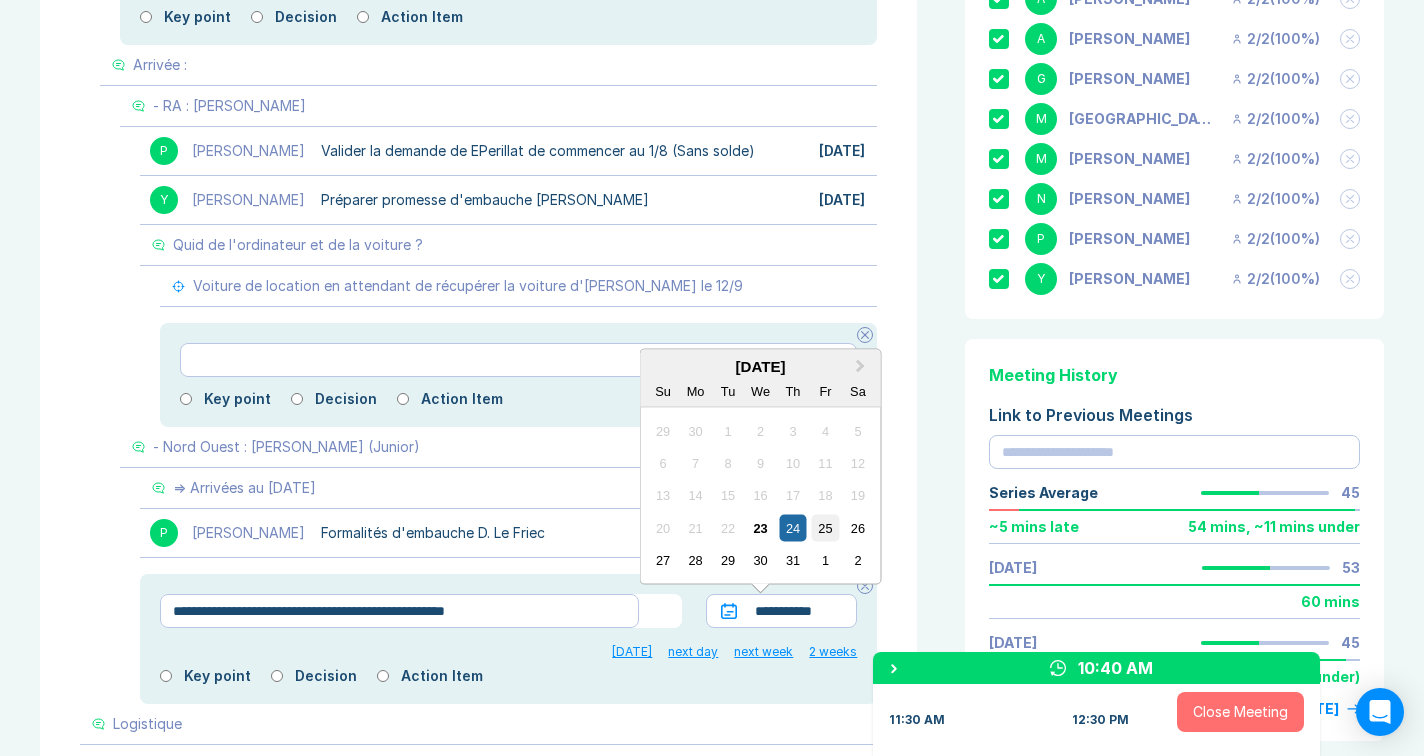 click on "25" at bounding box center [825, 527] 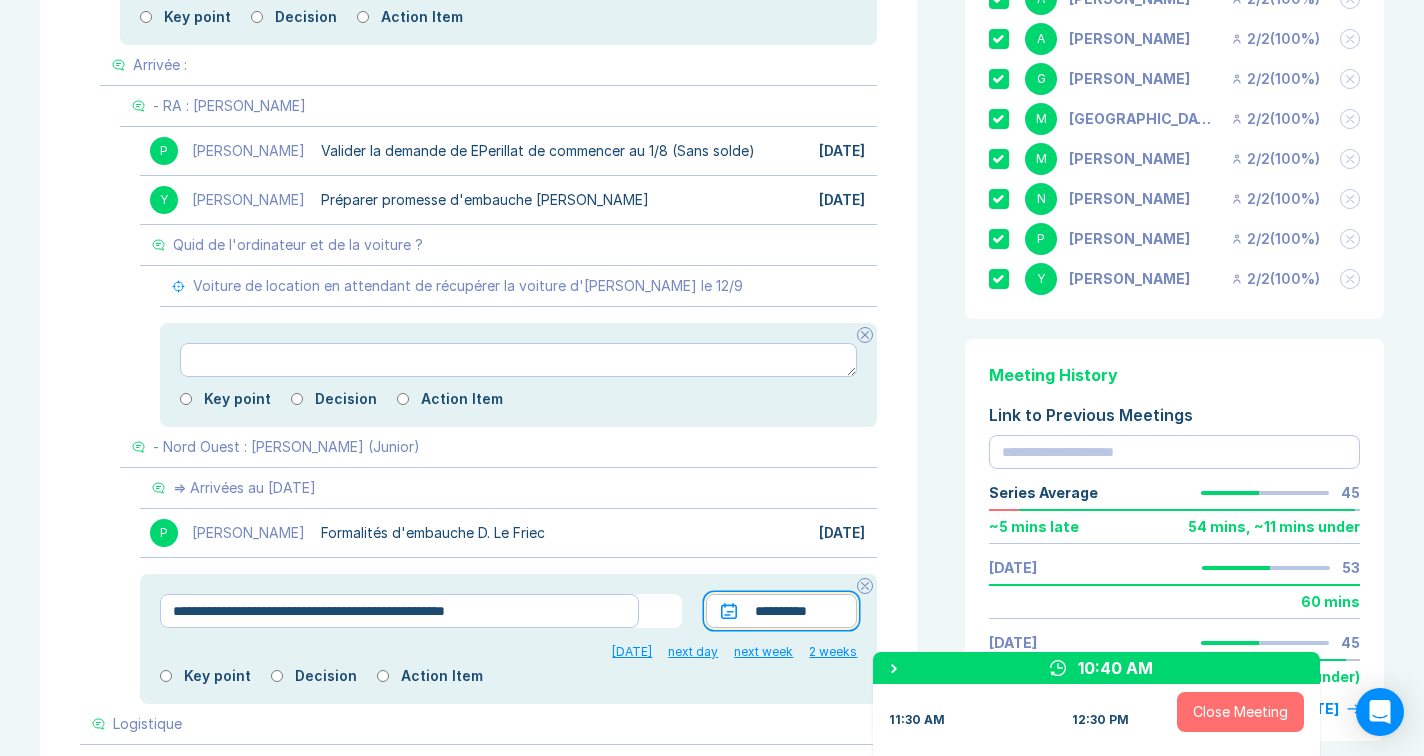 click at bounding box center [0, 0] 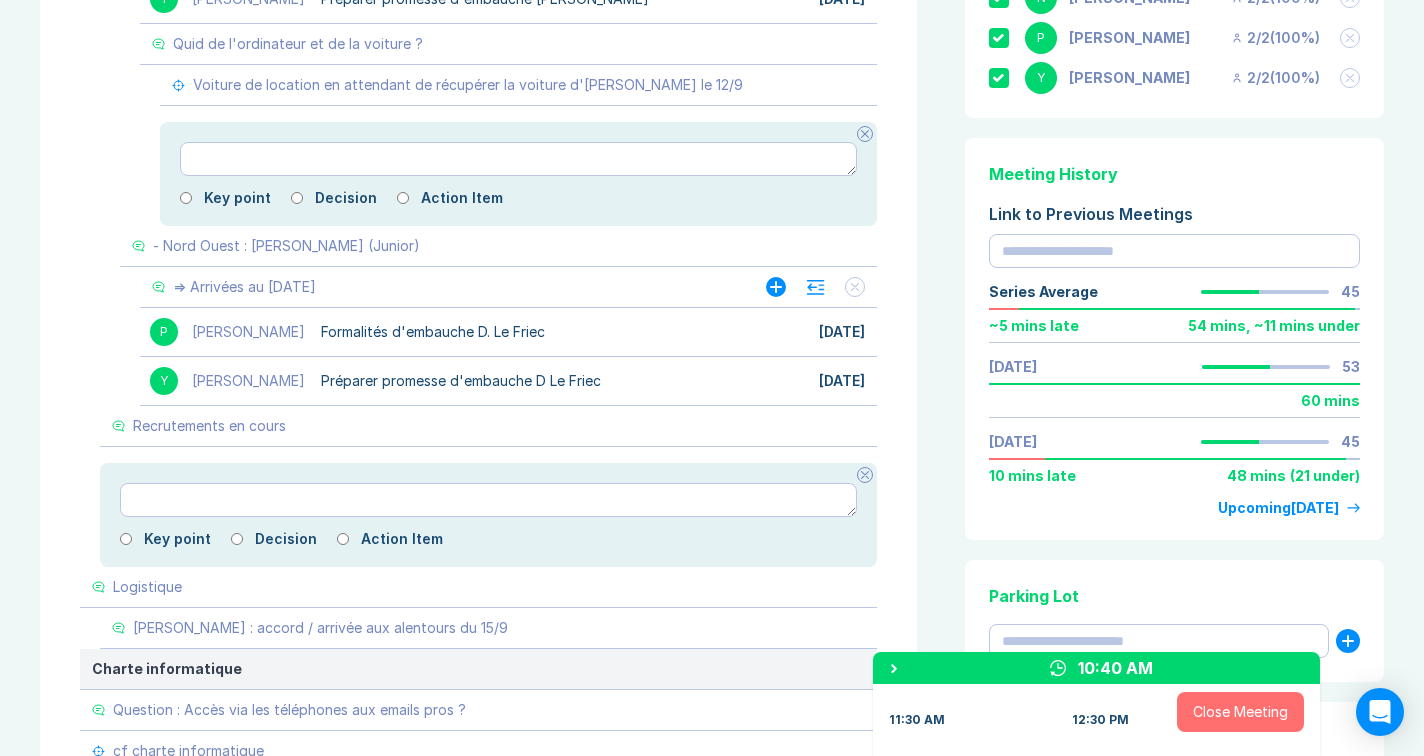 scroll, scrollTop: 884, scrollLeft: 0, axis: vertical 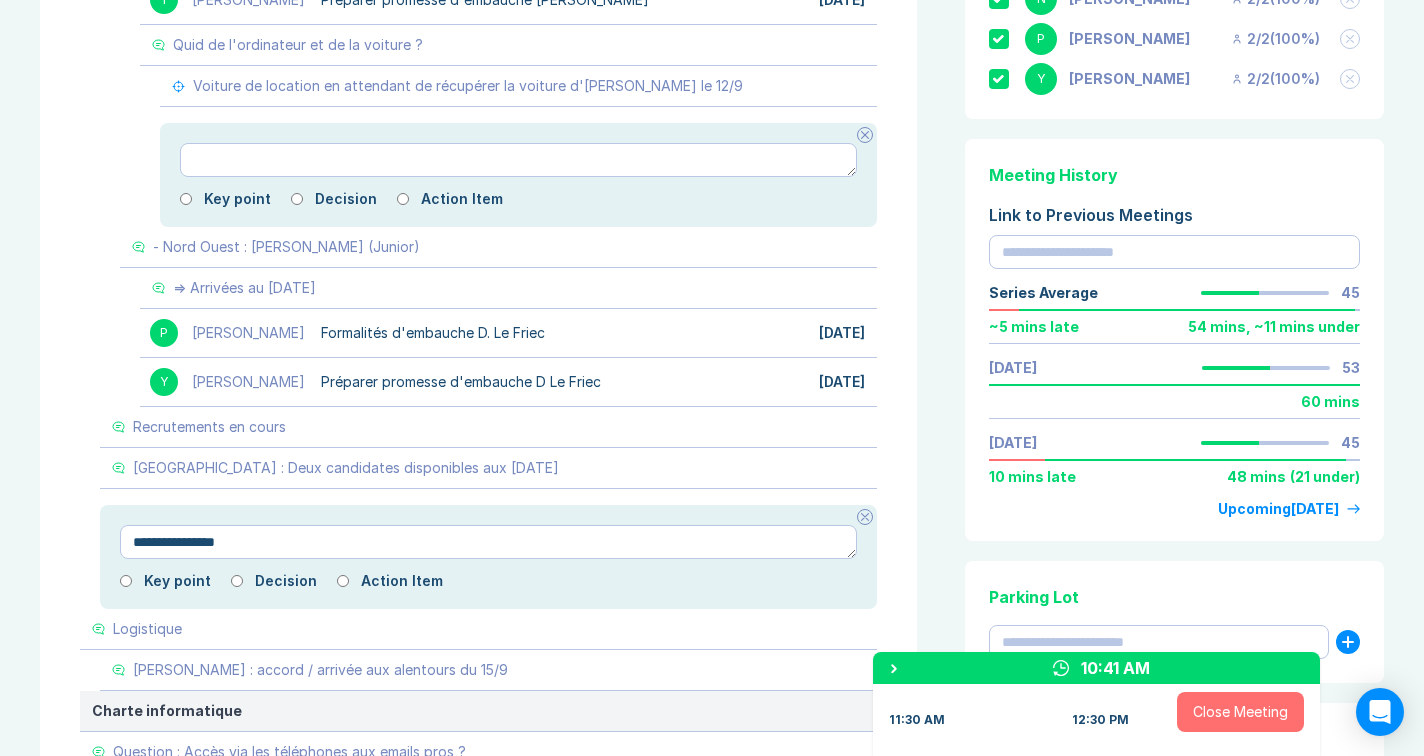 click on "**********" at bounding box center (488, 542) 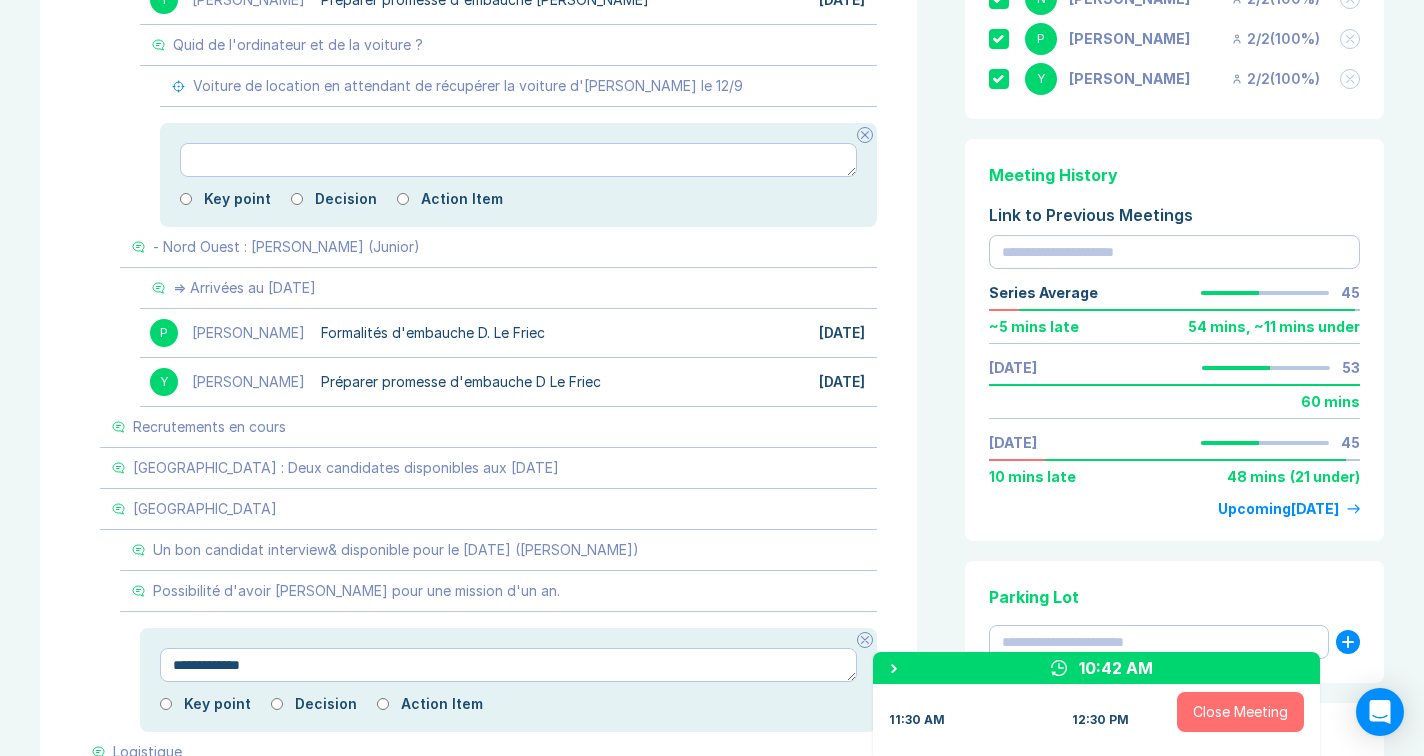 click on "**********" at bounding box center (508, 665) 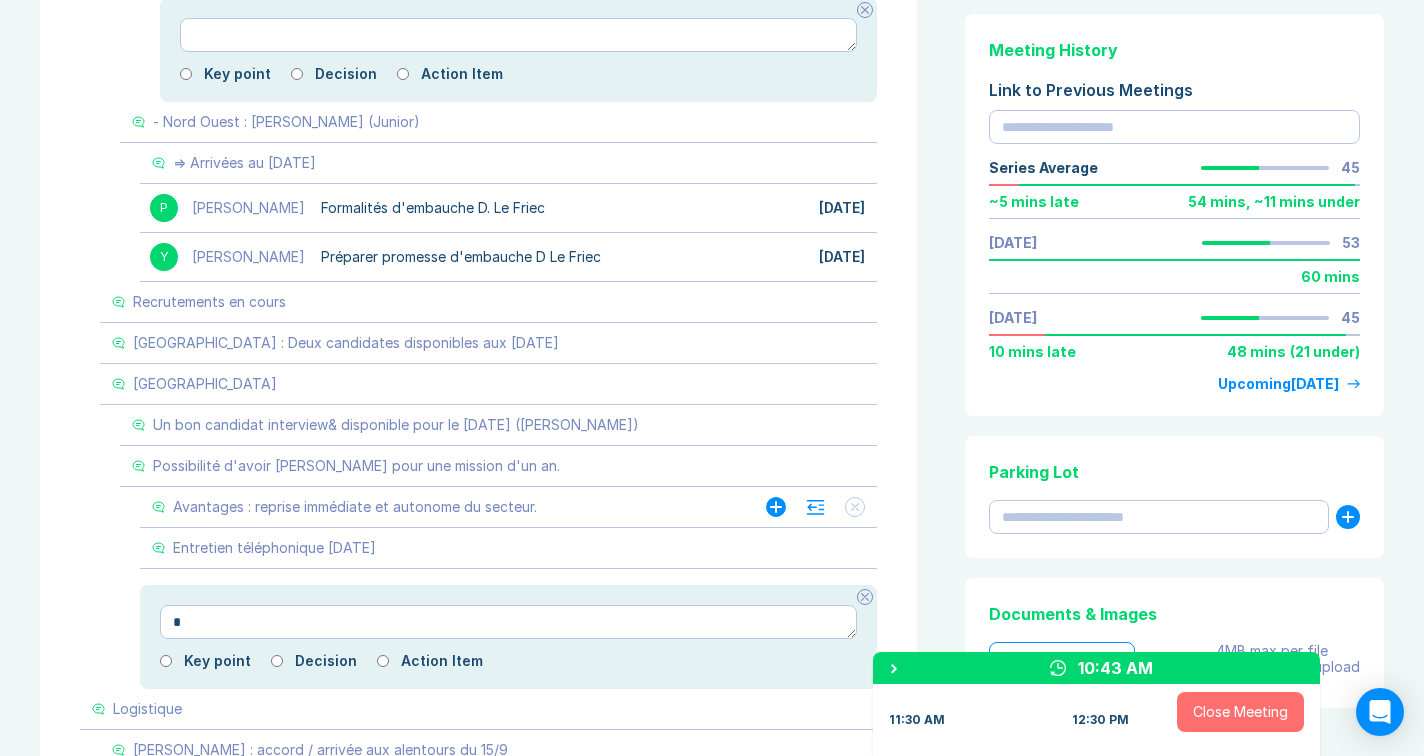 scroll, scrollTop: 1117, scrollLeft: 0, axis: vertical 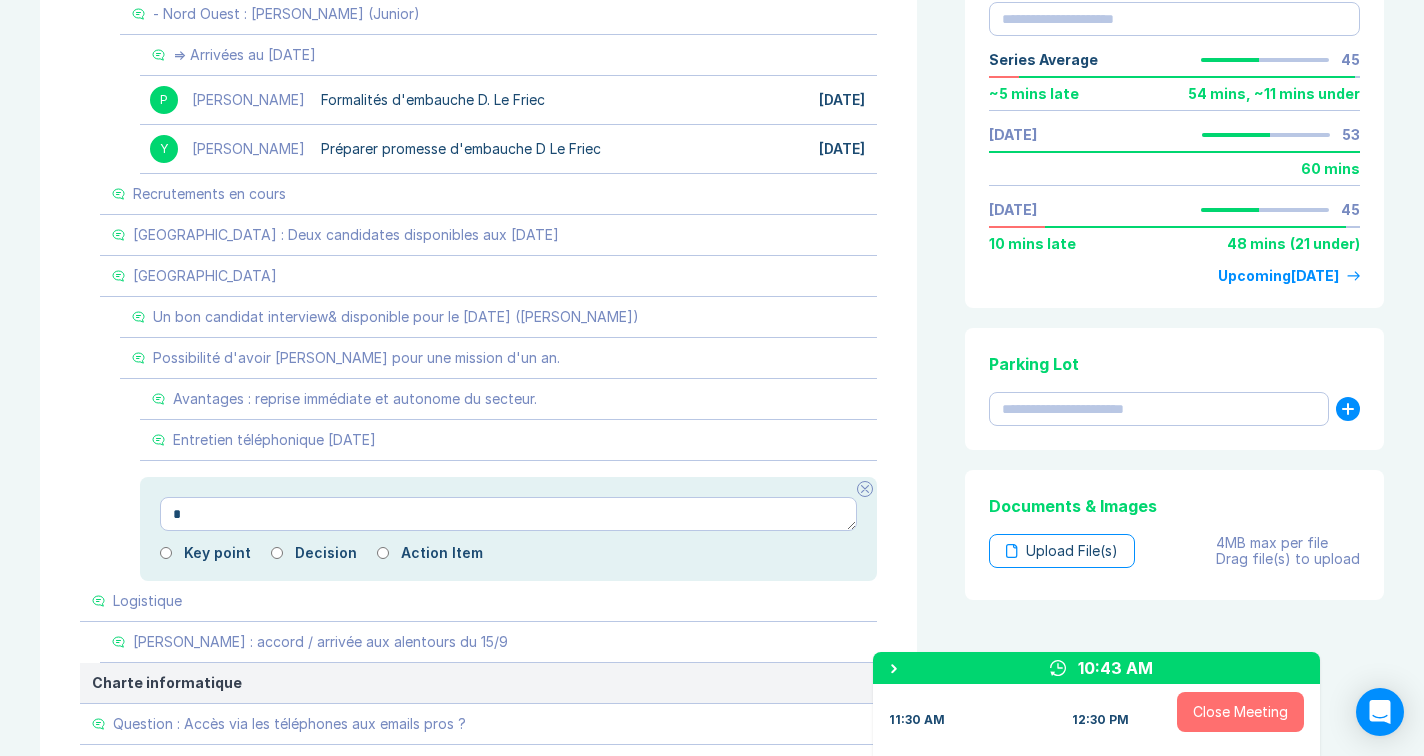 click at bounding box center (865, 489) 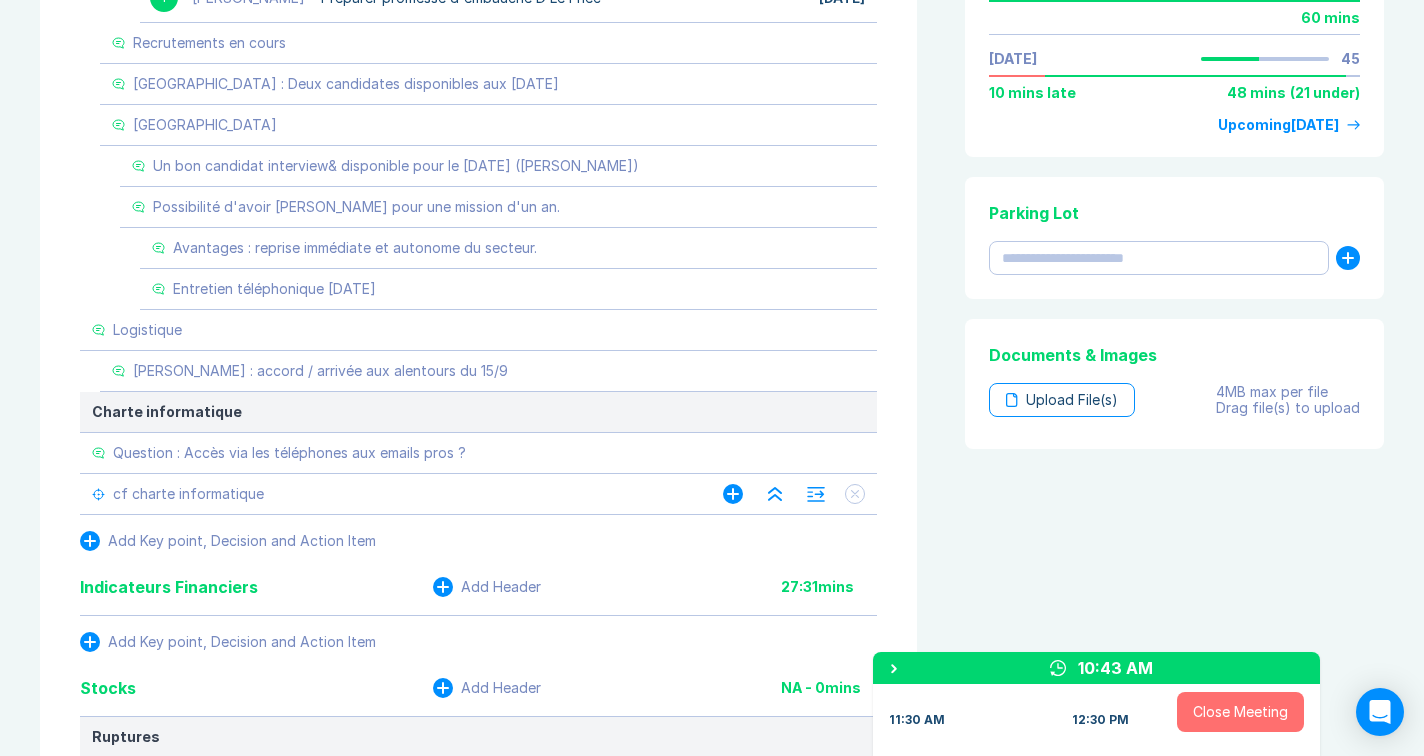 scroll, scrollTop: 1275, scrollLeft: 0, axis: vertical 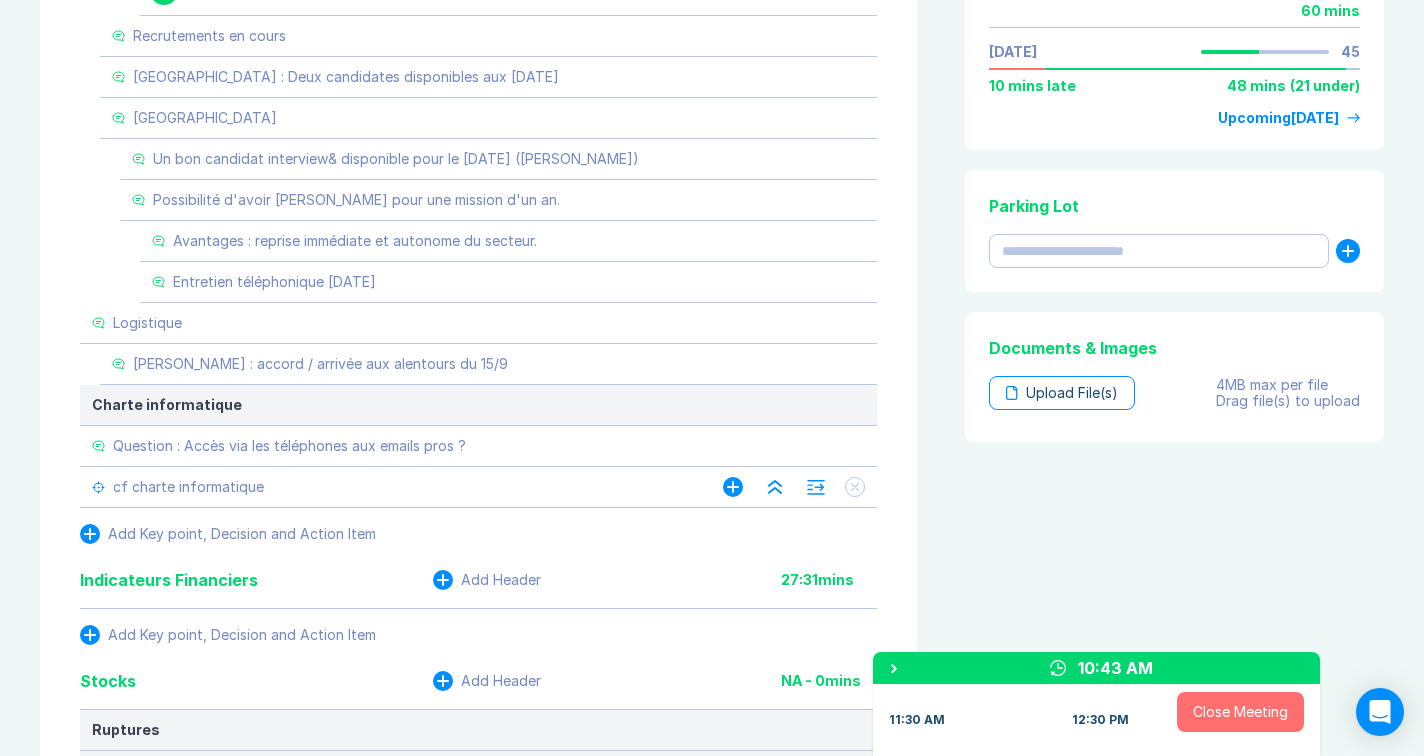 click on "cf charte informatique" at bounding box center [387, 487] 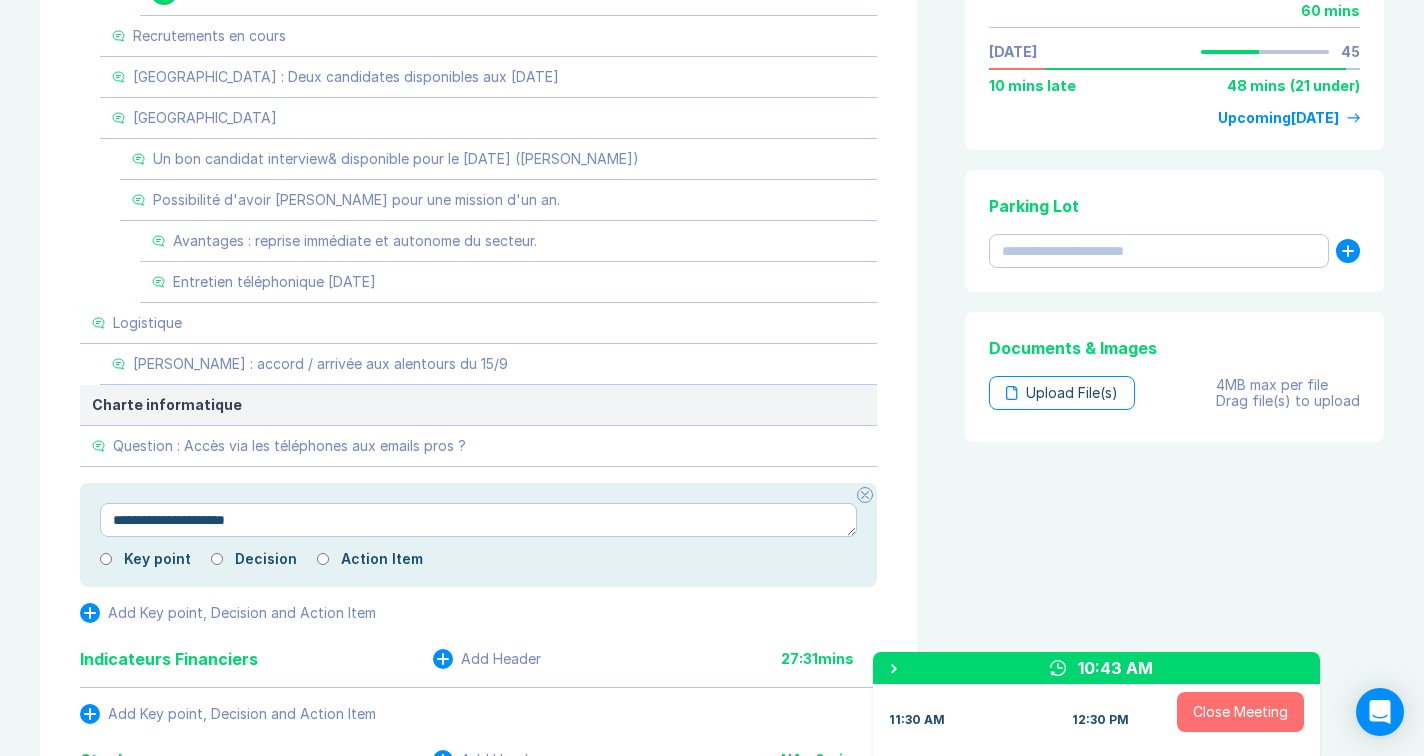 click on "**********" at bounding box center [478, 520] 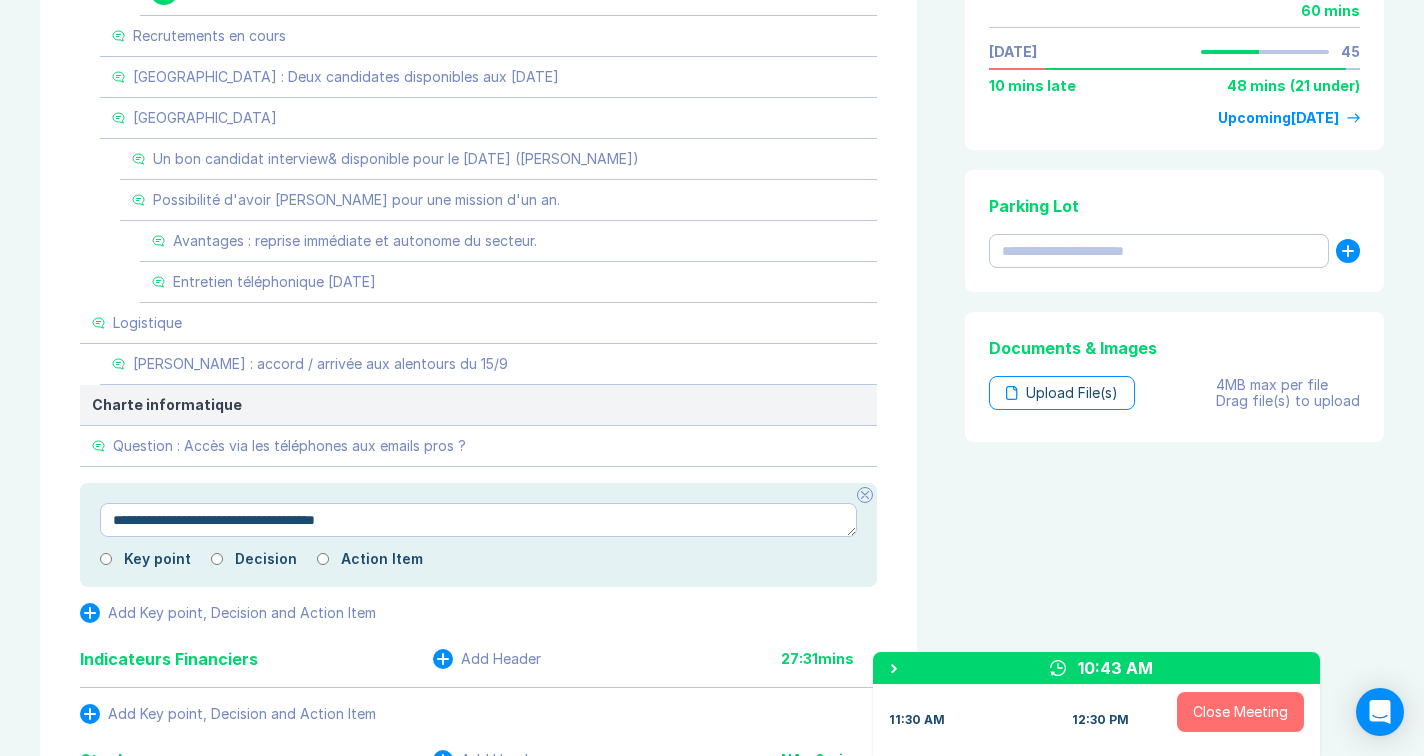 click on "**********" at bounding box center [478, 520] 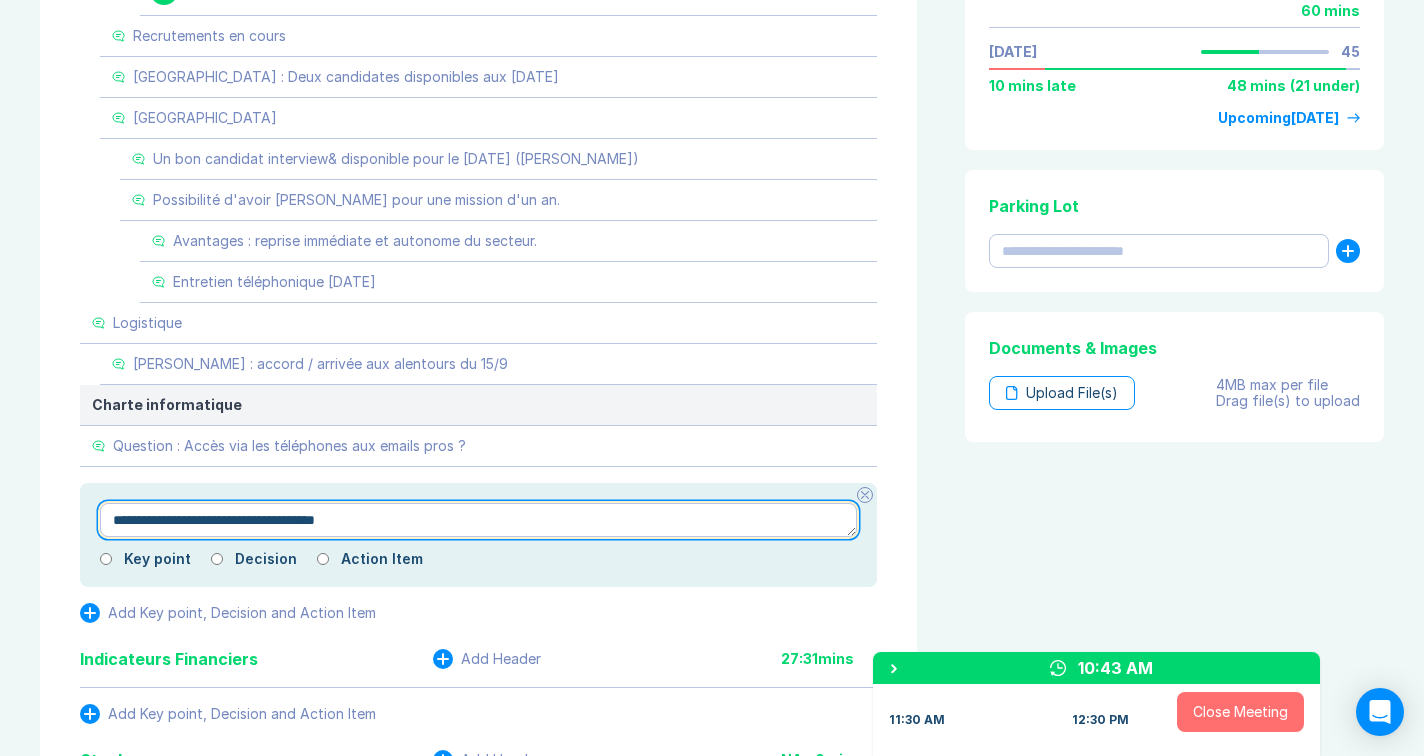 click on "**********" at bounding box center [478, 520] 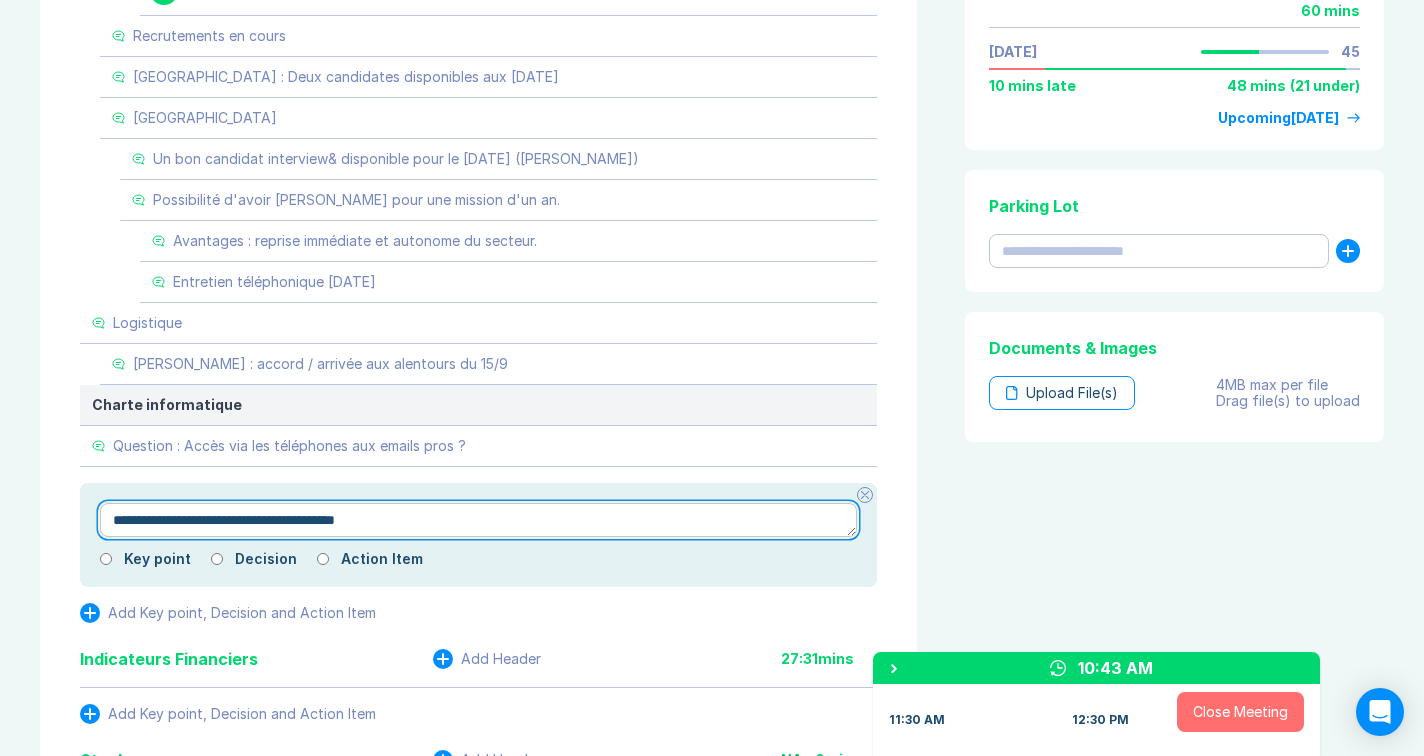 click on "**********" at bounding box center (478, 520) 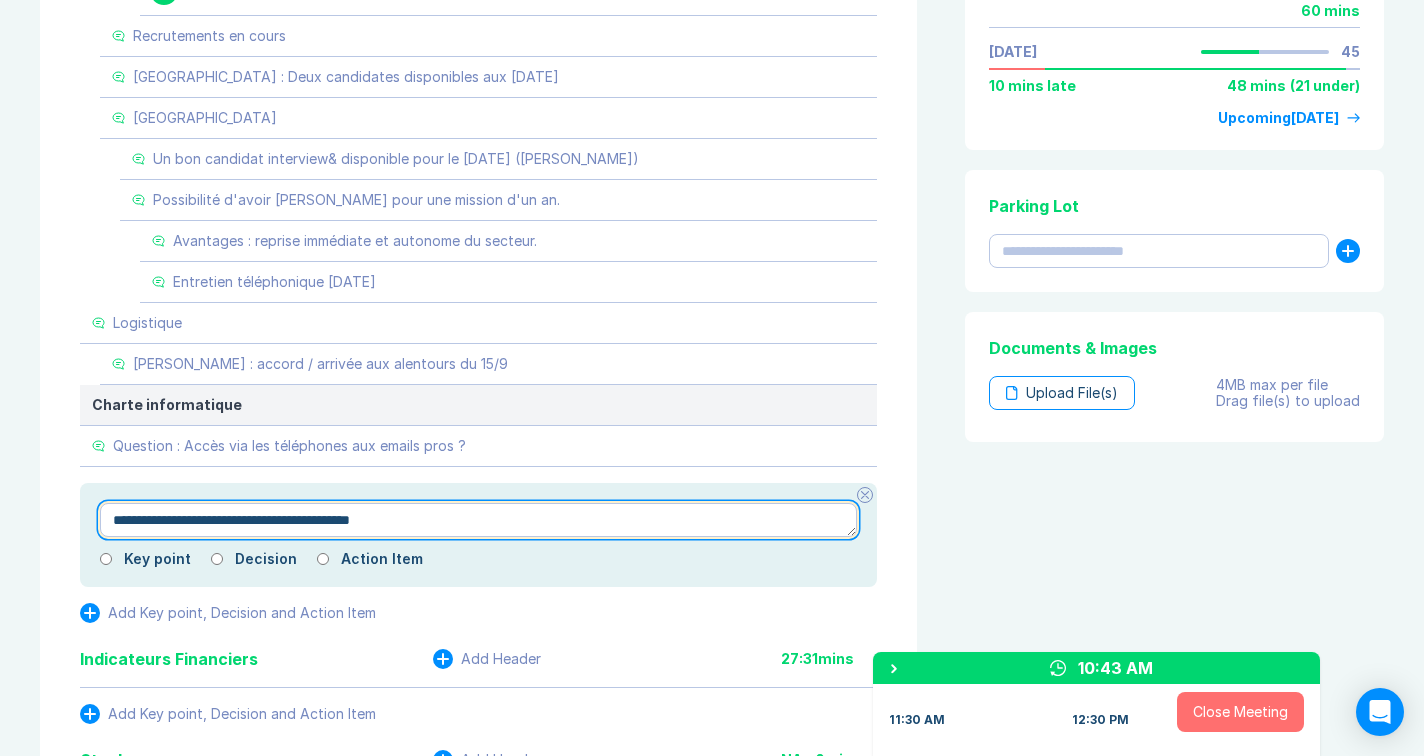 click on "**********" at bounding box center (478, 520) 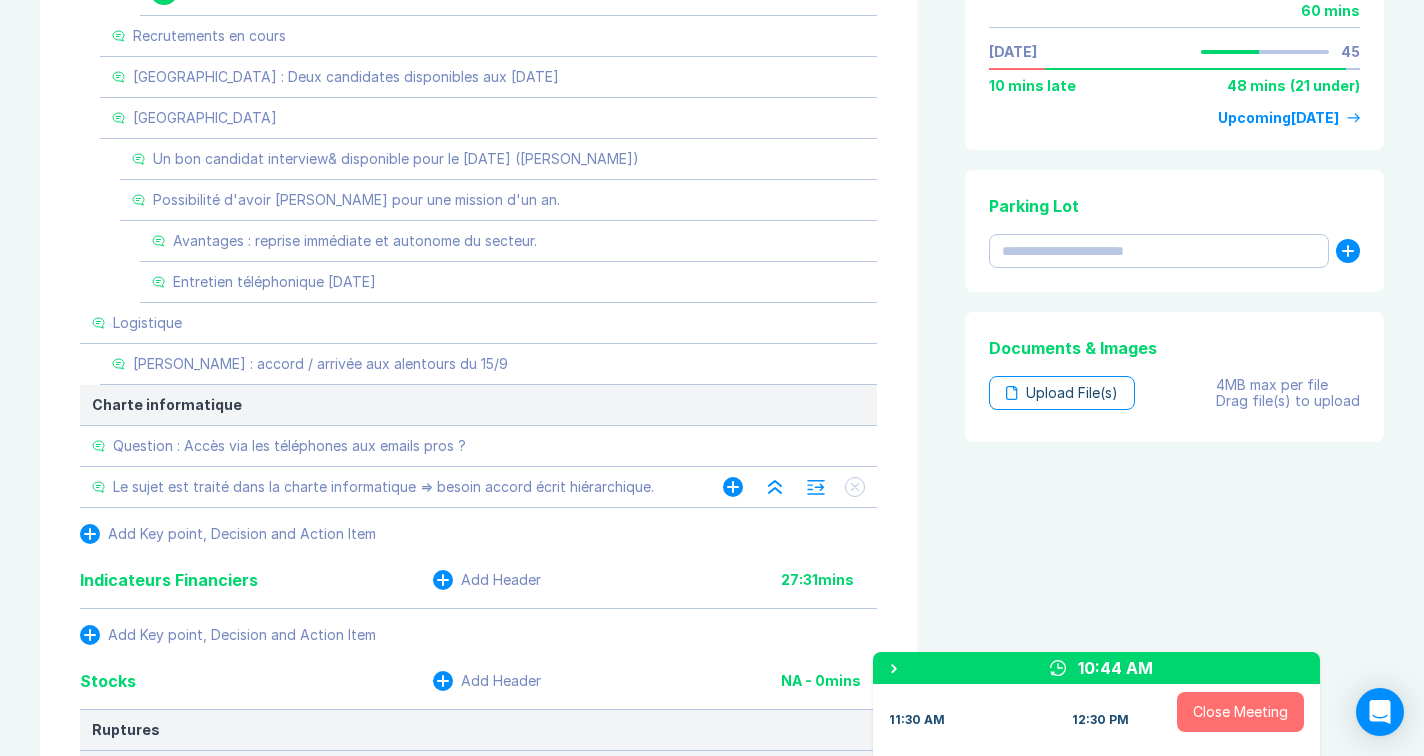 click 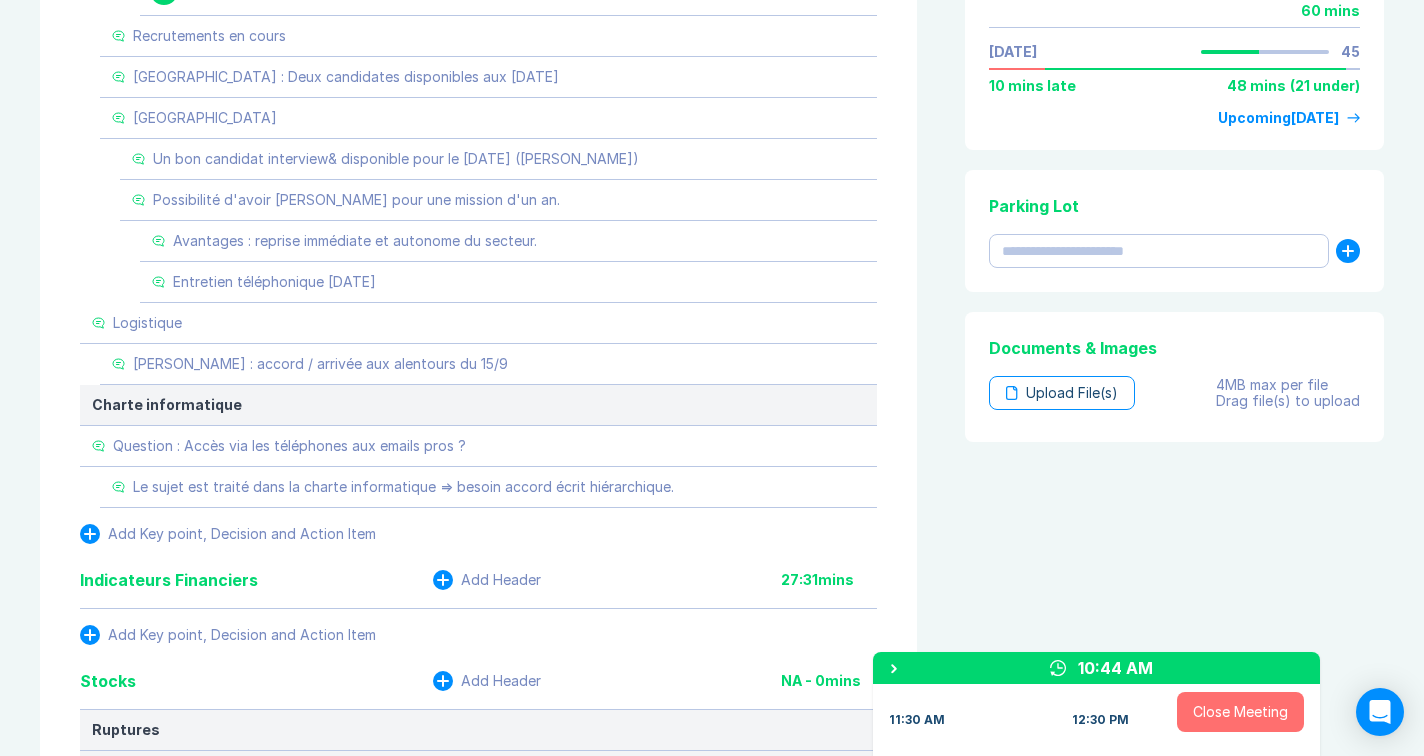 click 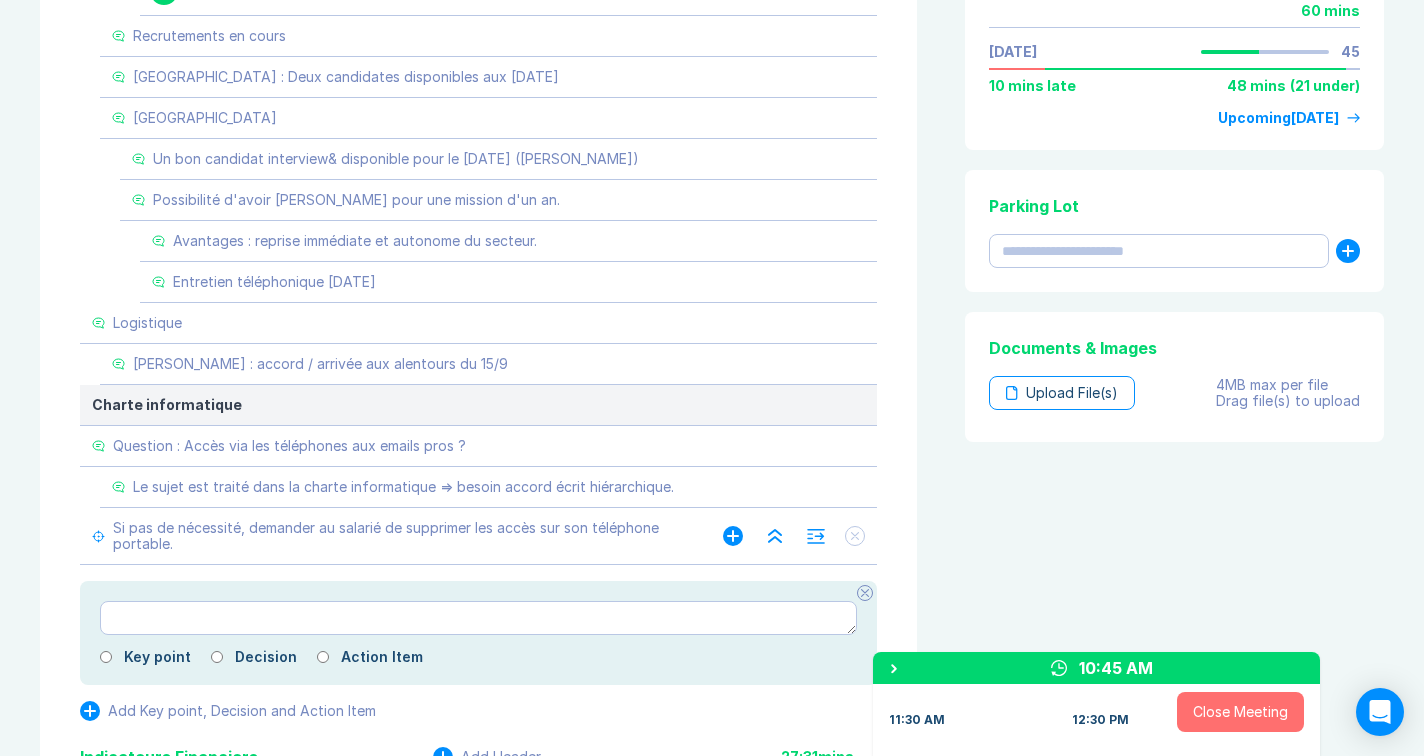 click 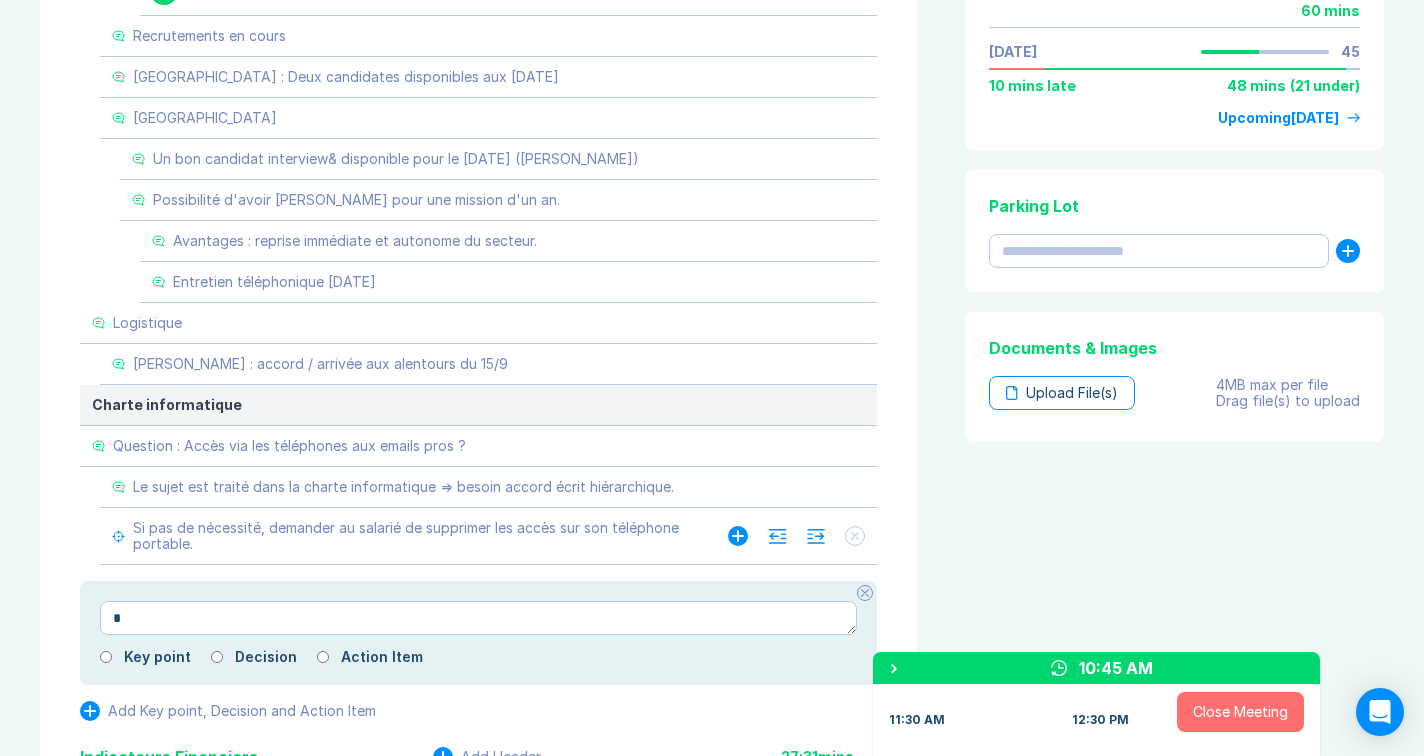 click 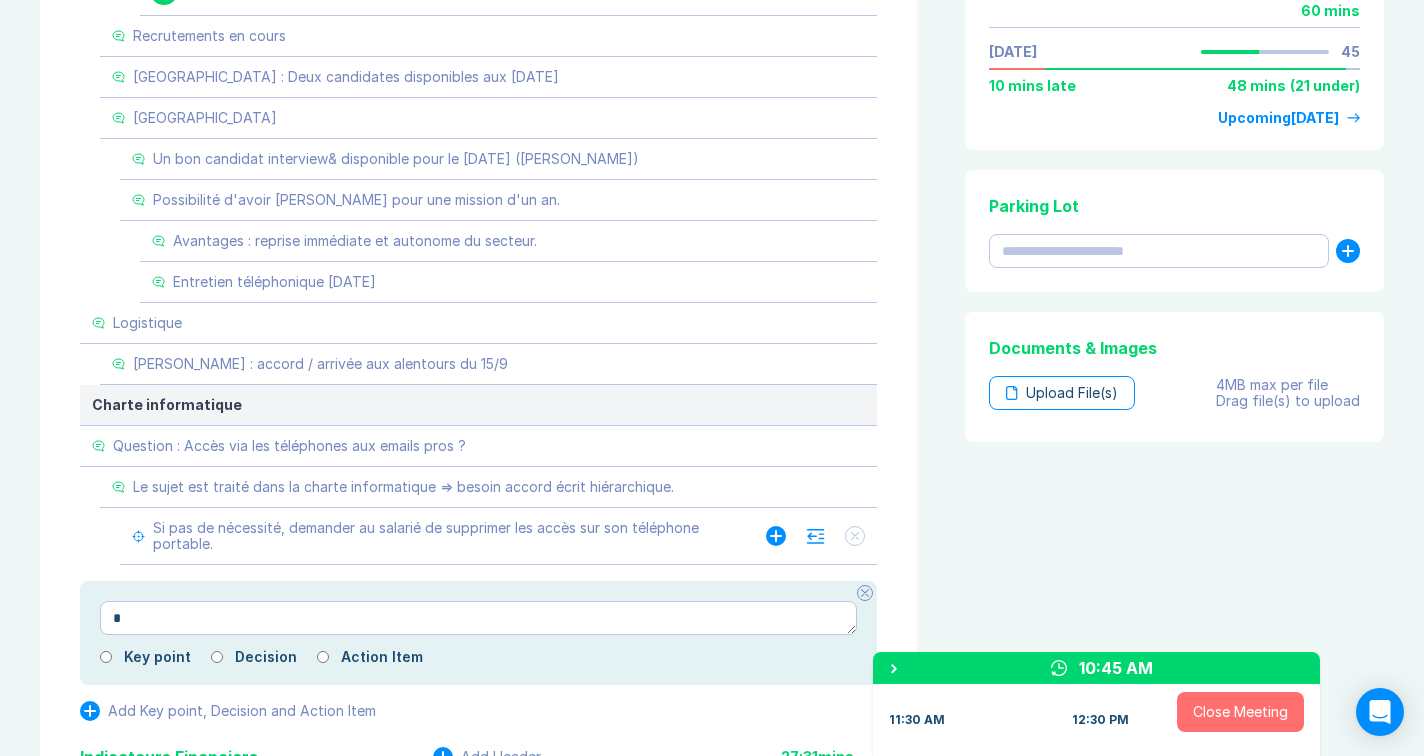 click 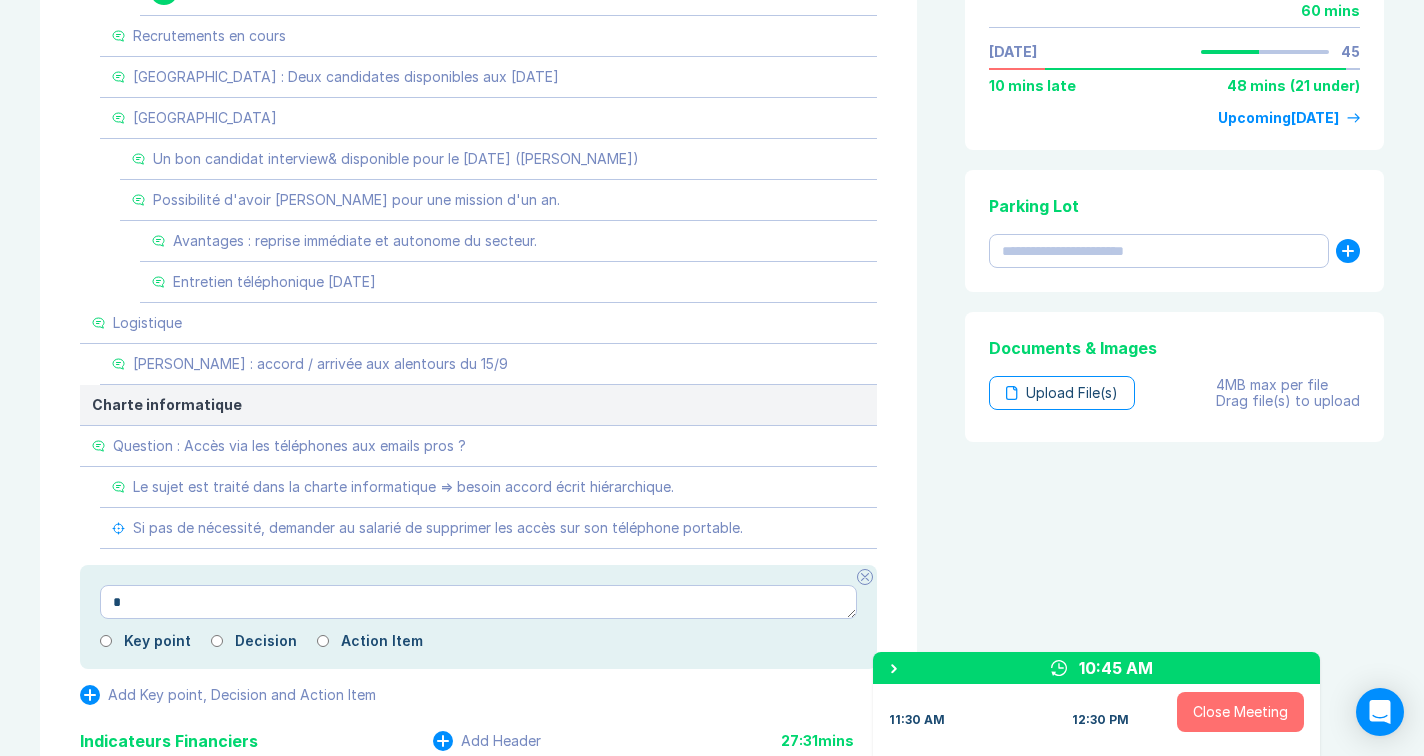 click 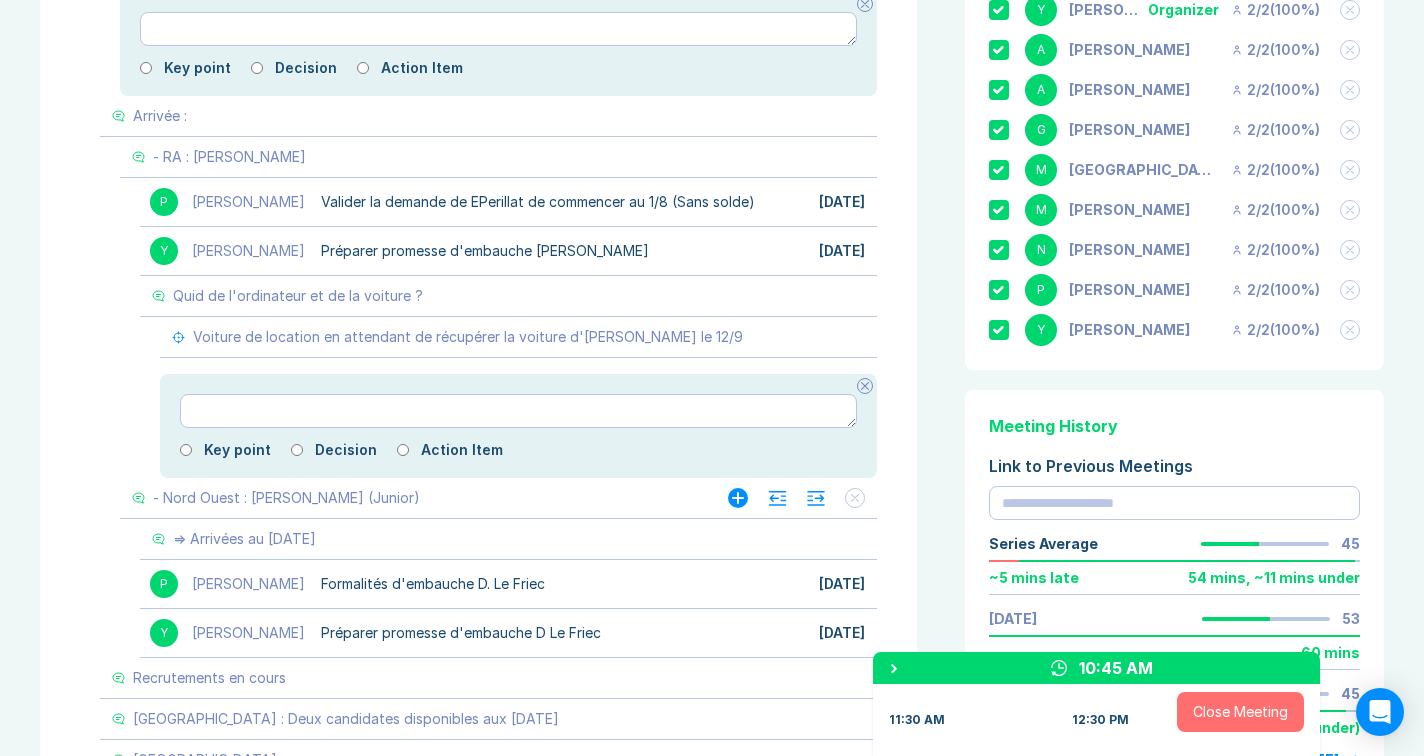 scroll, scrollTop: 631, scrollLeft: 0, axis: vertical 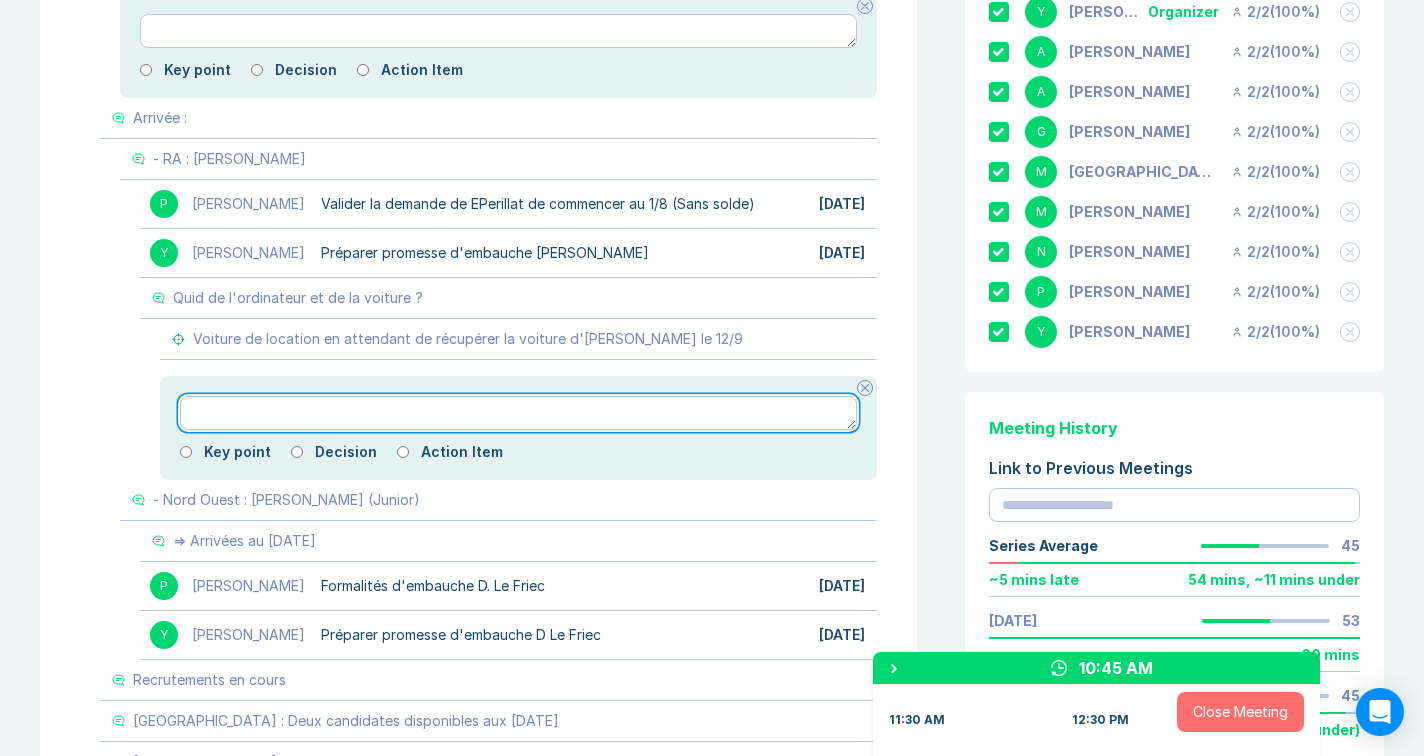 click at bounding box center (518, 413) 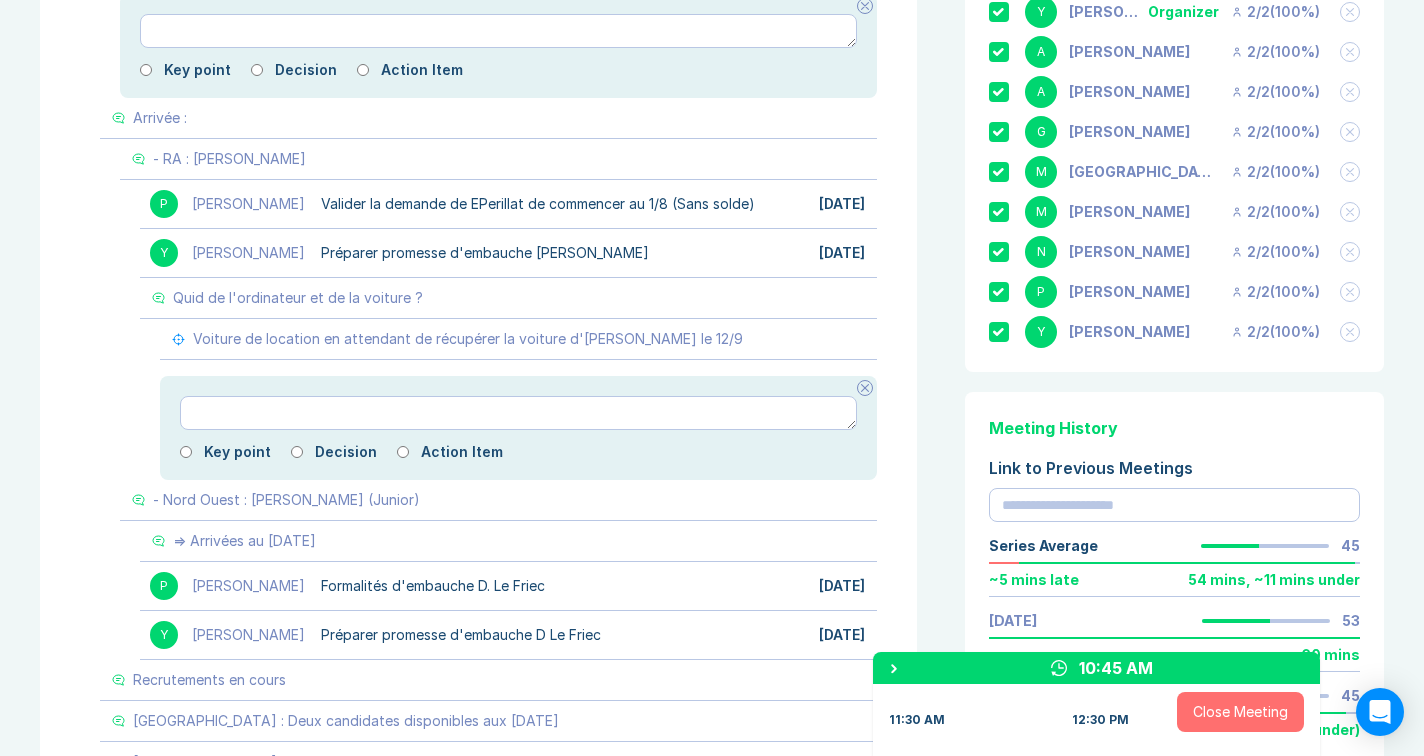 click 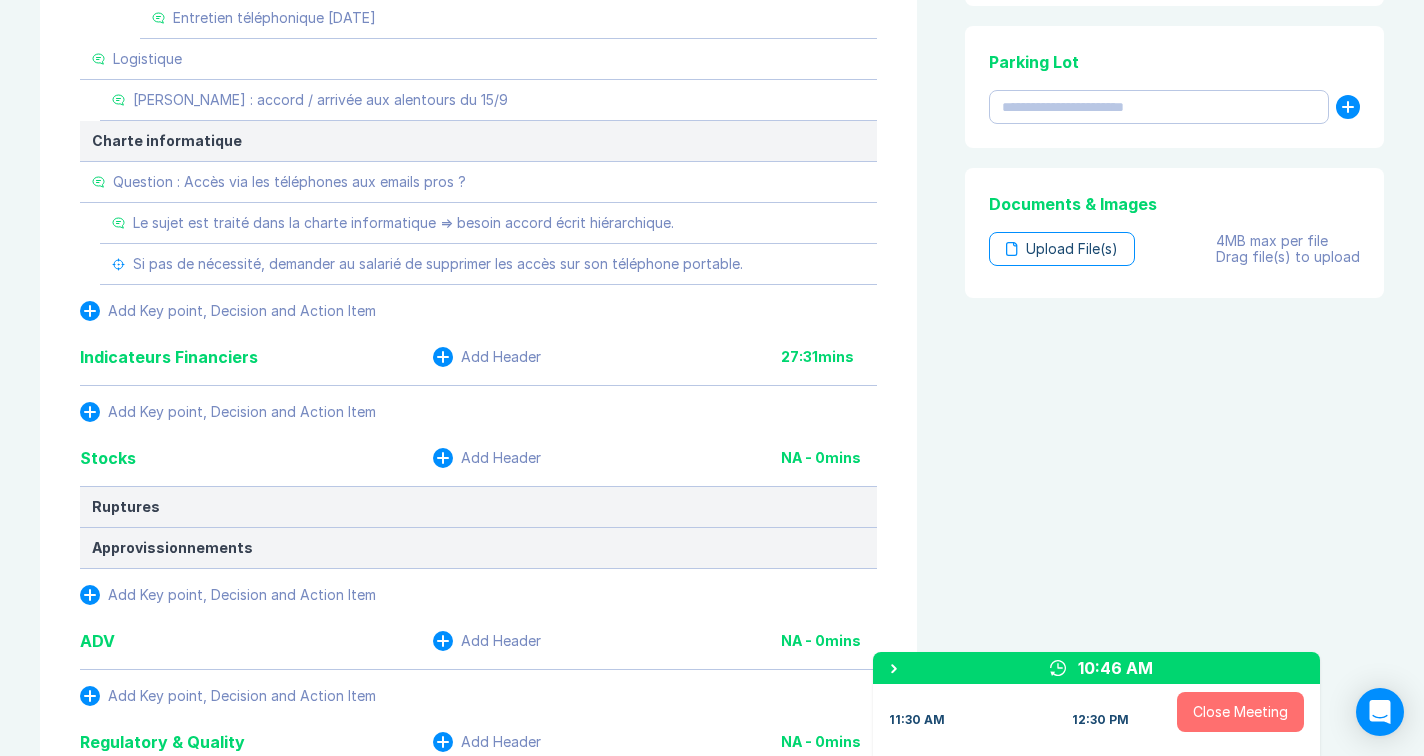 scroll, scrollTop: 1464, scrollLeft: 0, axis: vertical 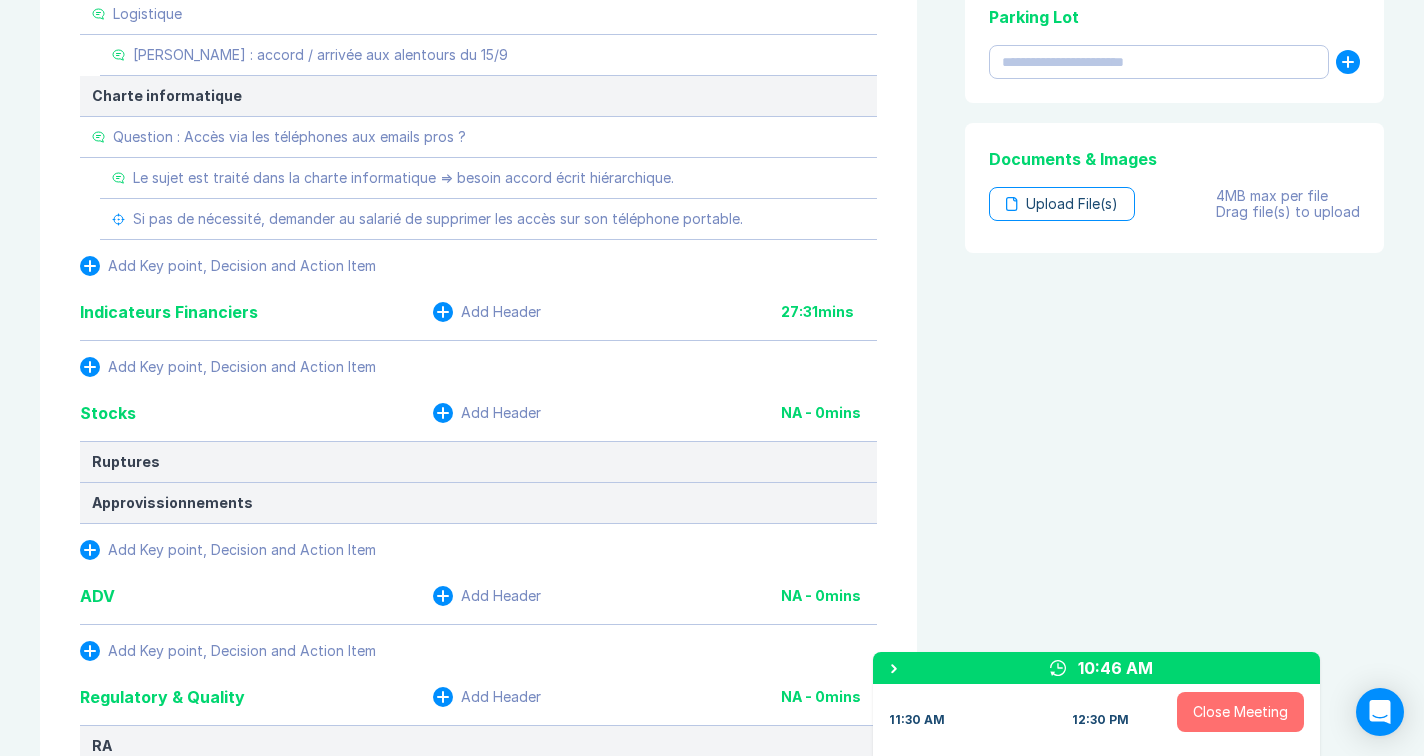 click 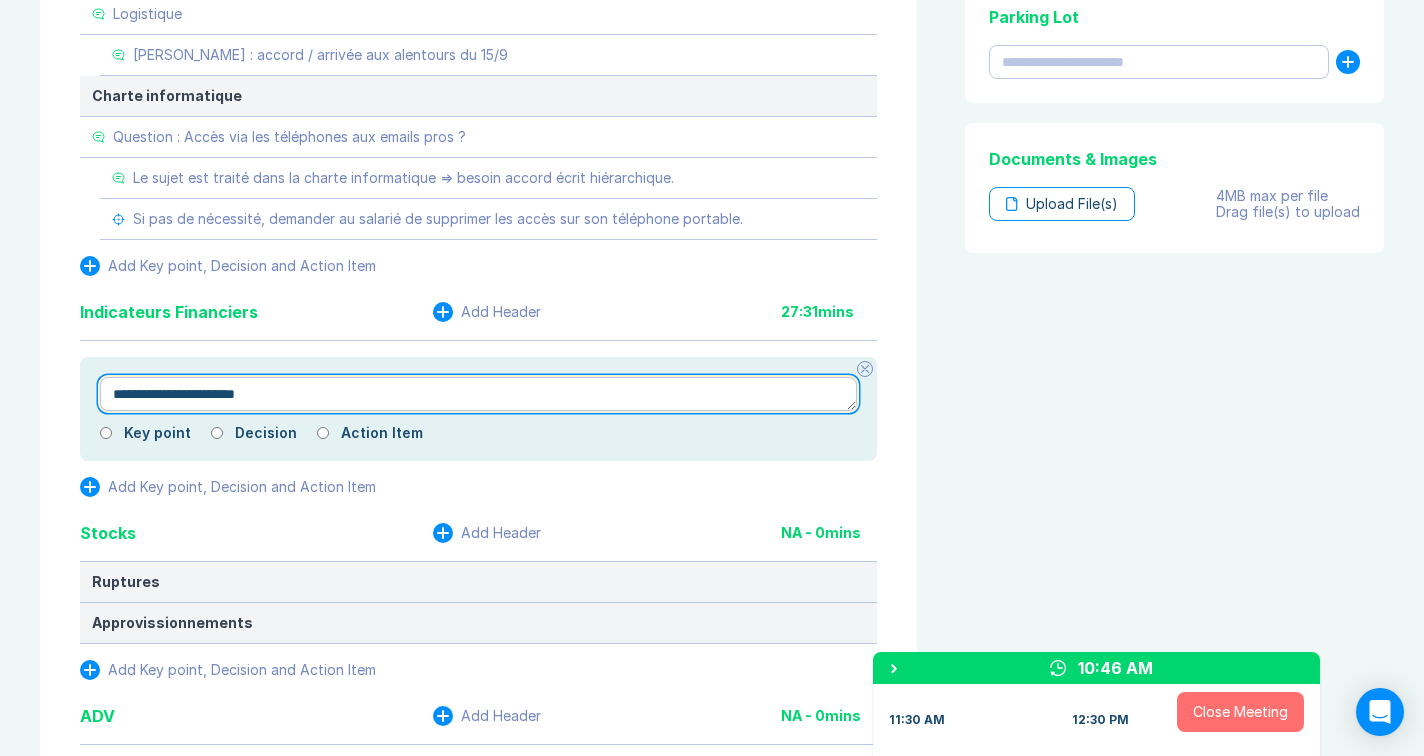 click on "**********" at bounding box center (478, 394) 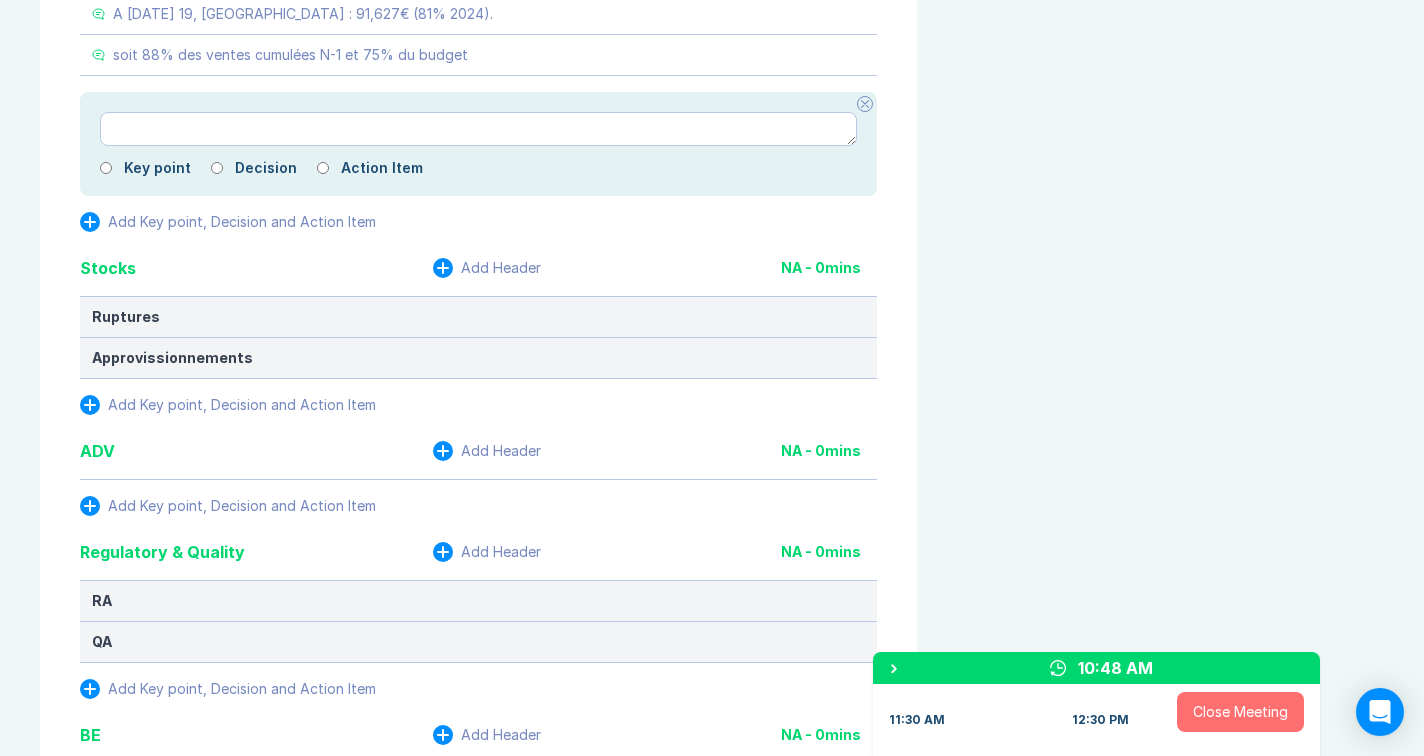 scroll, scrollTop: 1810, scrollLeft: 0, axis: vertical 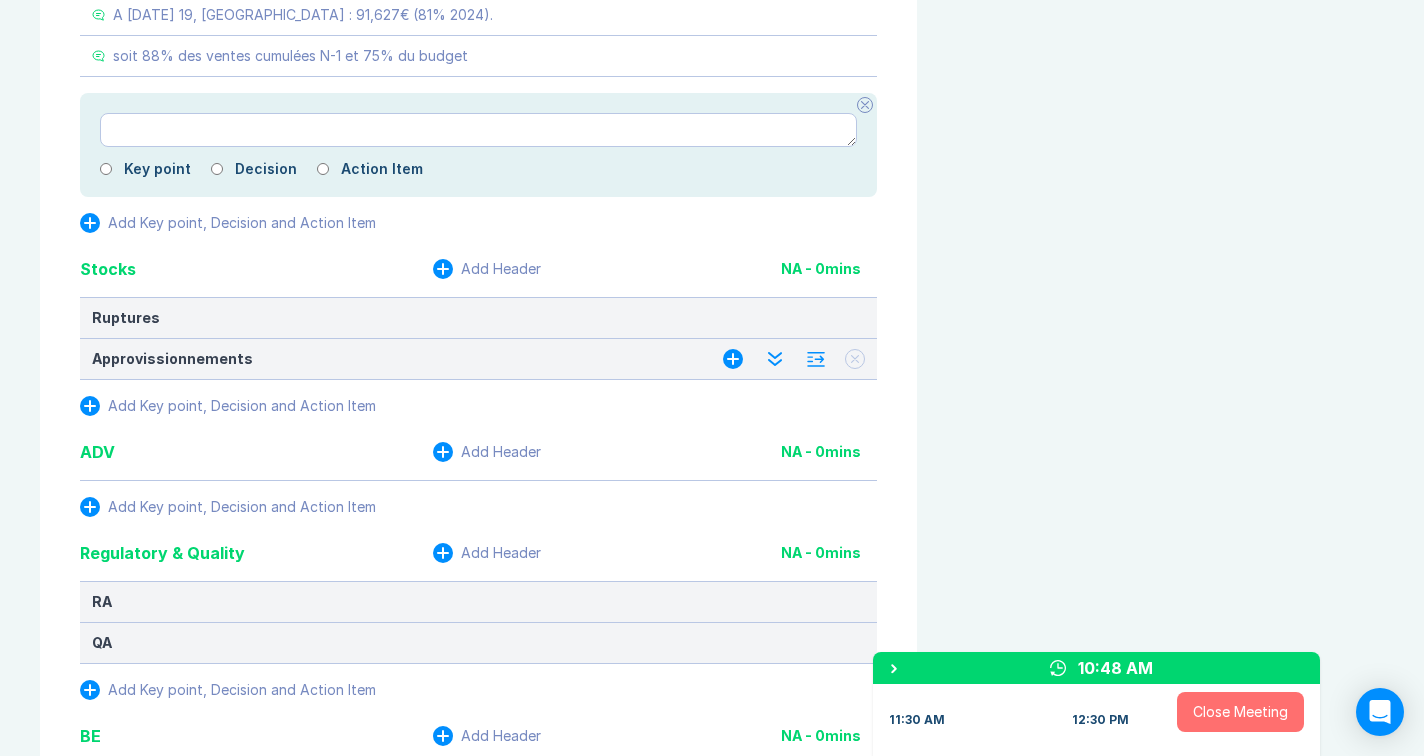 click 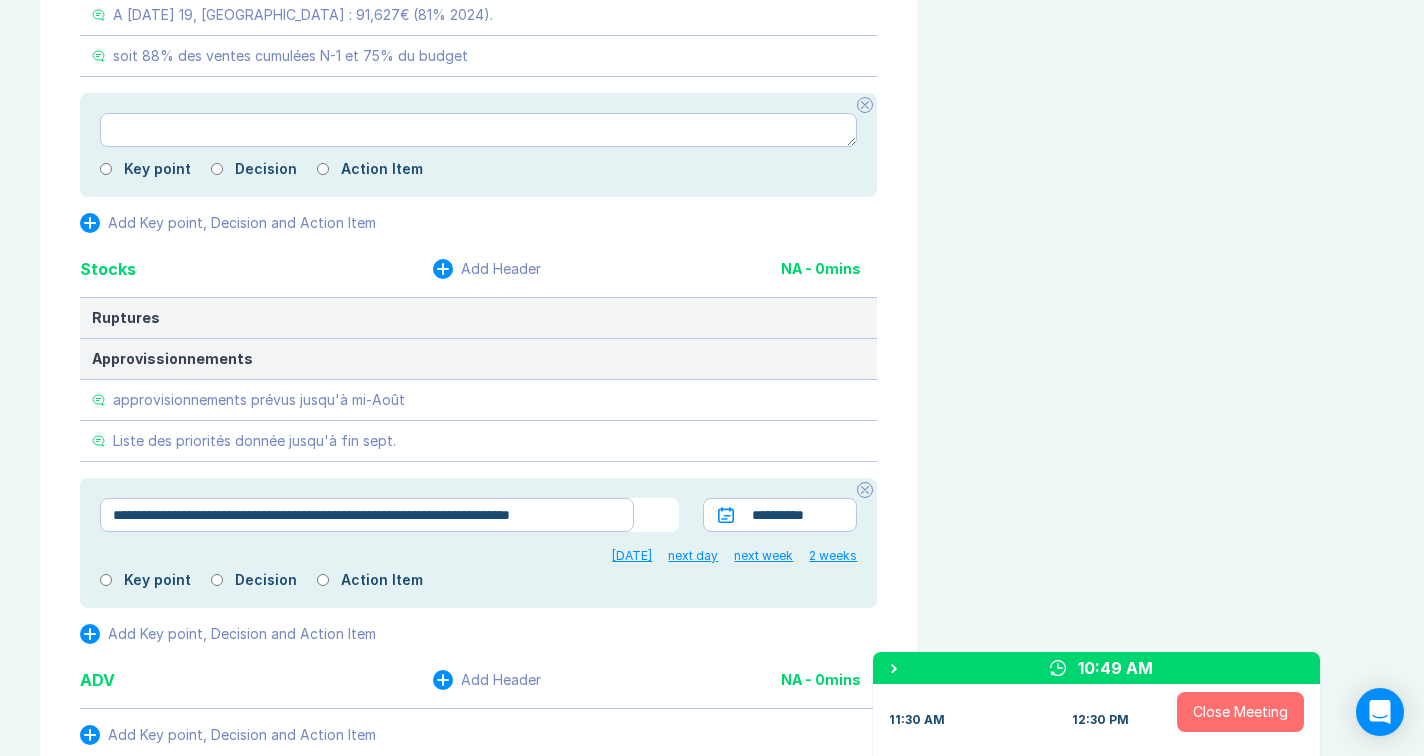 scroll, scrollTop: 6, scrollLeft: 0, axis: vertical 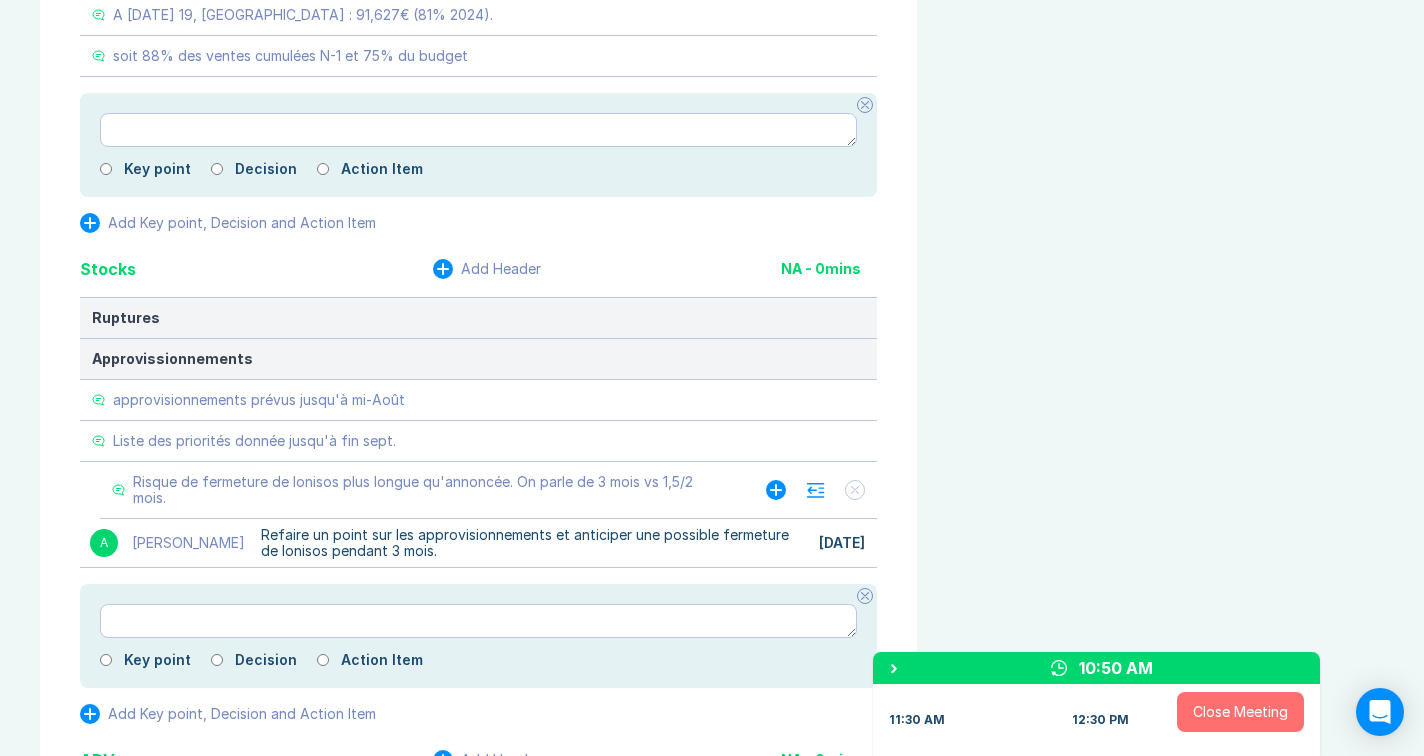 click 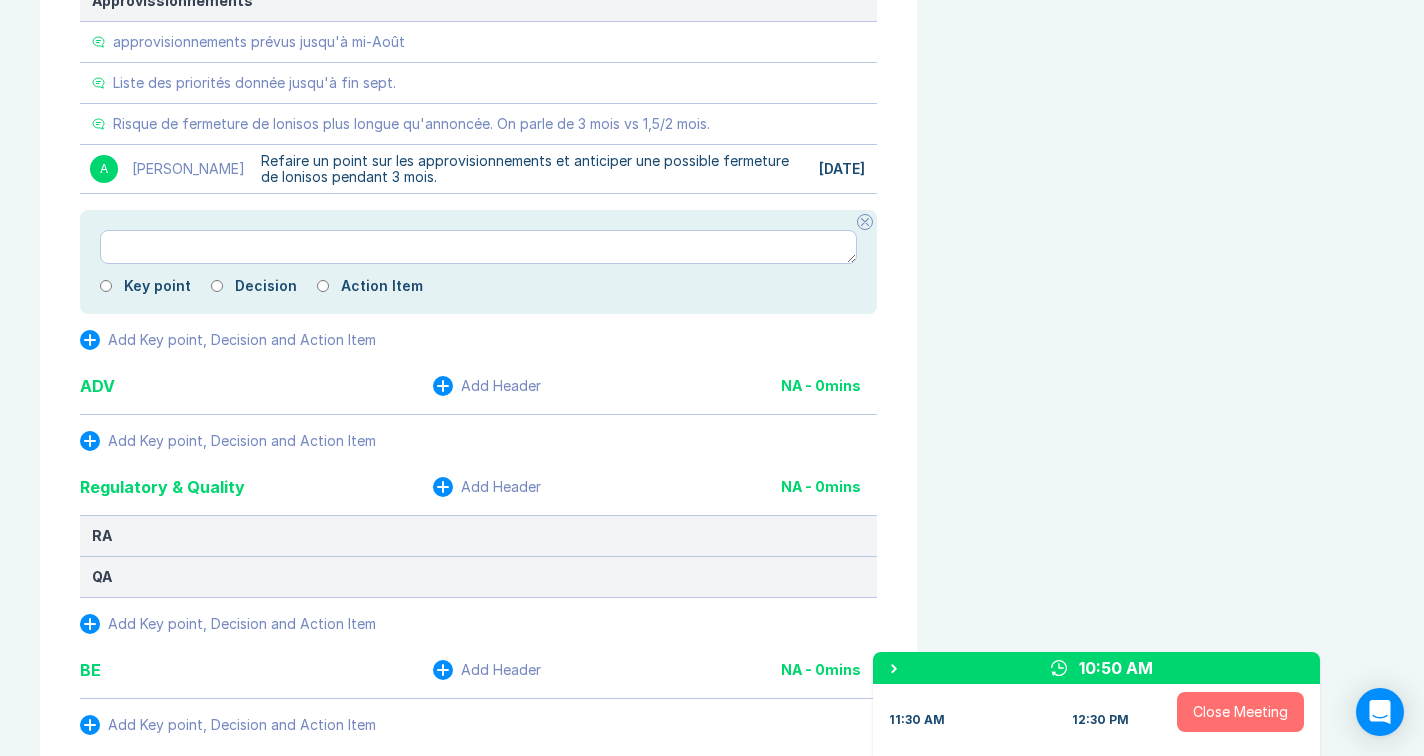 scroll, scrollTop: 2179, scrollLeft: 0, axis: vertical 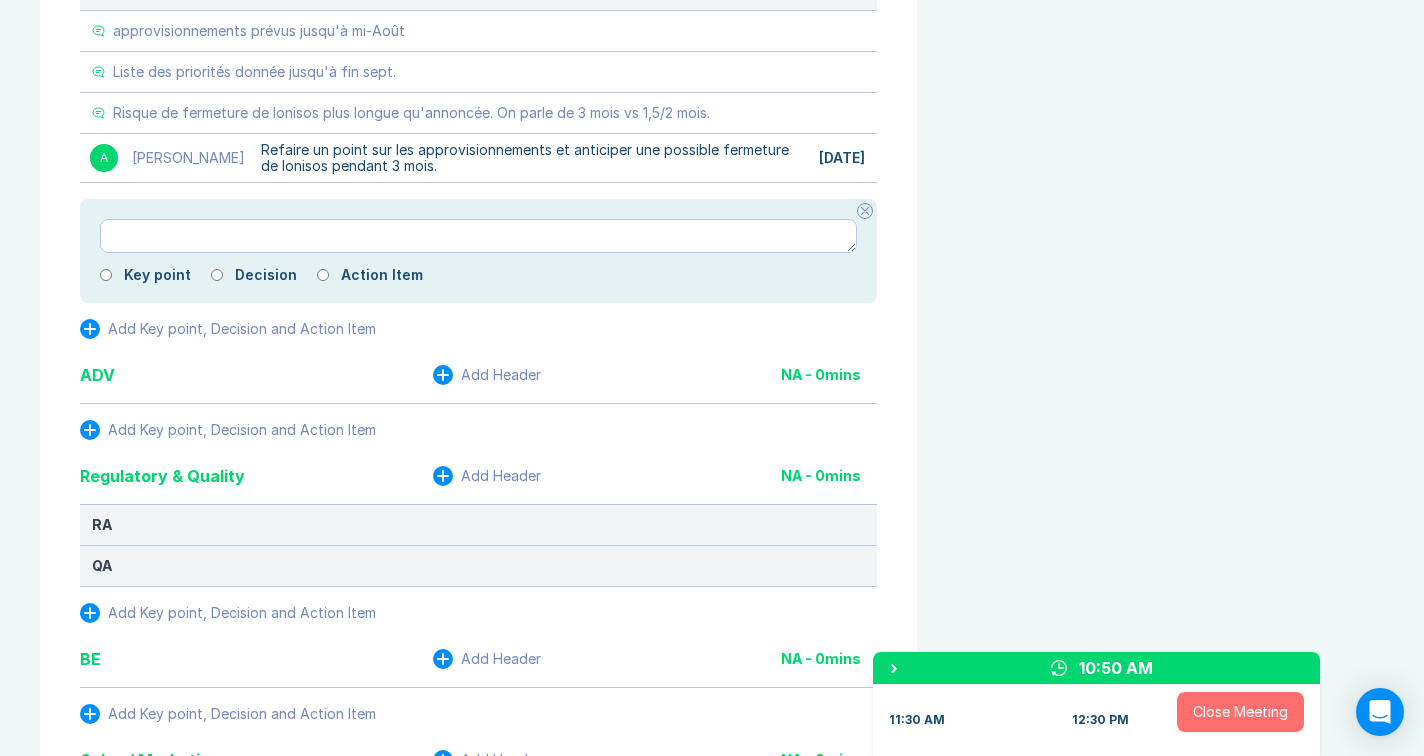 click 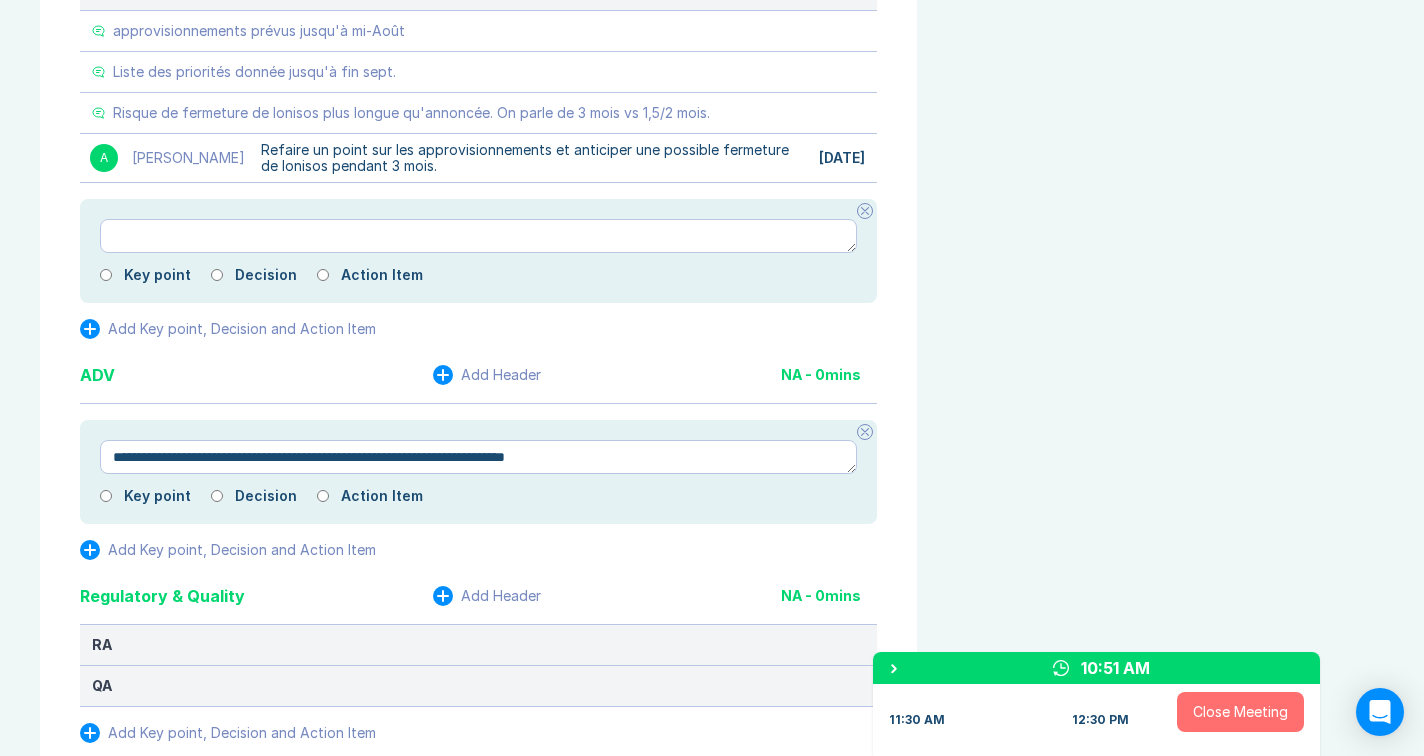 click on "**********" at bounding box center [478, 457] 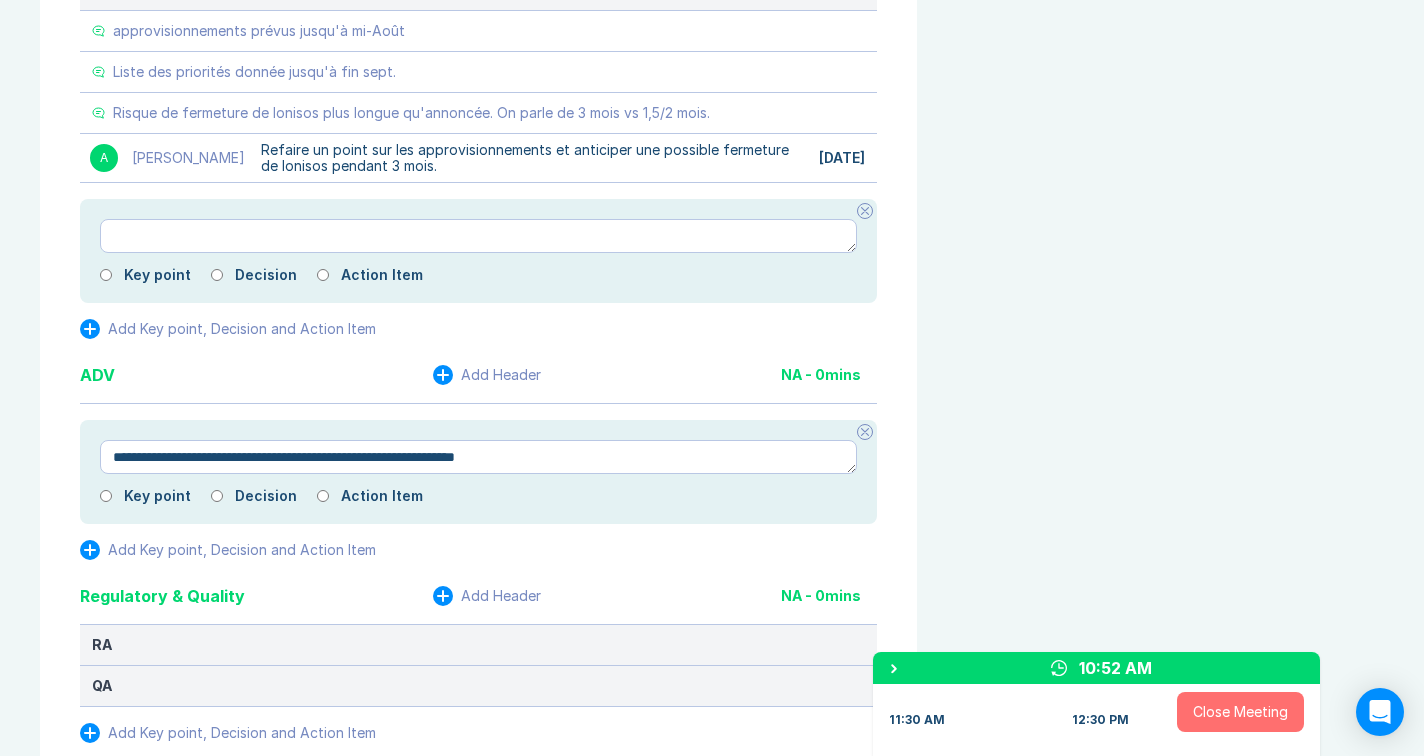 click on "**********" at bounding box center (478, 457) 